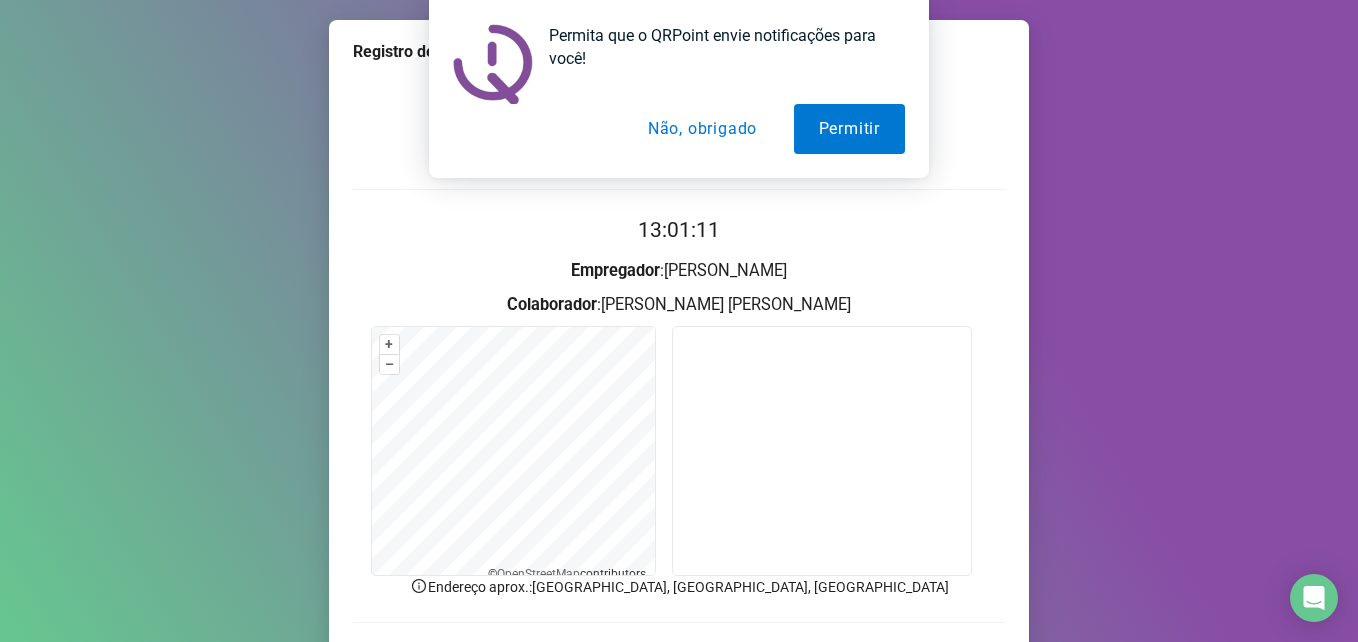 scroll, scrollTop: 0, scrollLeft: 0, axis: both 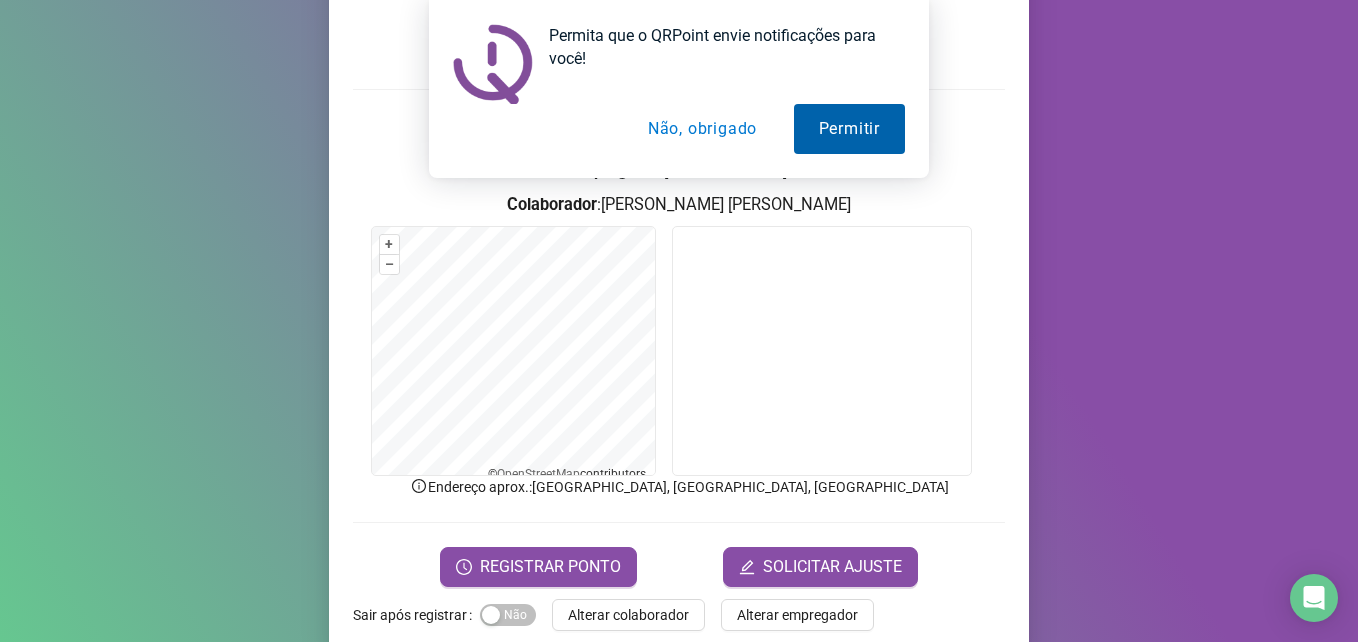 click on "Permitir" at bounding box center [849, 129] 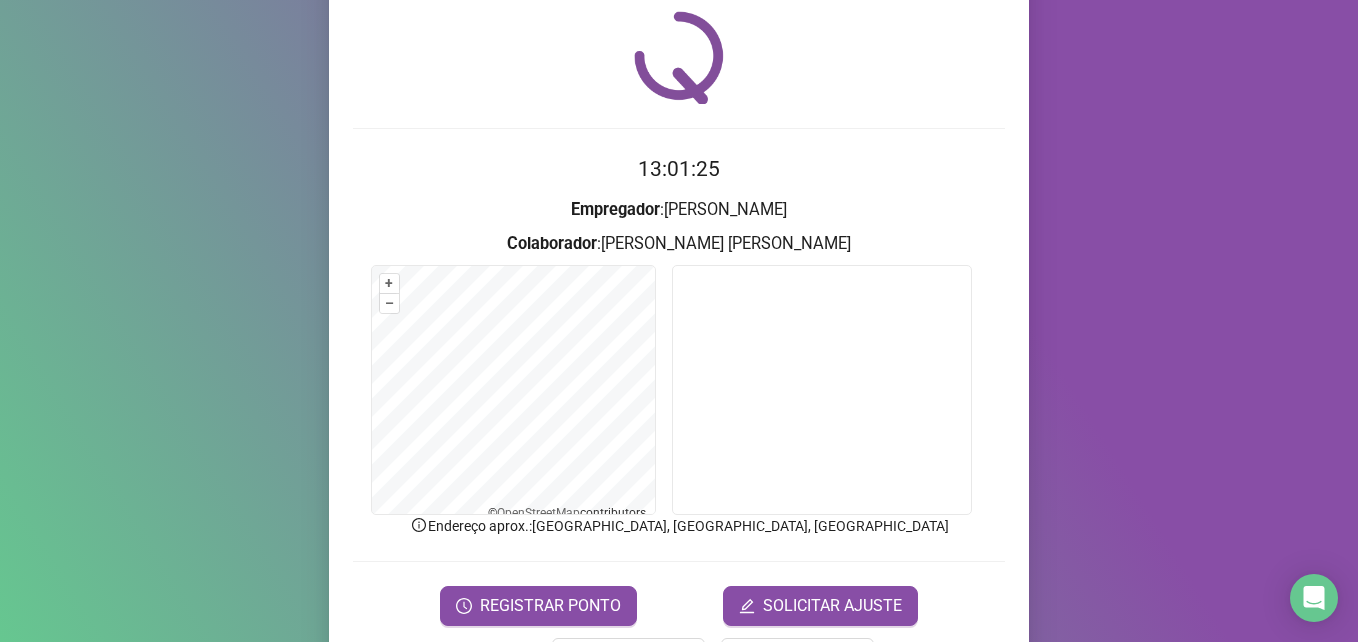 scroll, scrollTop: 133, scrollLeft: 0, axis: vertical 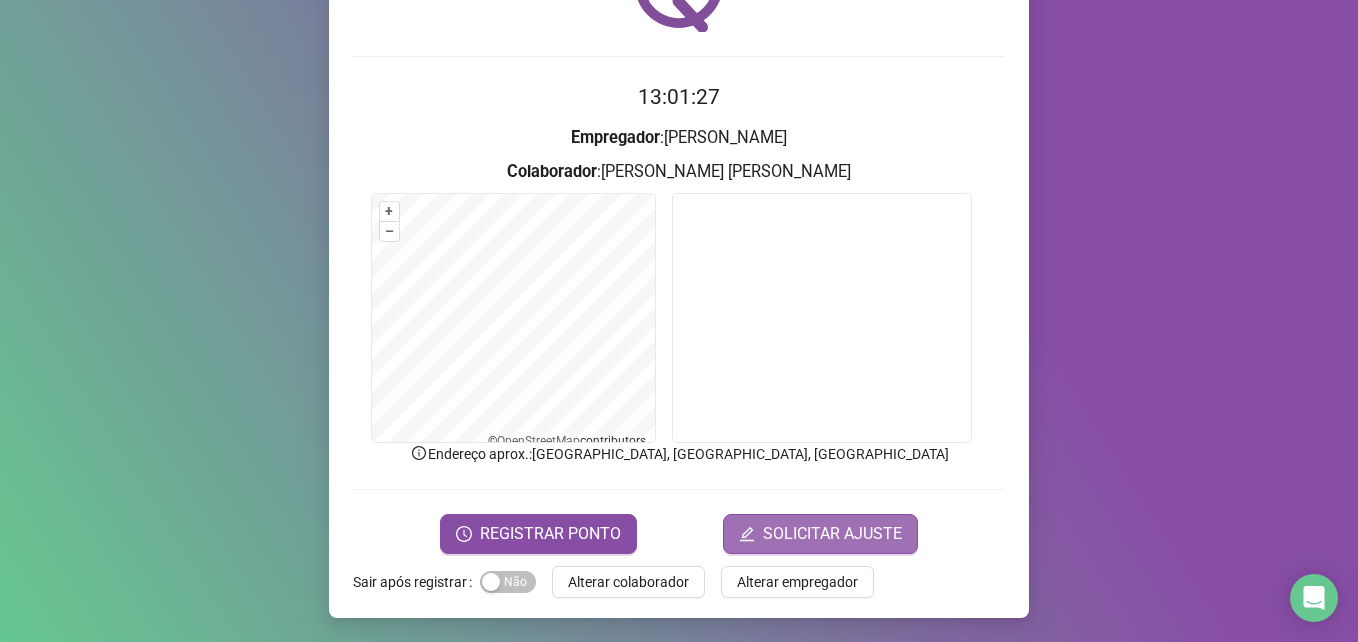 click on "SOLICITAR AJUSTE" at bounding box center [832, 534] 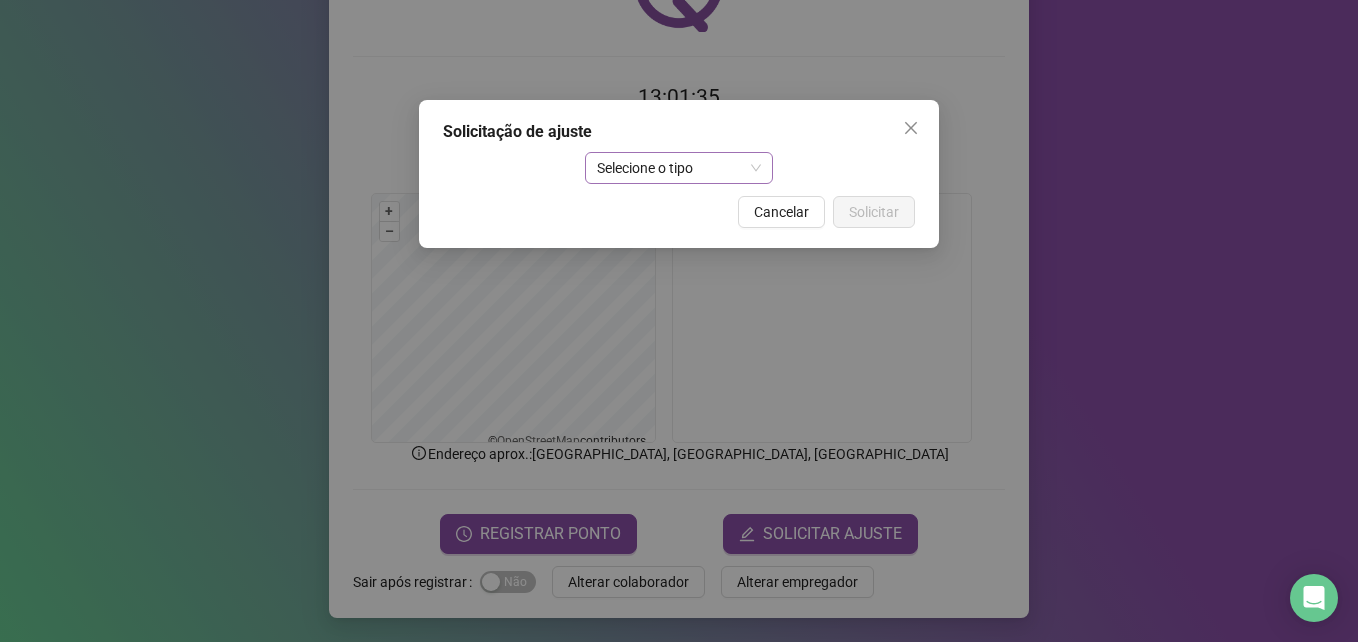 click on "Selecione o tipo" at bounding box center [679, 168] 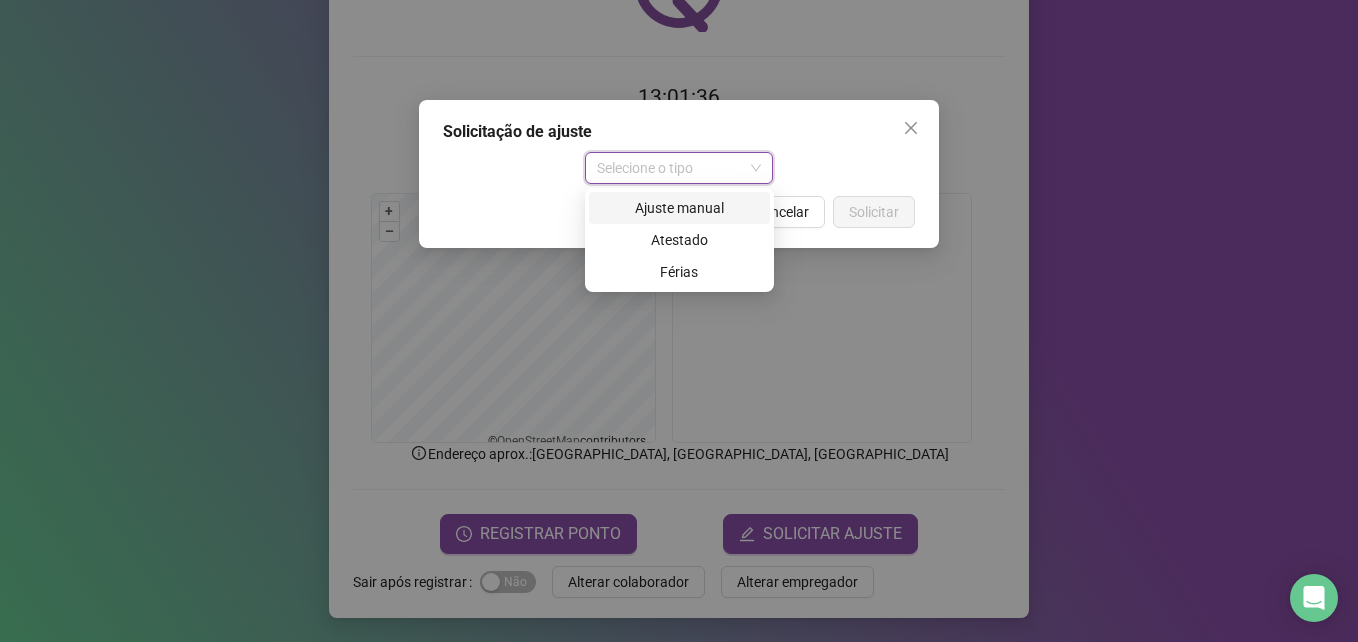 click on "Ajuste manual" at bounding box center [679, 208] 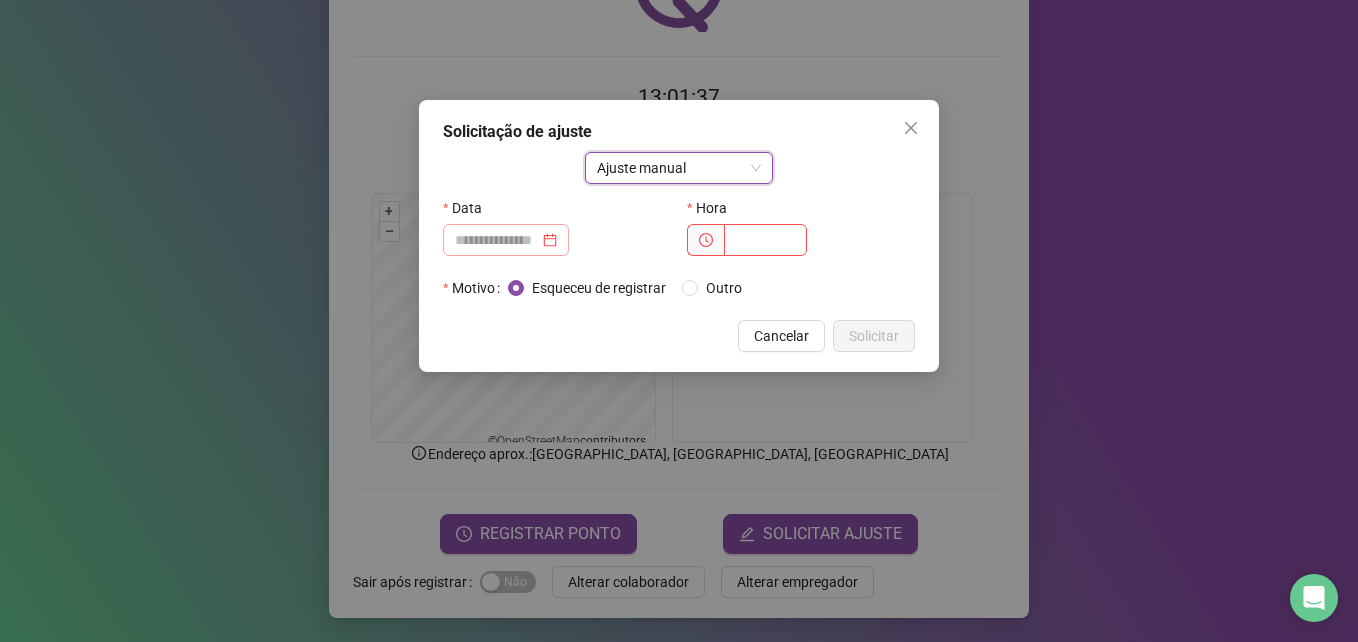 click at bounding box center (506, 240) 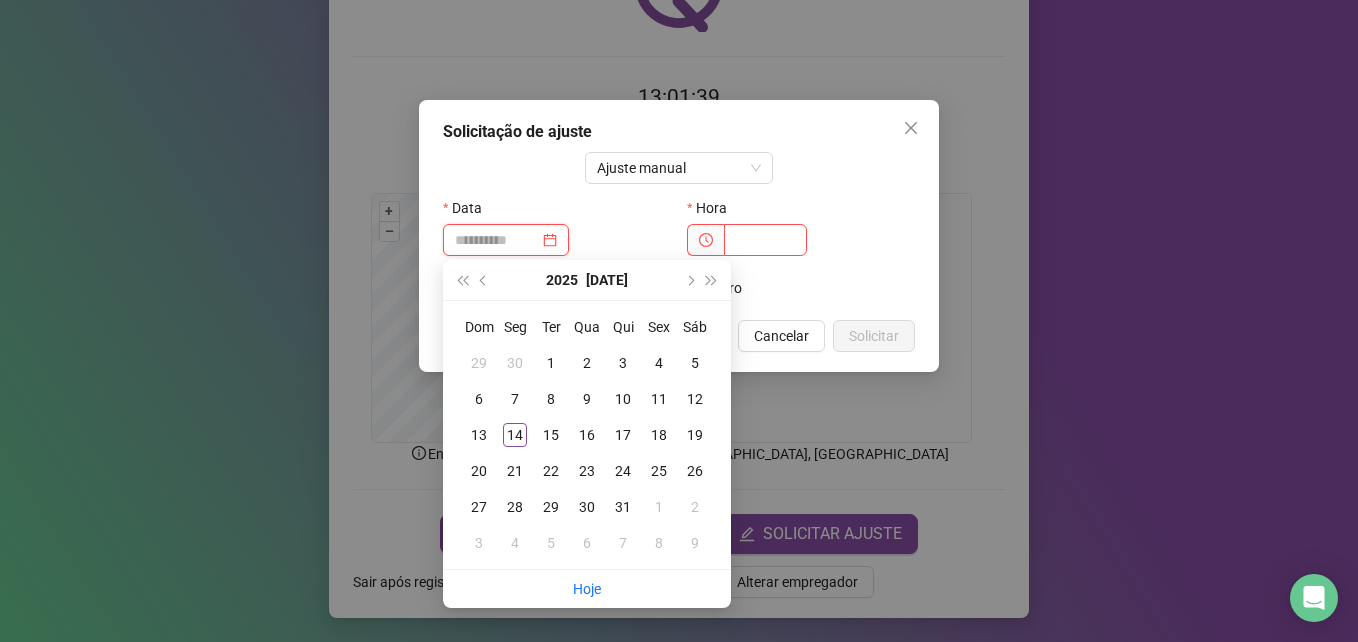 type on "**********" 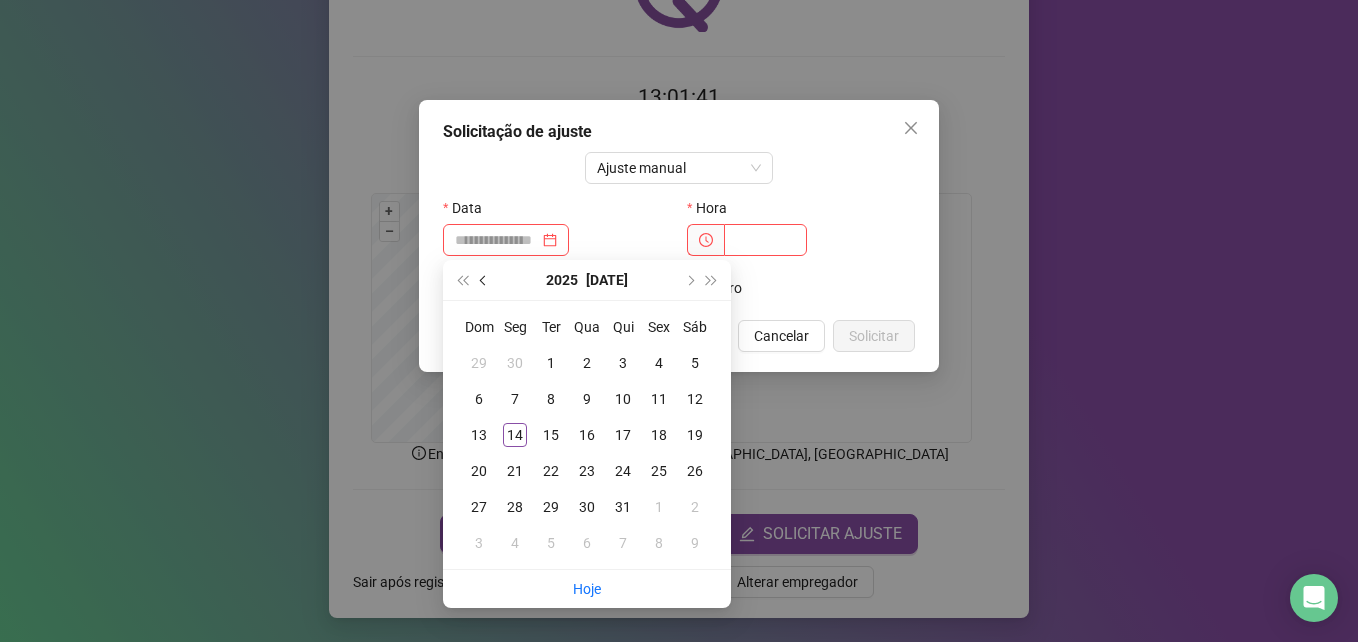 click at bounding box center (484, 280) 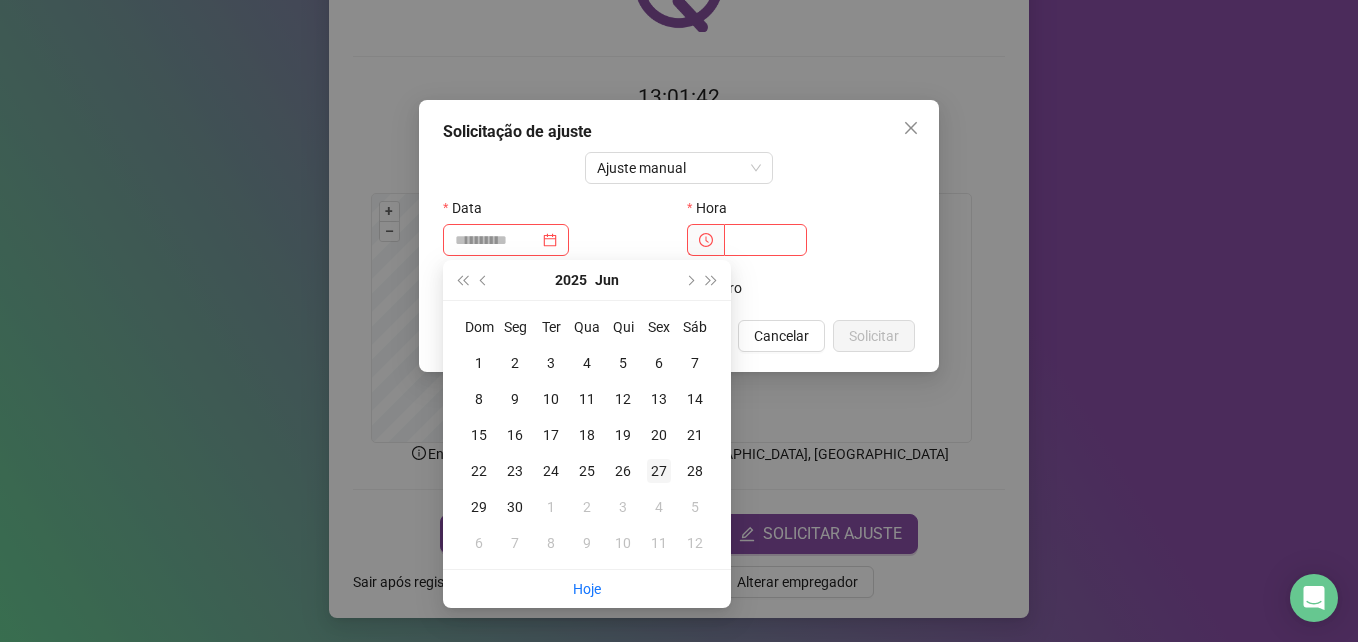 type on "**********" 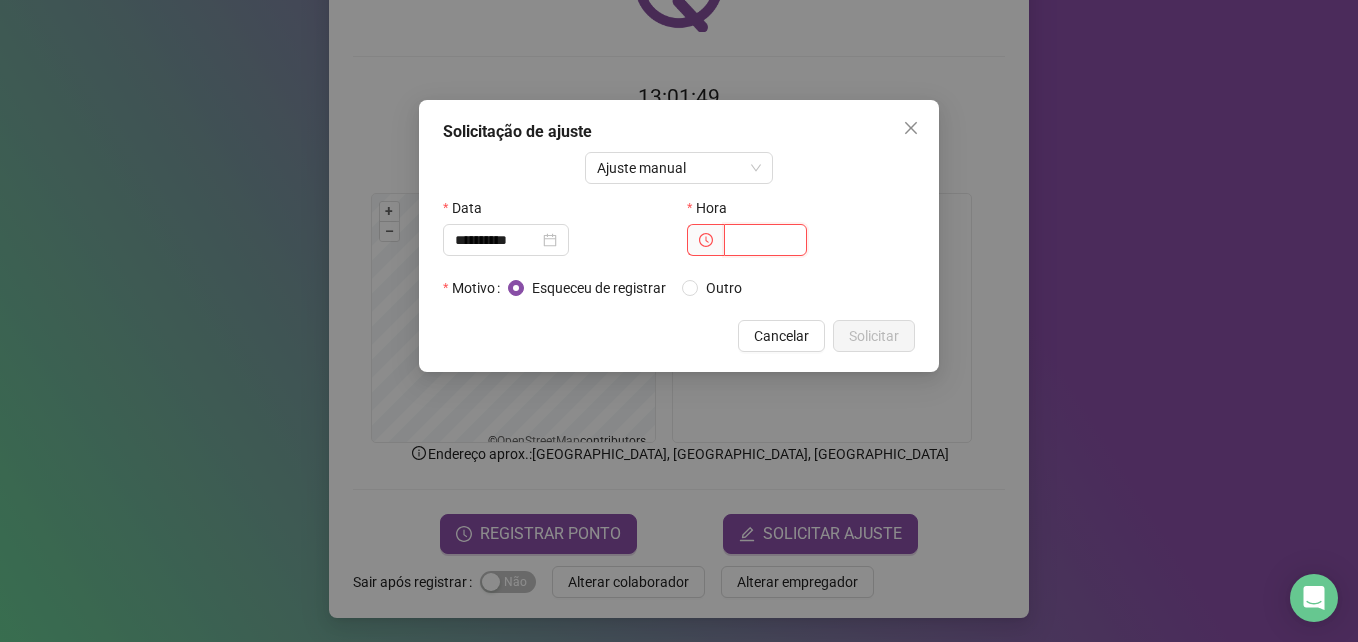 click at bounding box center [765, 240] 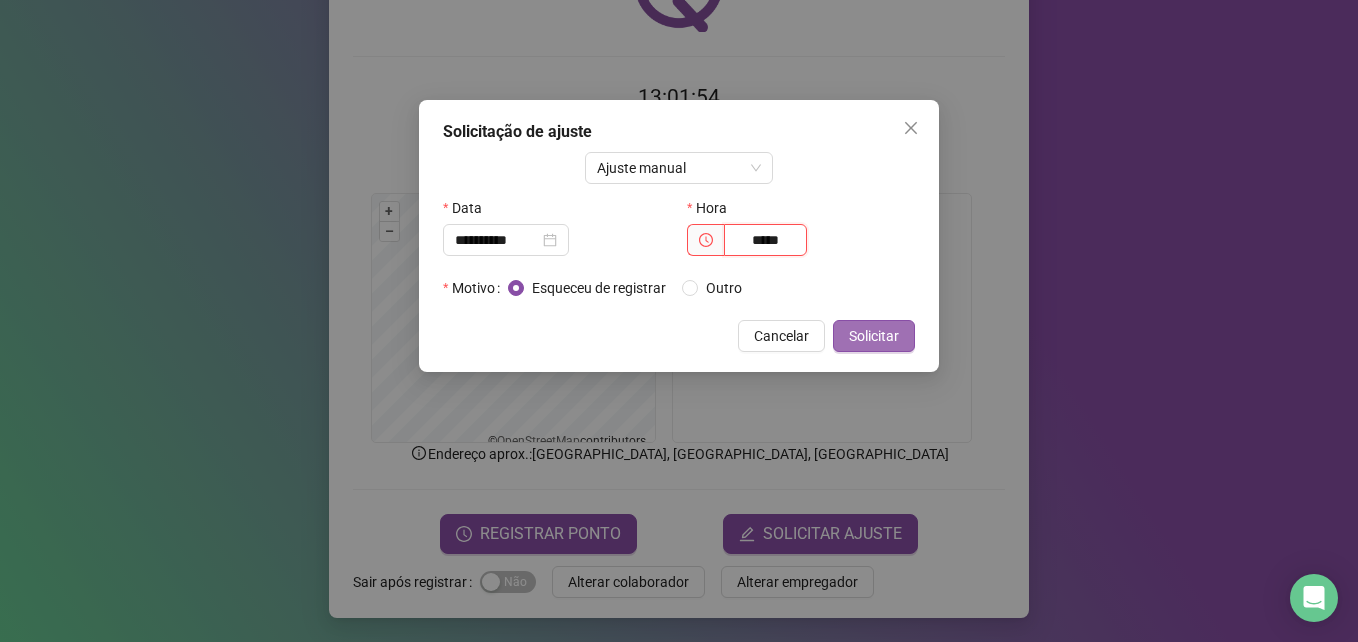 type on "*****" 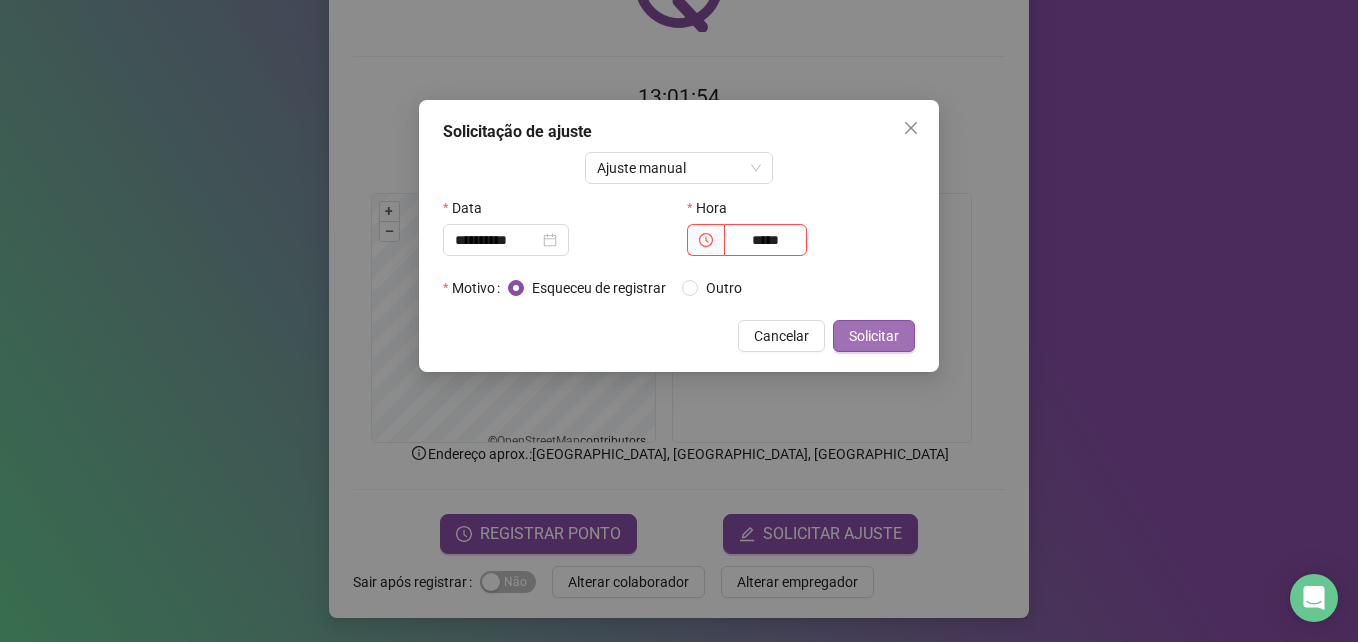 click on "Solicitar" at bounding box center (874, 336) 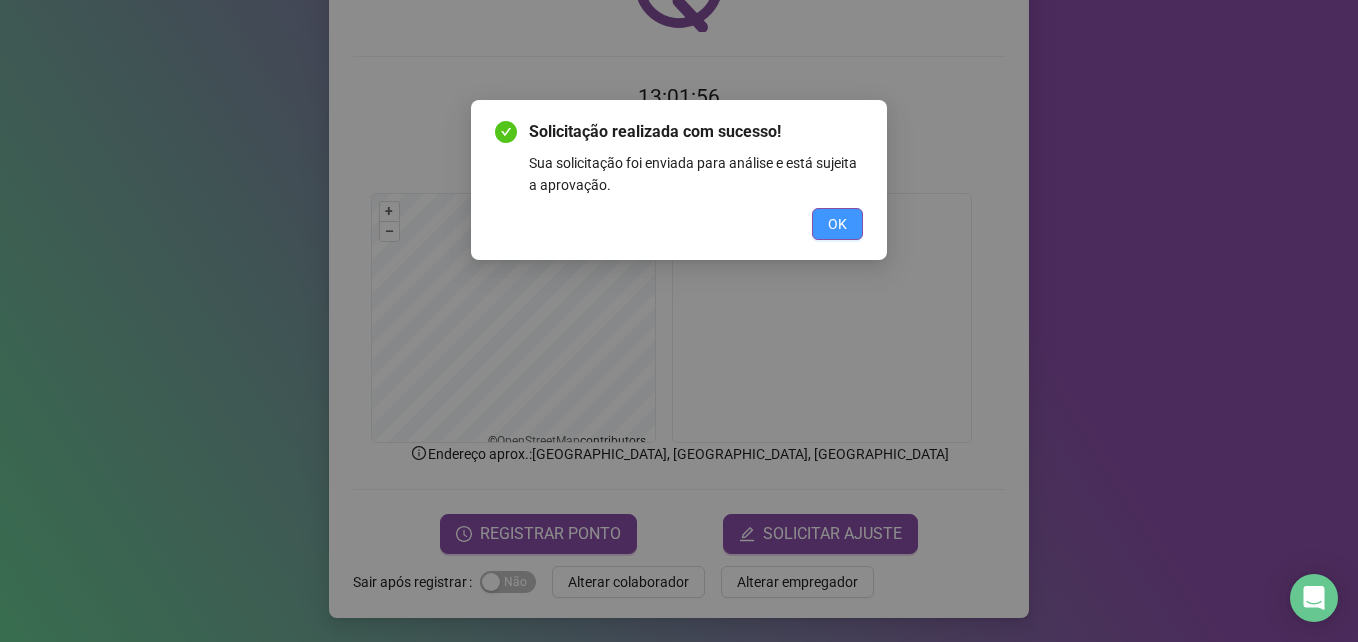 click on "OK" at bounding box center [837, 224] 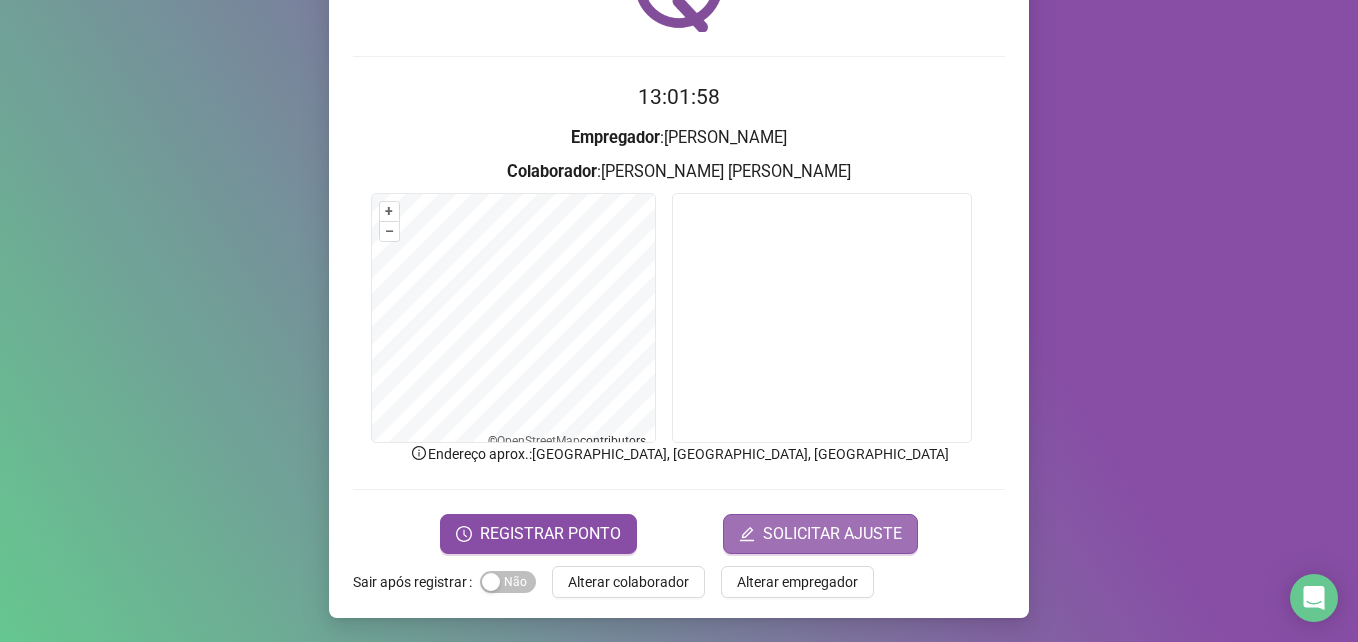 click on "SOLICITAR AJUSTE" at bounding box center [832, 534] 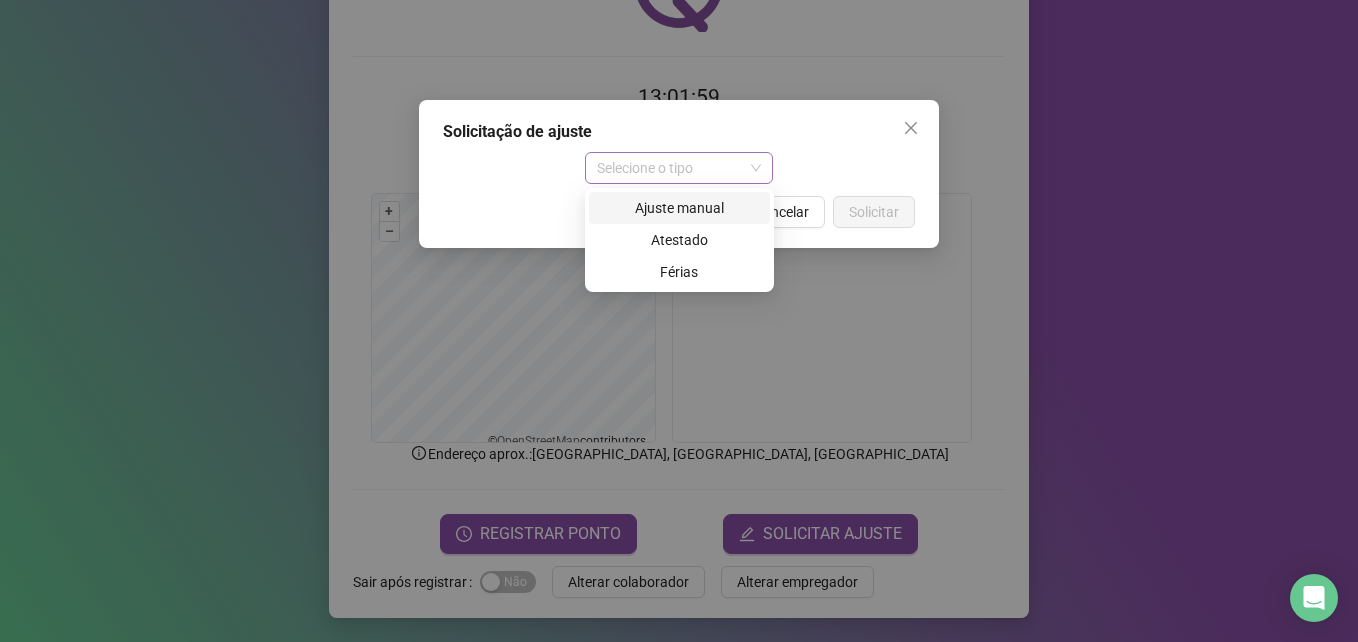 click on "Selecione o tipo" at bounding box center (679, 168) 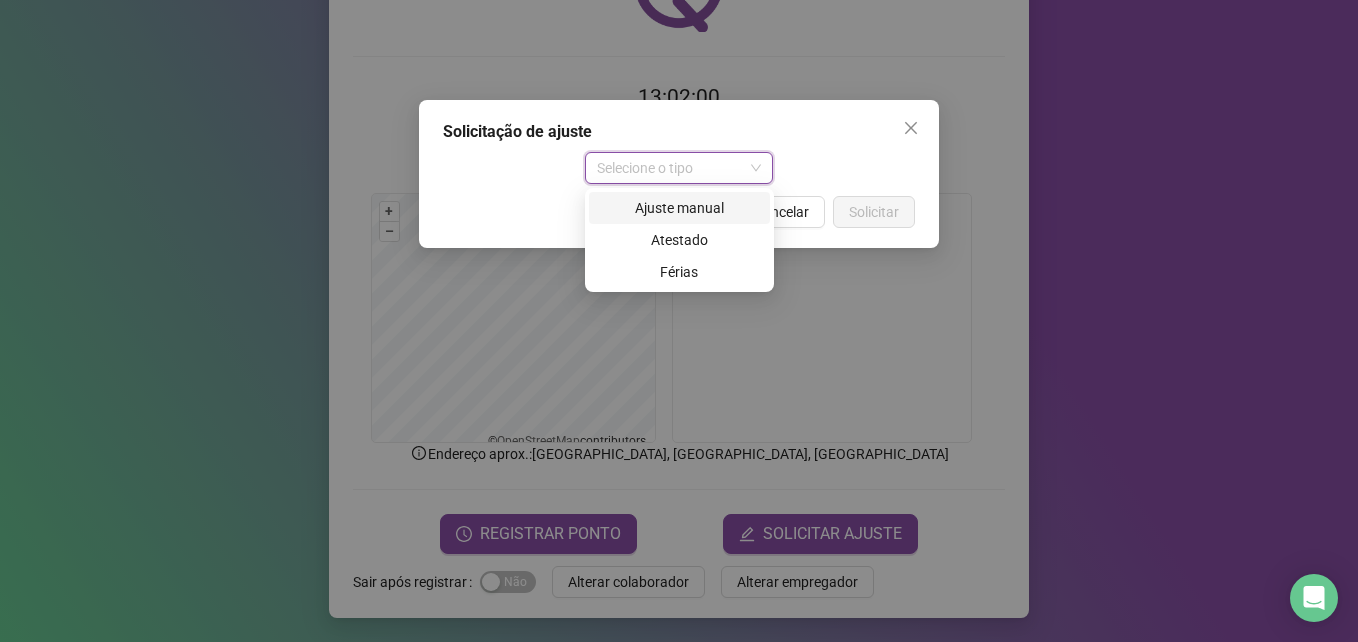 click on "Ajuste manual" at bounding box center (679, 208) 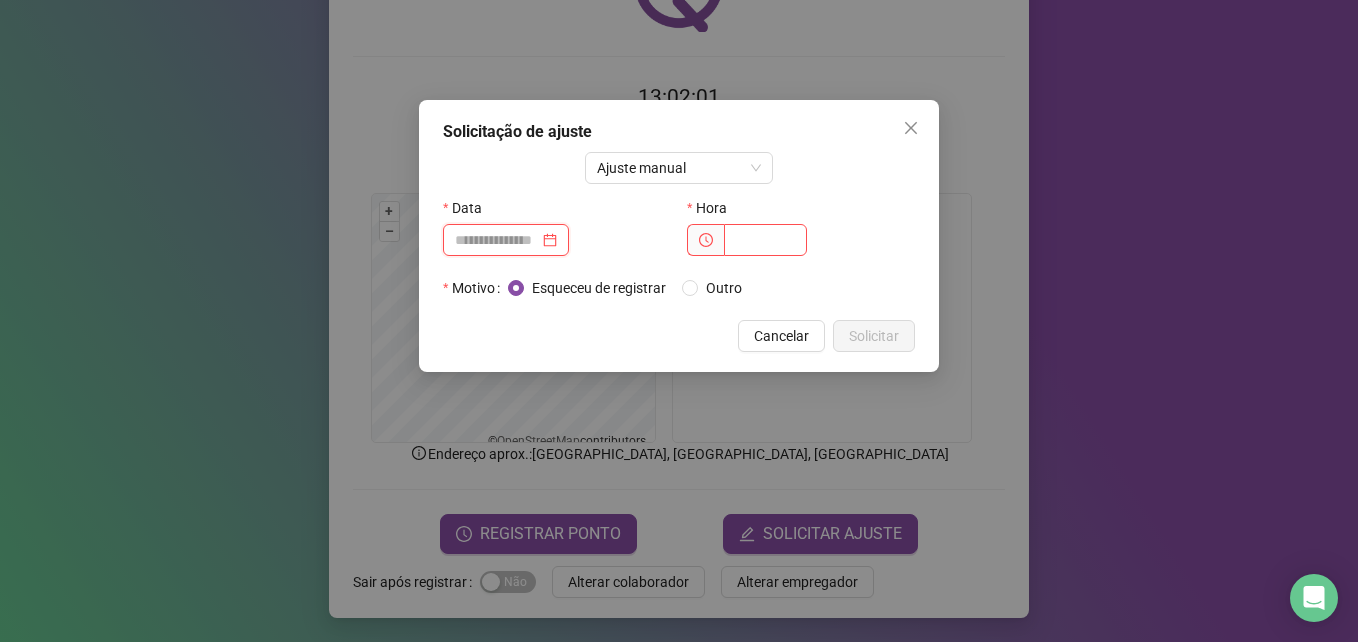 click at bounding box center (497, 240) 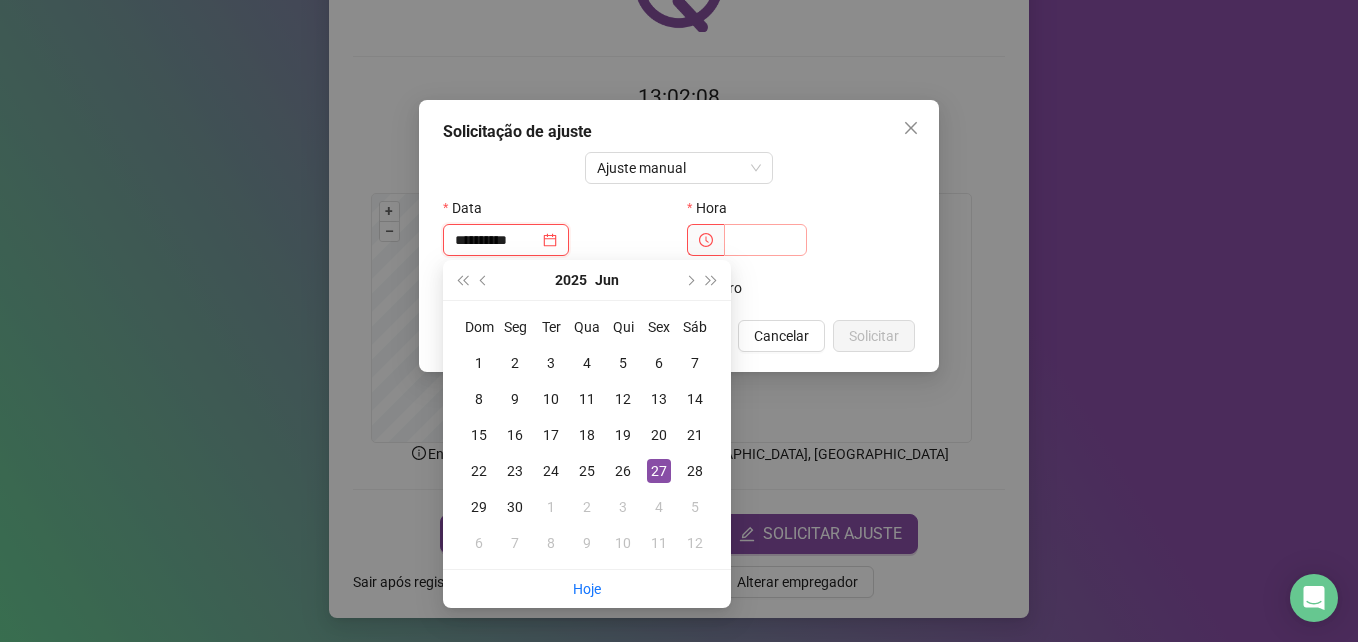 type on "**********" 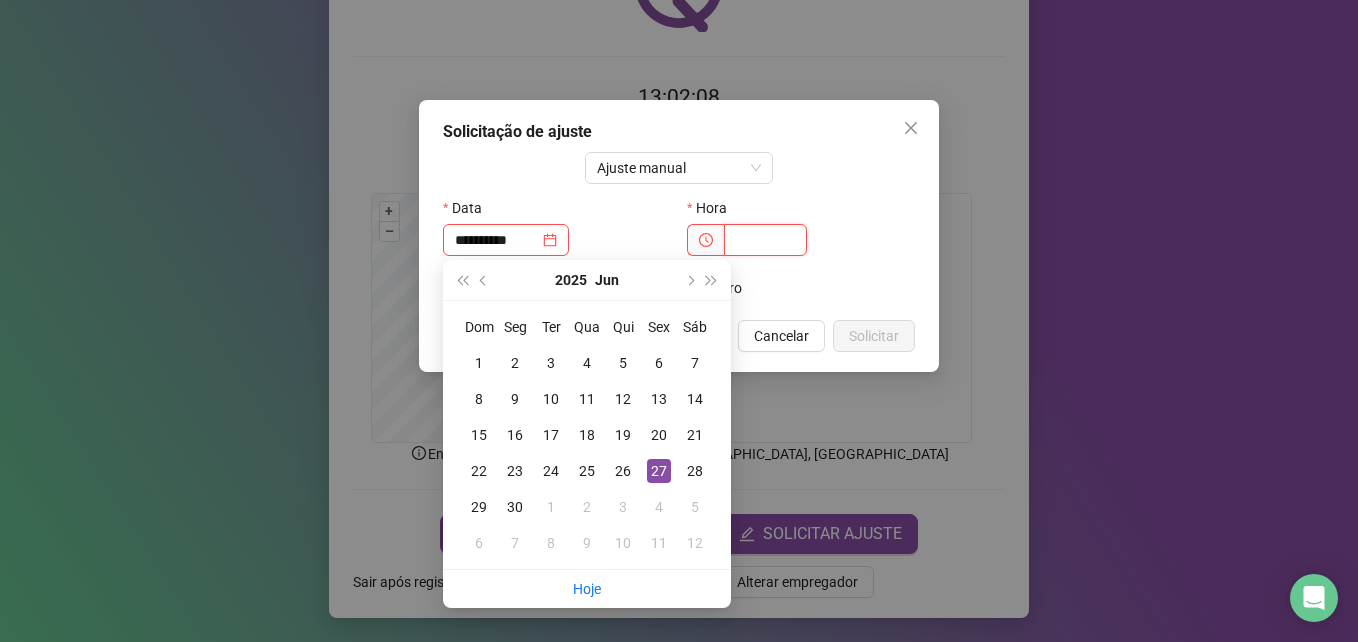 click at bounding box center [765, 240] 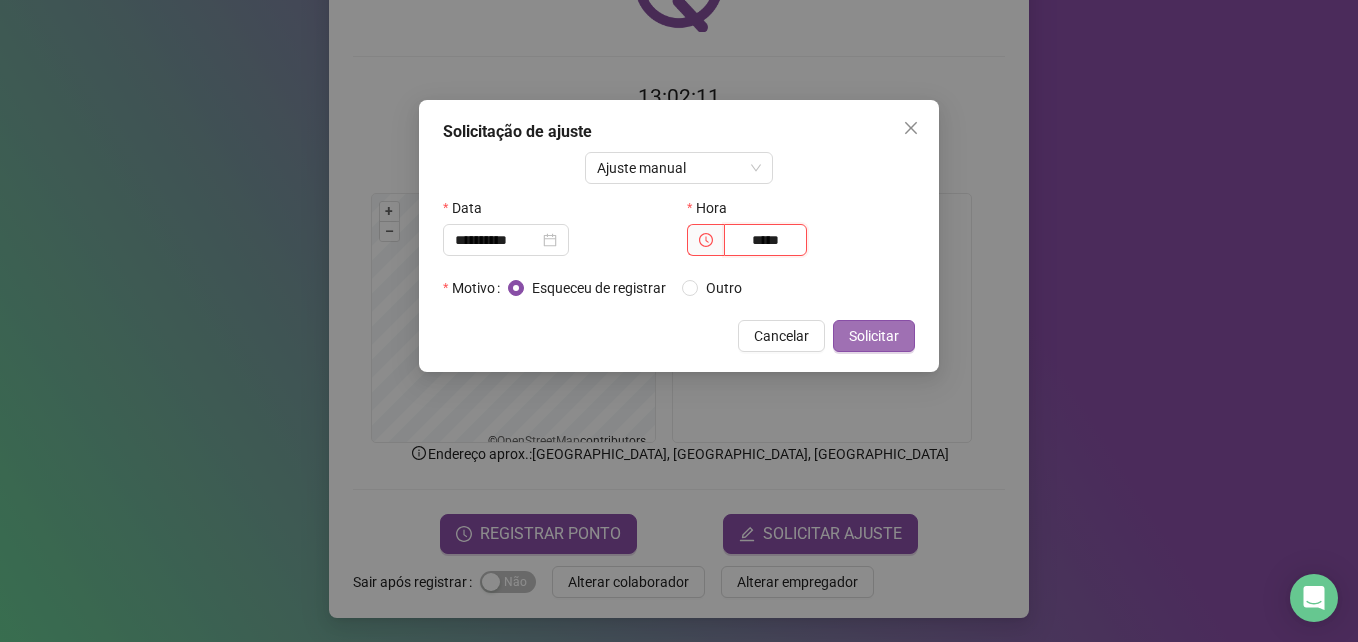 type on "*****" 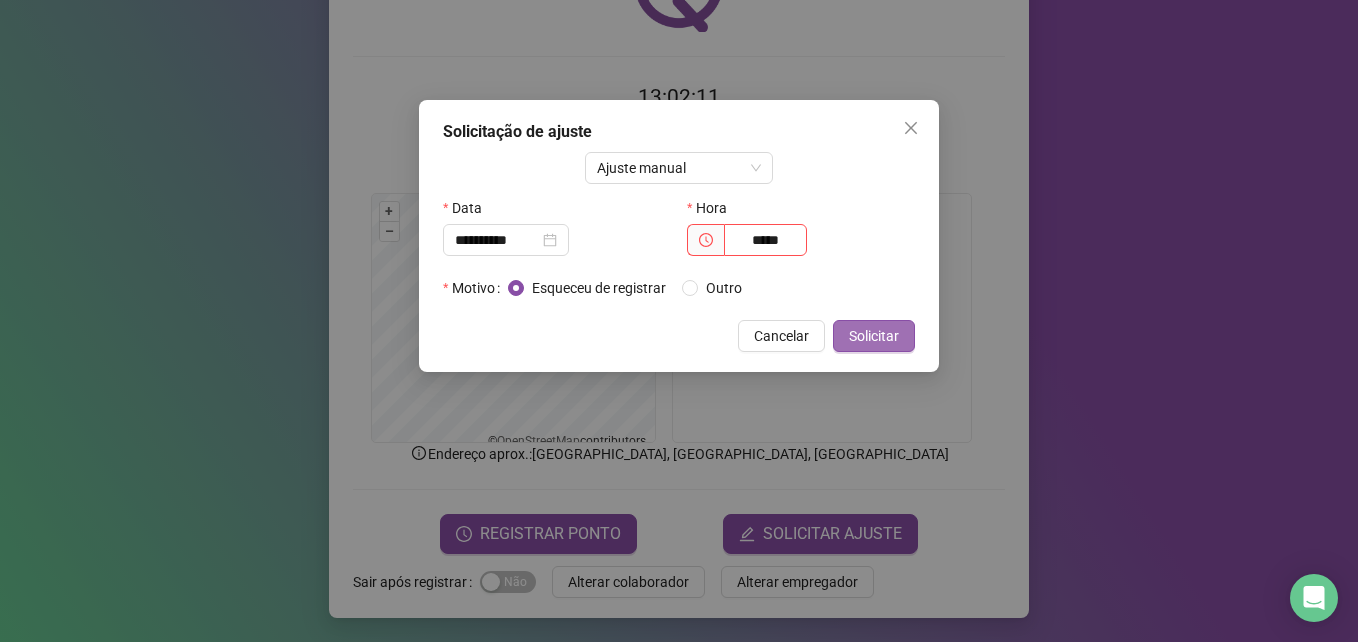 click on "Solicitar" at bounding box center (874, 336) 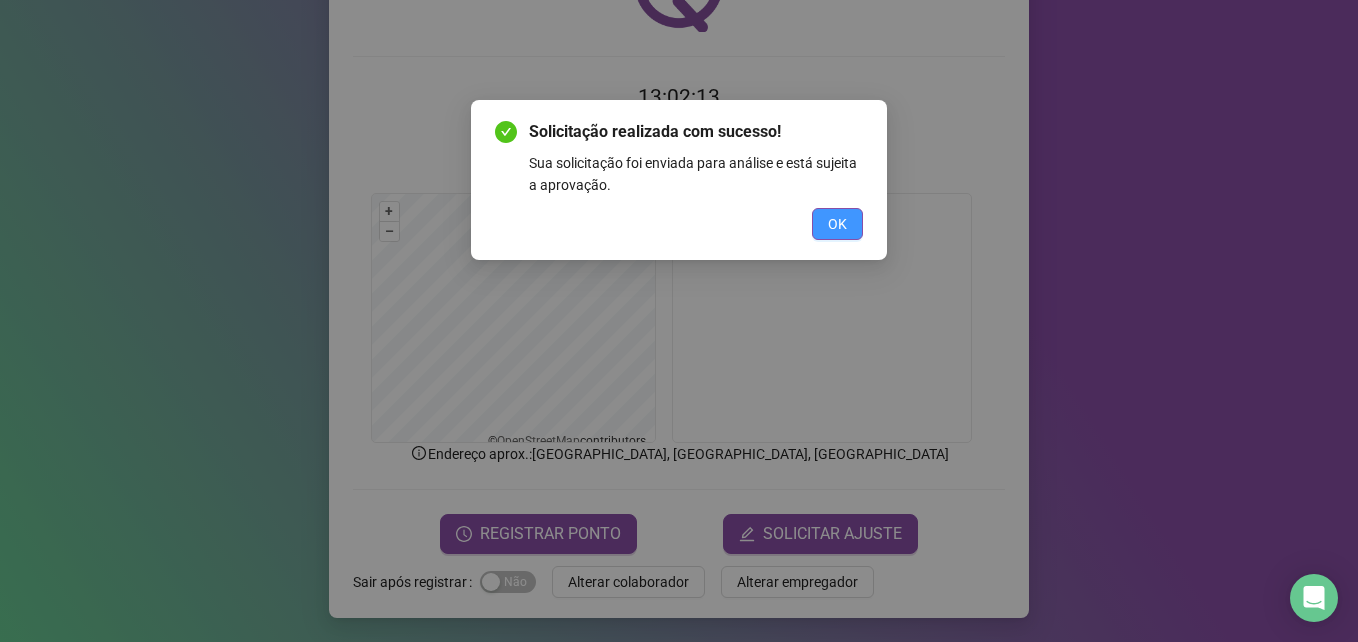 click on "OK" at bounding box center (837, 224) 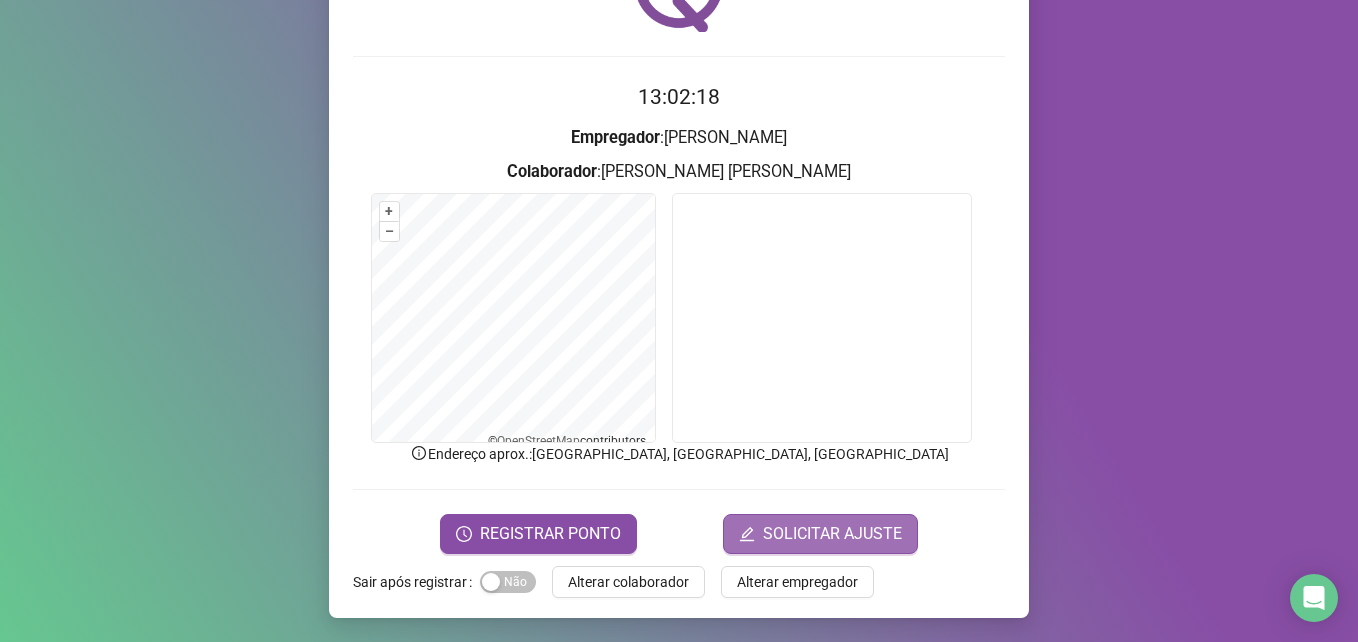 click on "SOLICITAR AJUSTE" at bounding box center [832, 534] 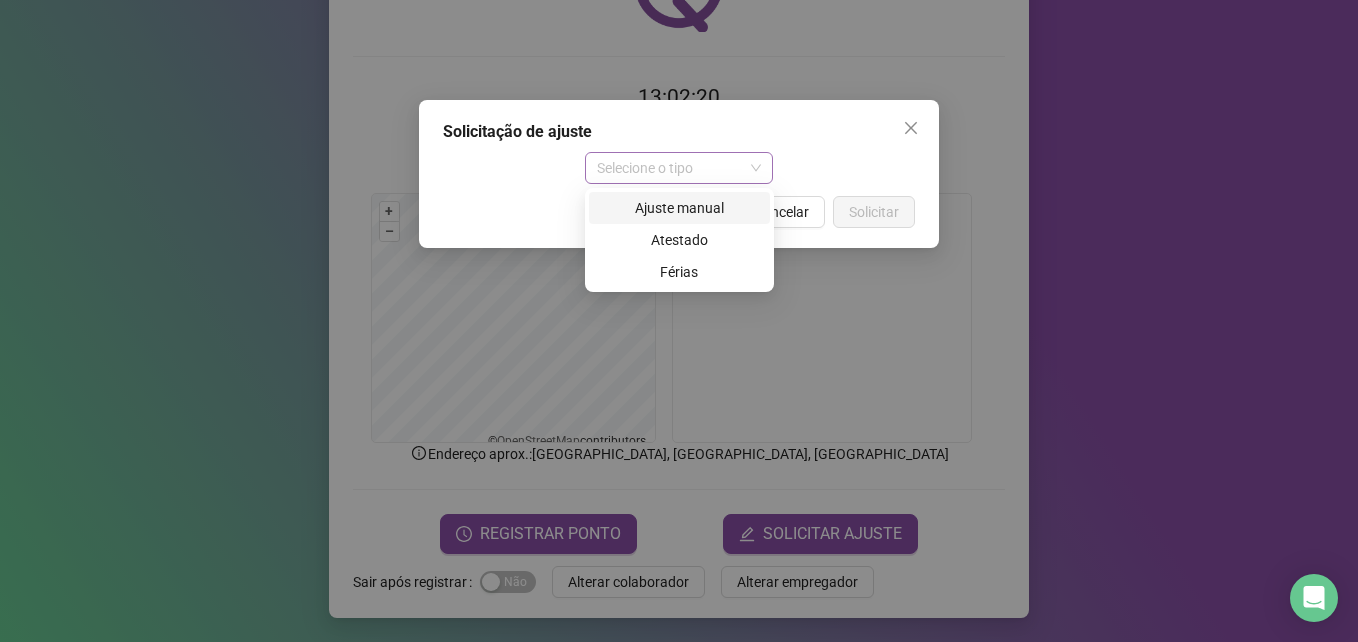 click on "Selecione o tipo" at bounding box center [679, 168] 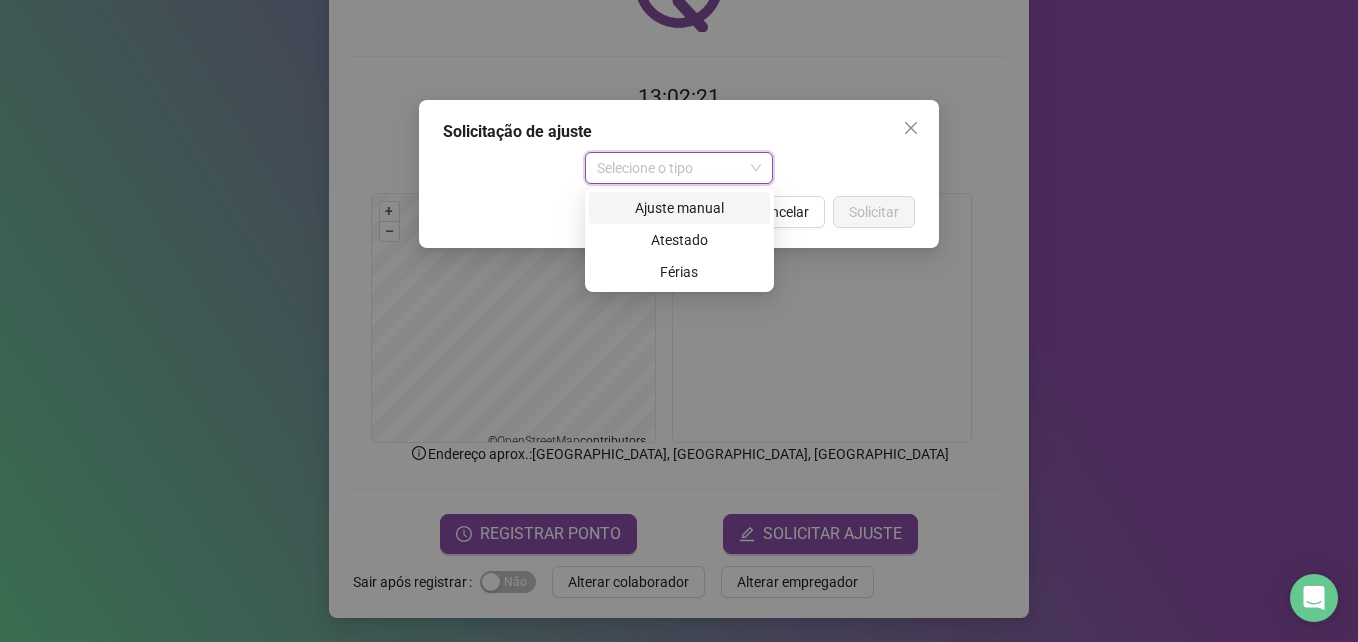 click on "Ajuste manual" at bounding box center [679, 208] 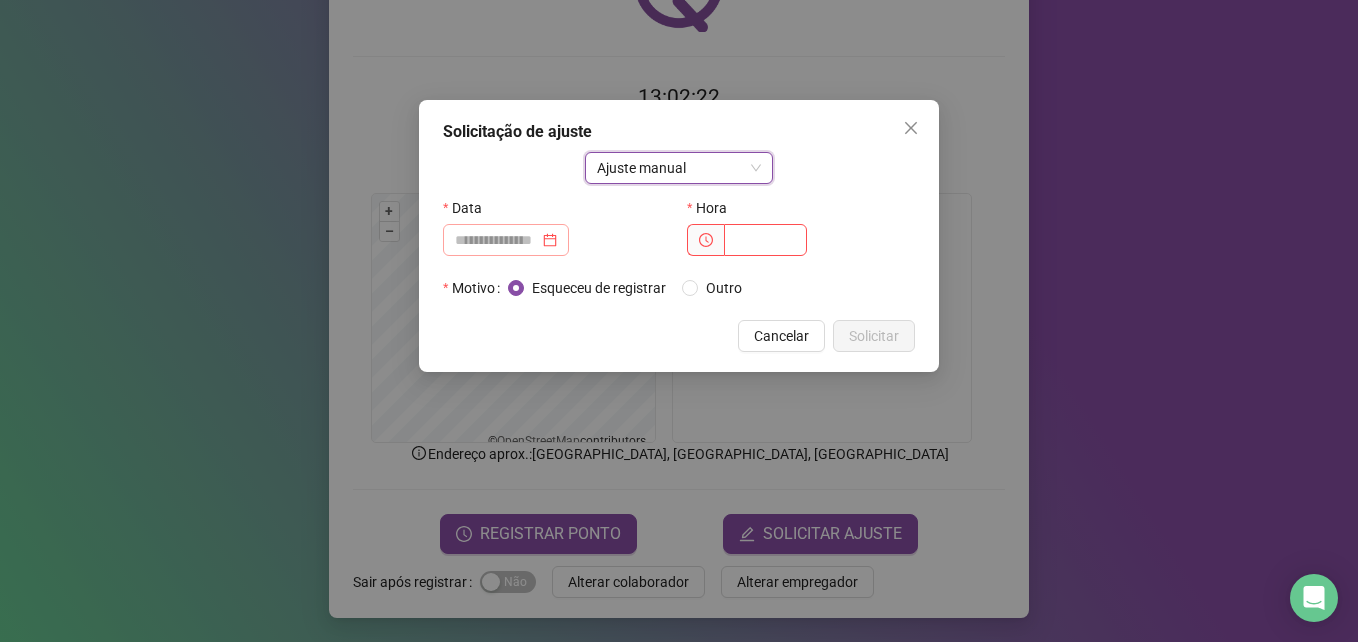 click at bounding box center (506, 240) 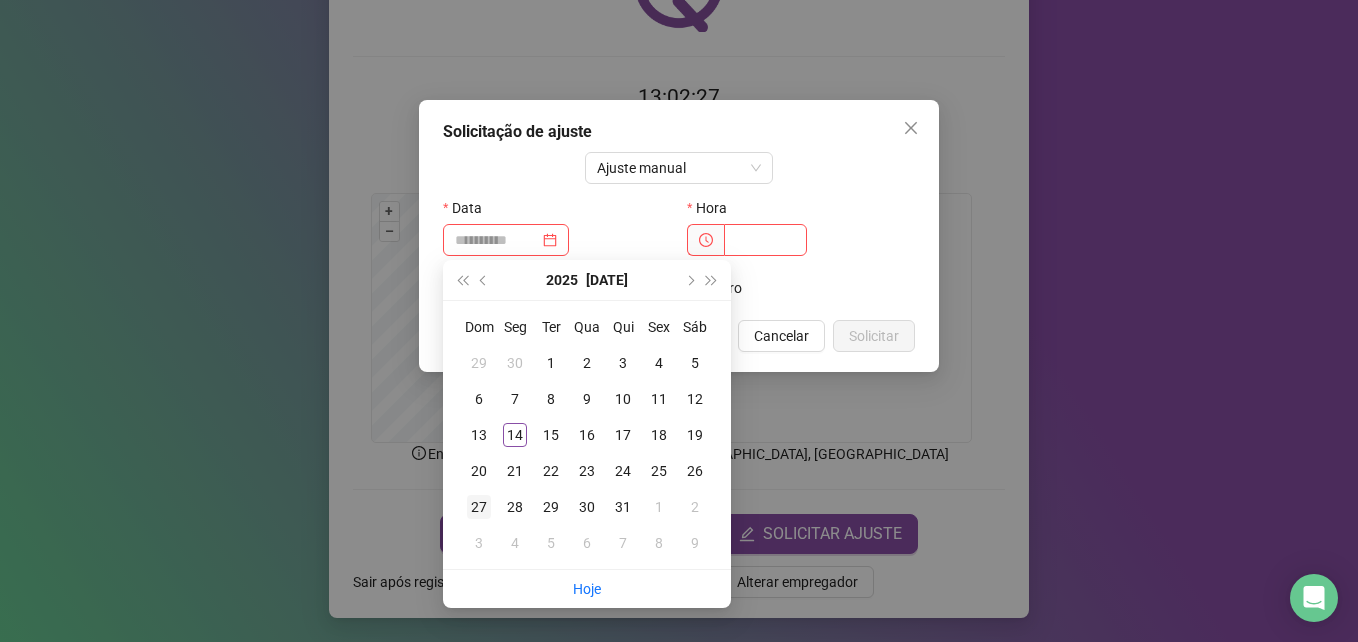 click on "27" at bounding box center [479, 507] 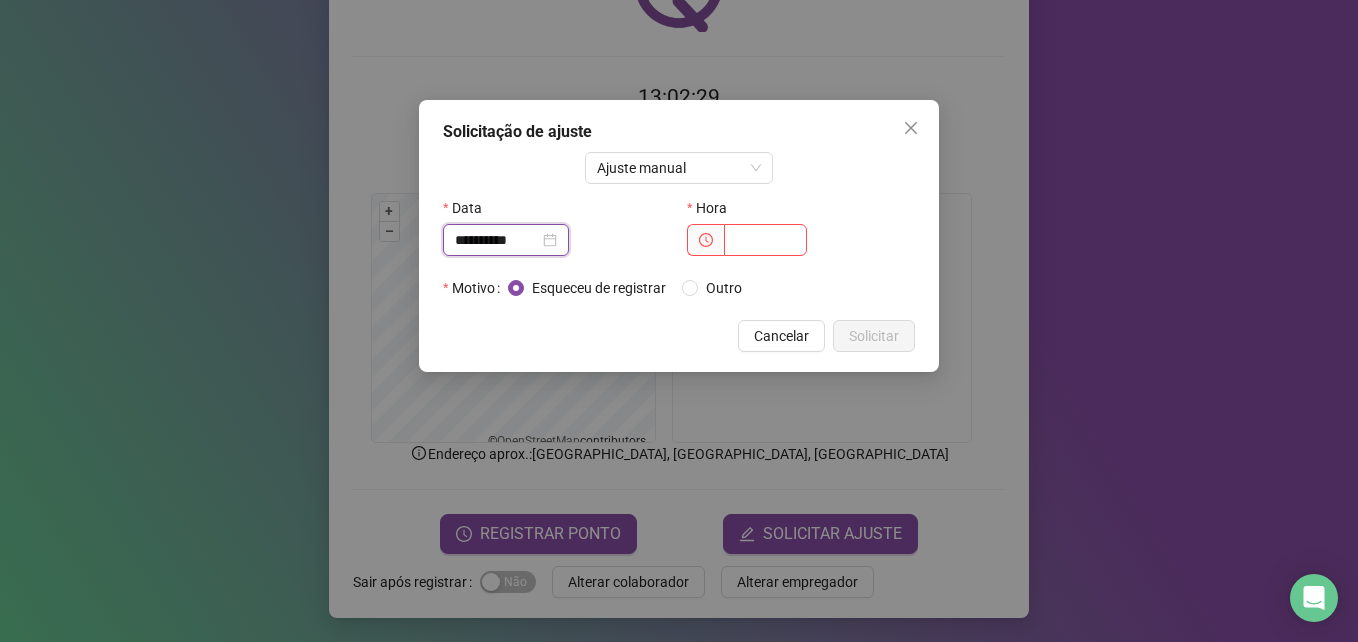 click on "**********" at bounding box center [497, 240] 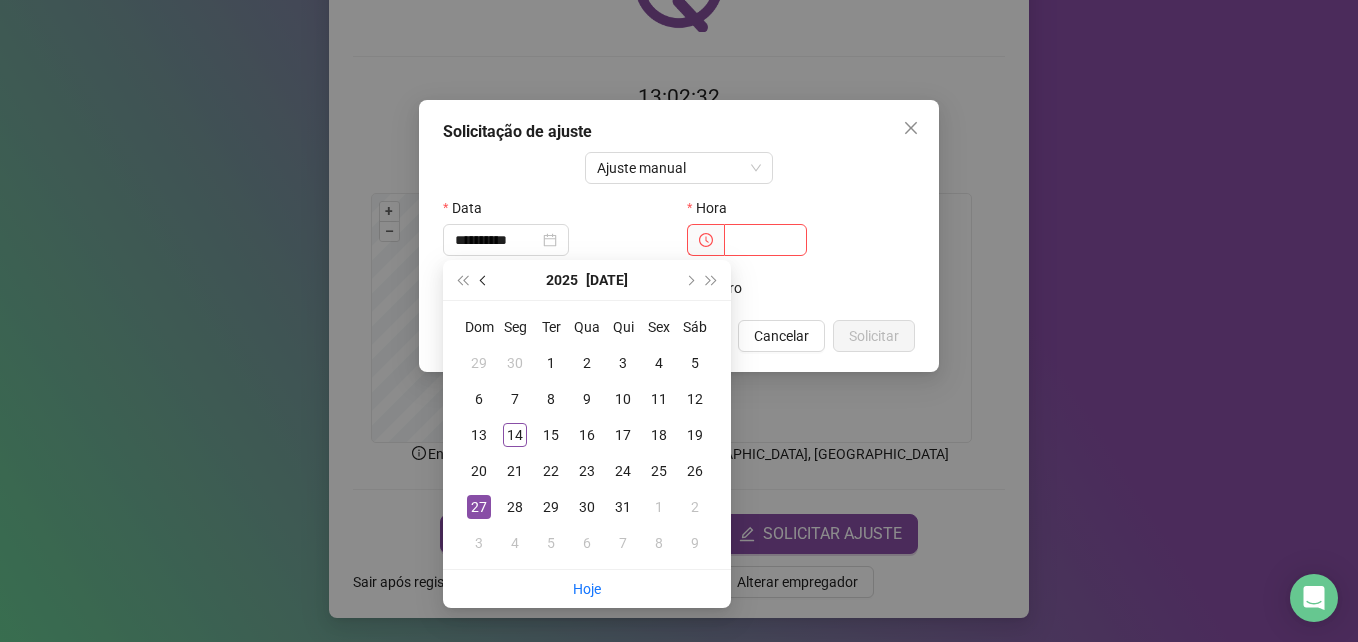 click at bounding box center (485, 280) 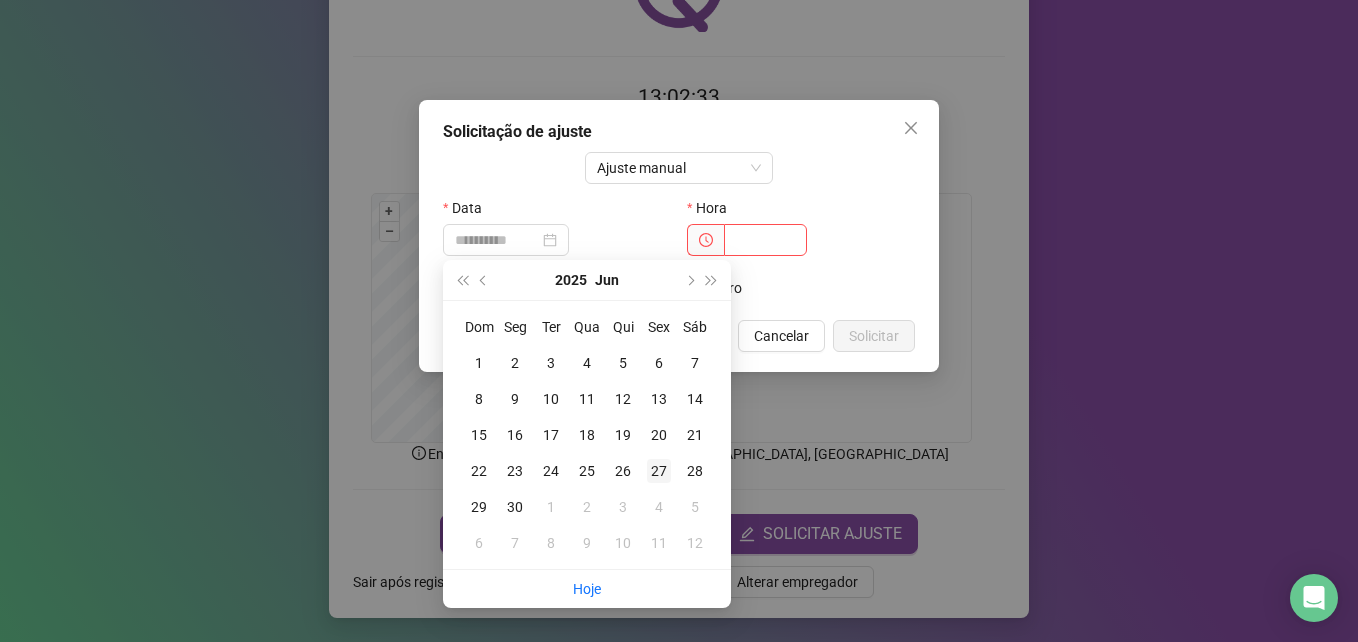 type on "**********" 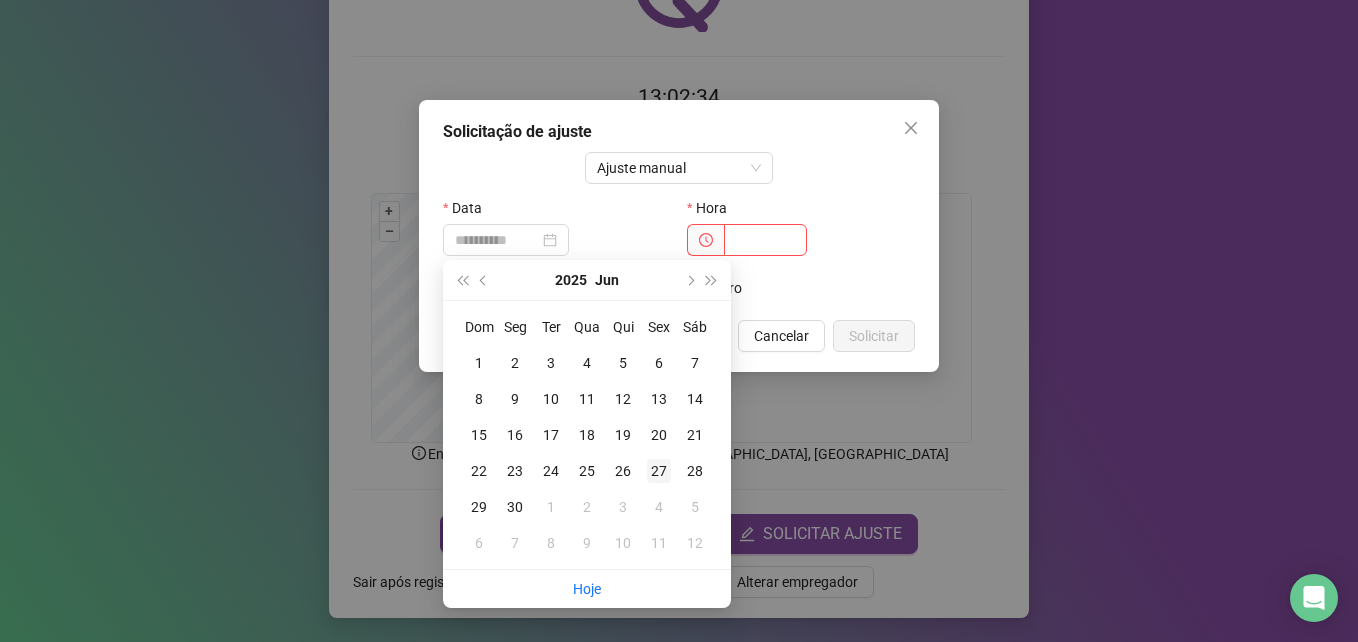 click on "27" at bounding box center [659, 471] 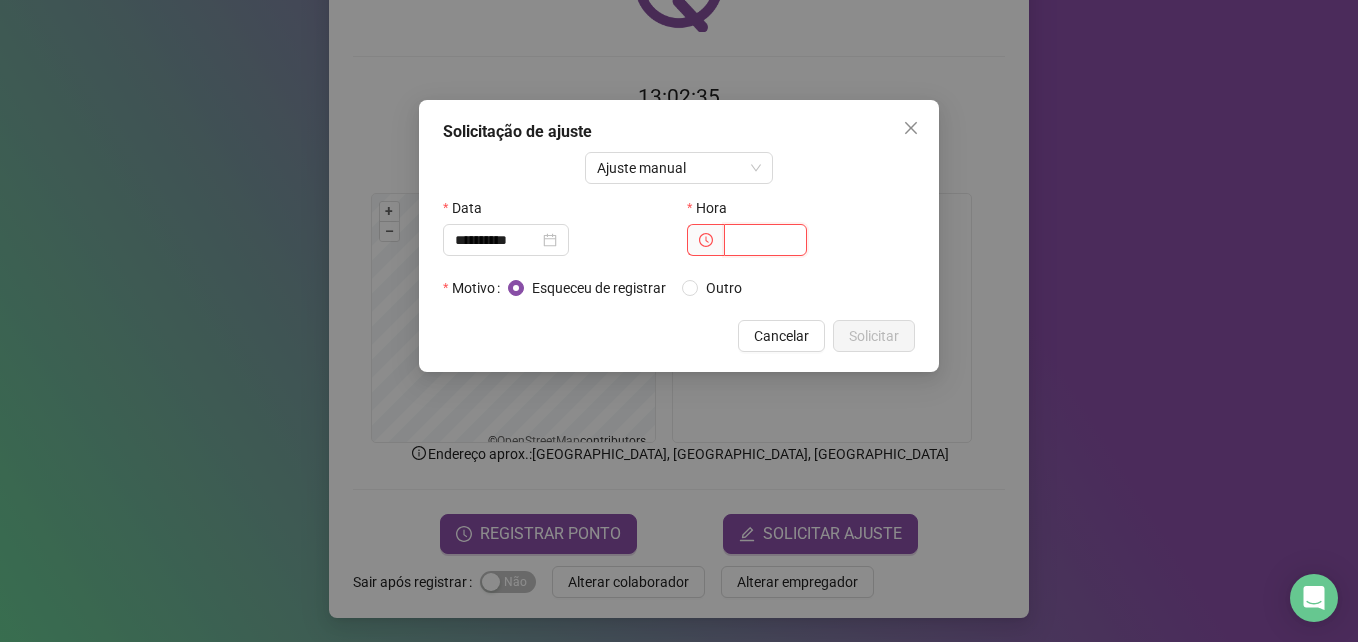 click at bounding box center [765, 240] 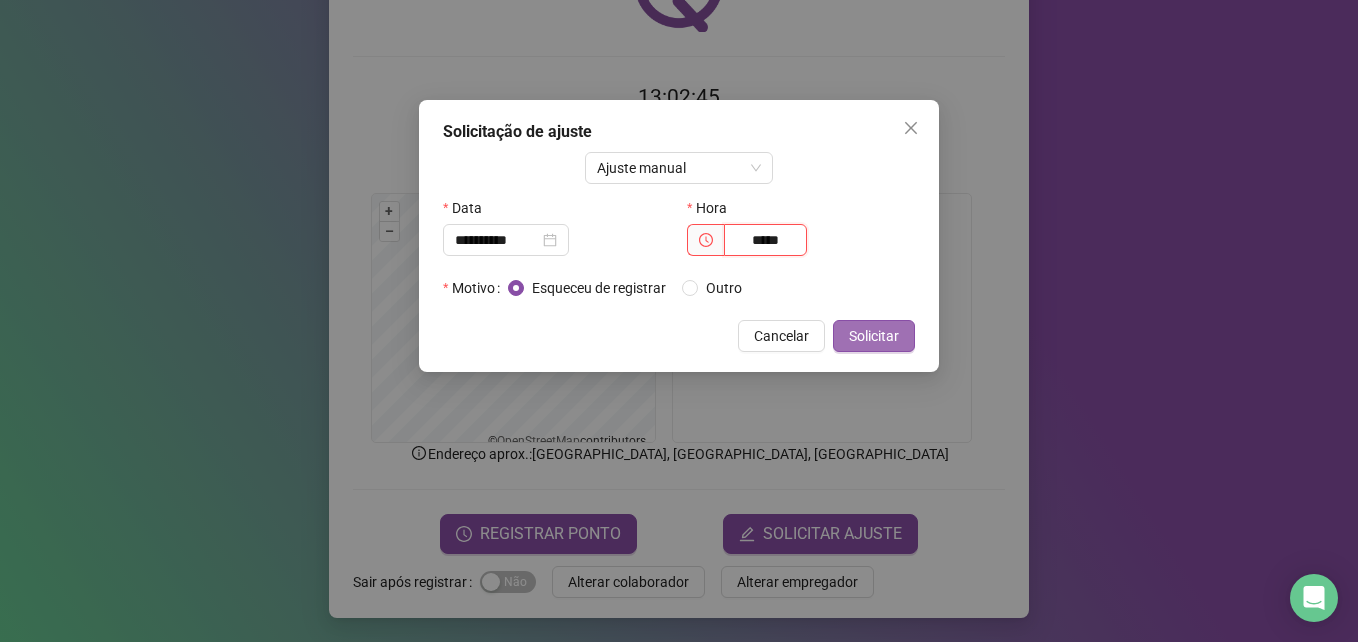 type on "*****" 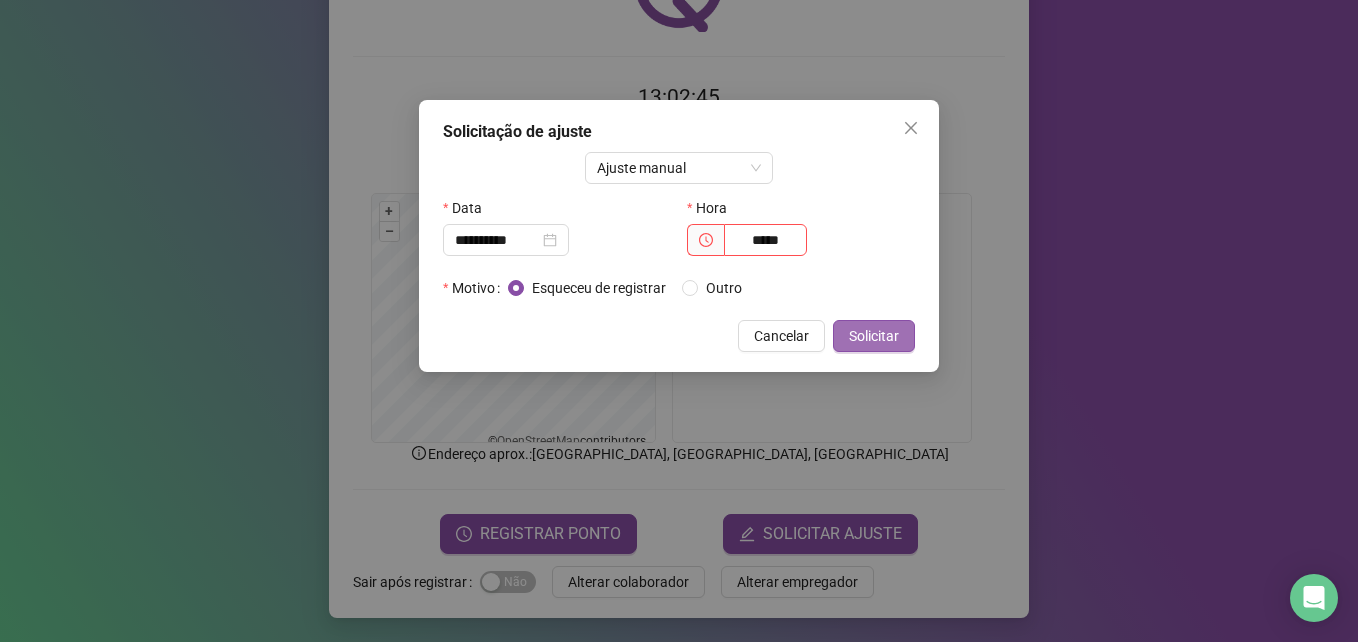 click on "Solicitar" at bounding box center [874, 336] 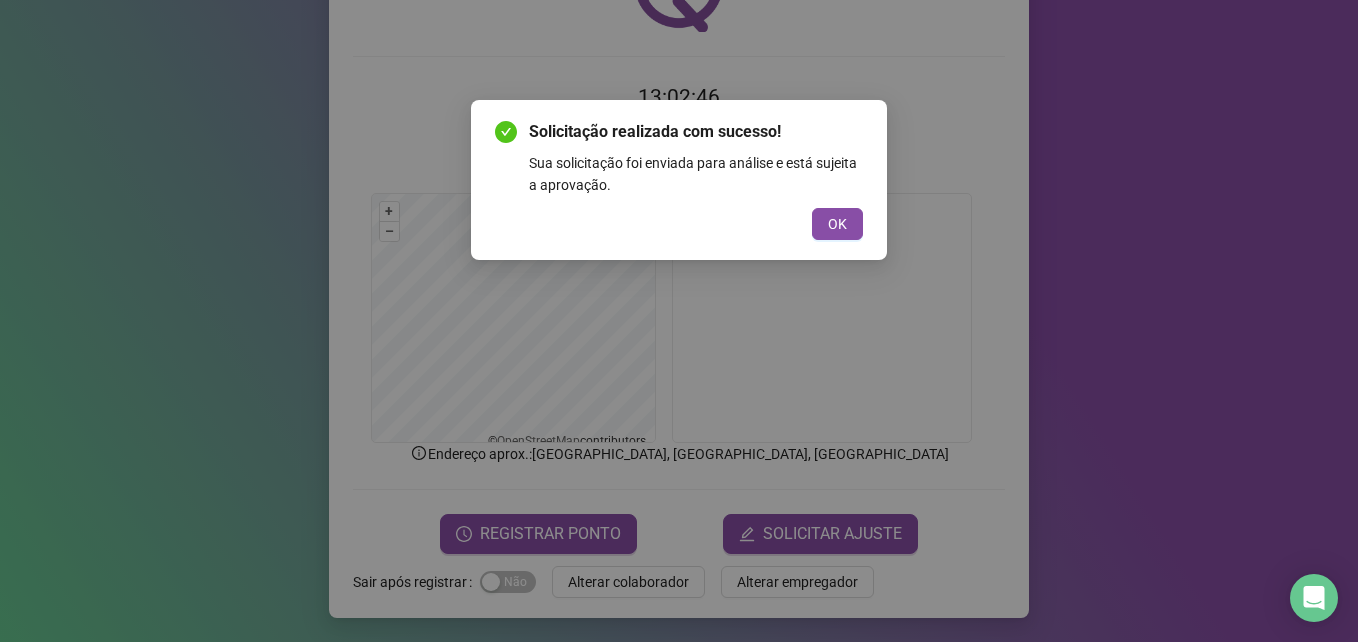 click on "OK" at bounding box center [837, 224] 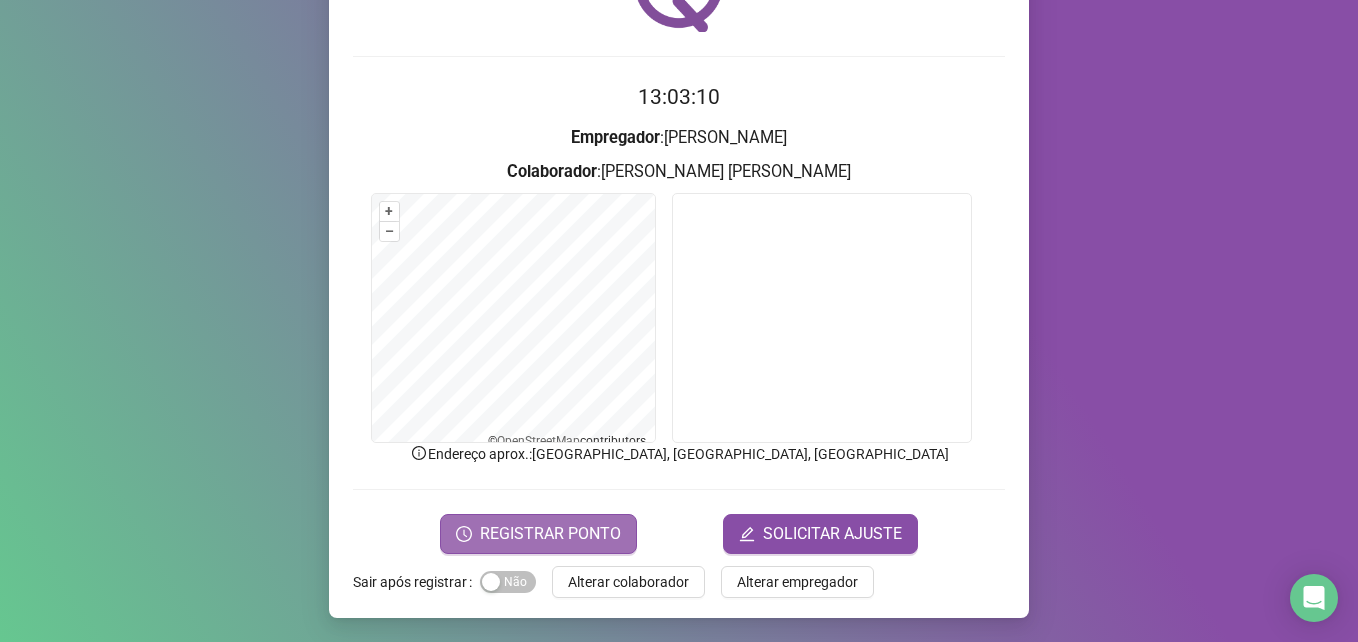 click on "REGISTRAR PONTO" at bounding box center [550, 534] 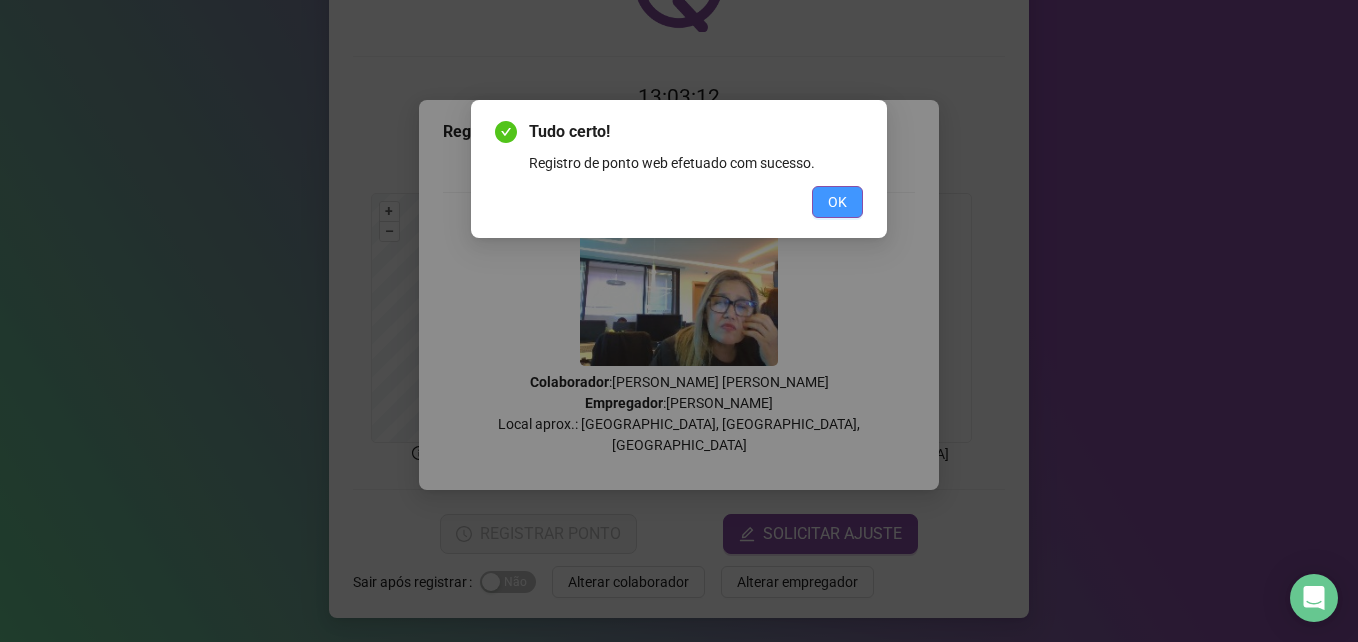 click on "OK" at bounding box center [837, 202] 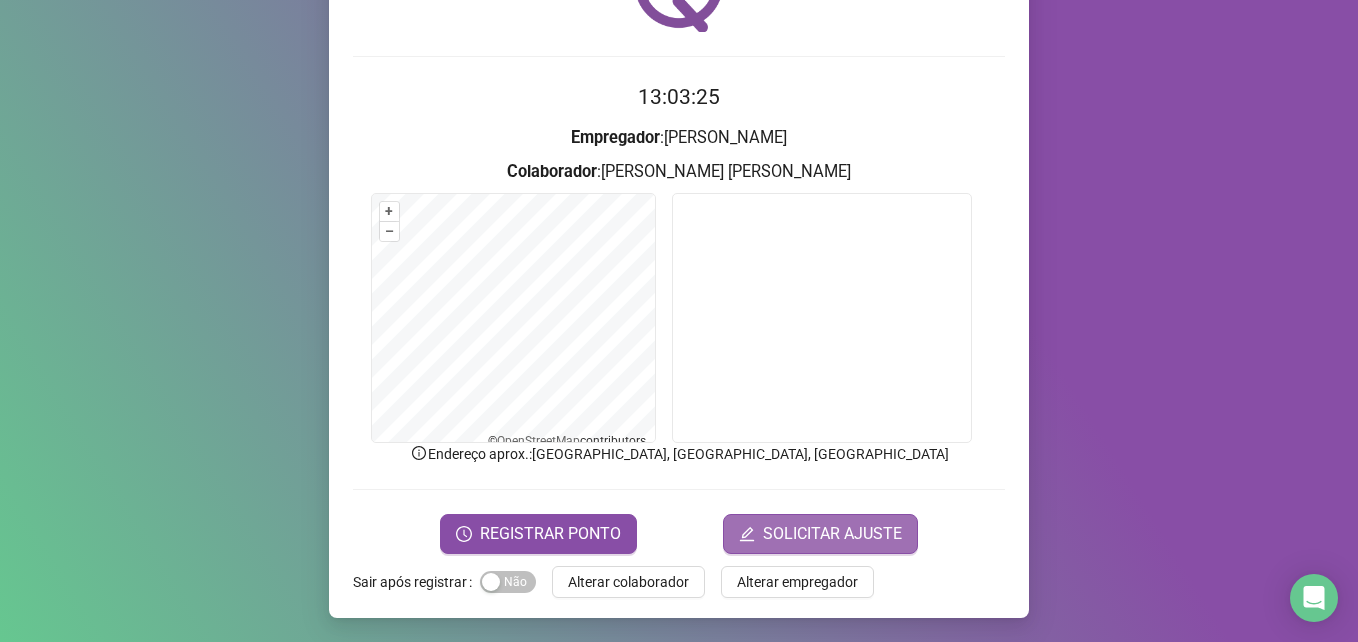 click on "SOLICITAR AJUSTE" at bounding box center [832, 534] 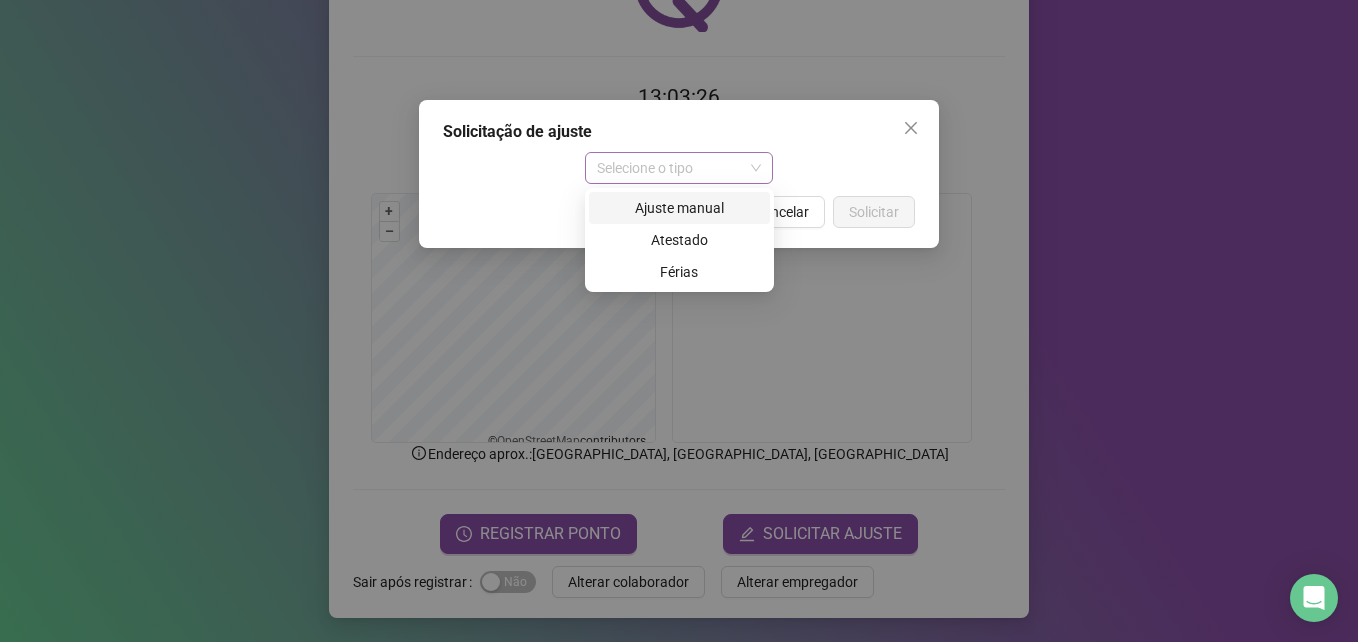 click on "Selecione o tipo" at bounding box center [679, 168] 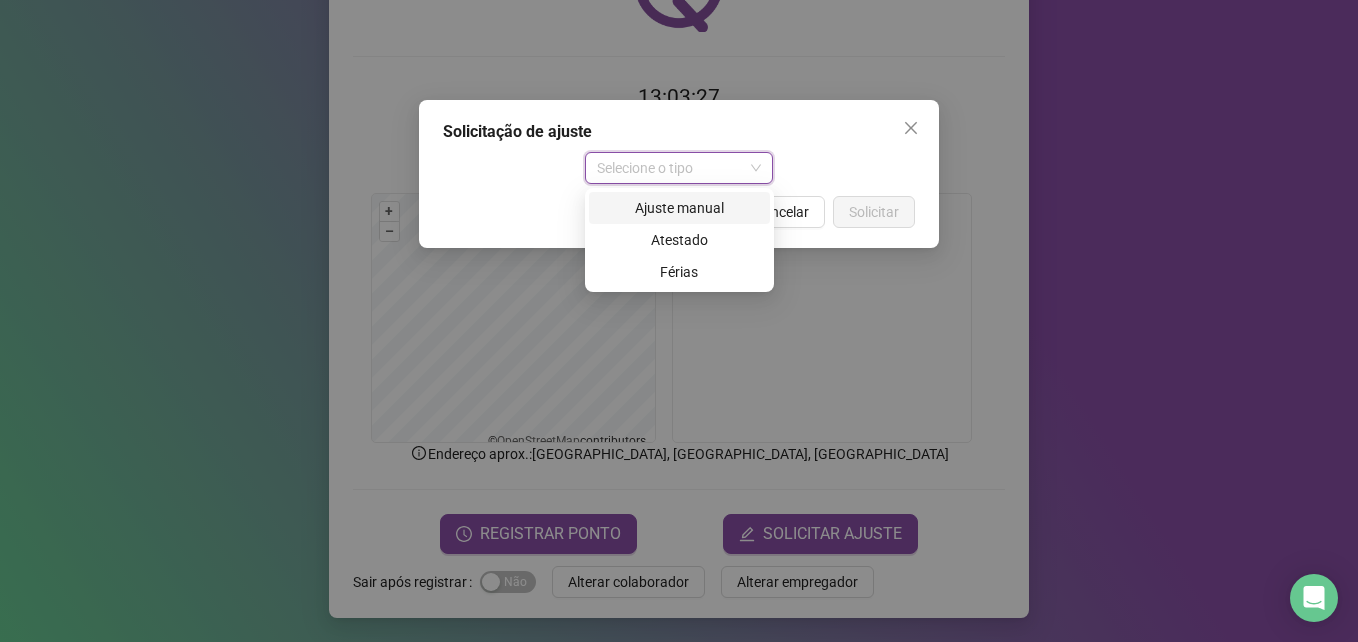 click on "Ajuste manual" at bounding box center (679, 208) 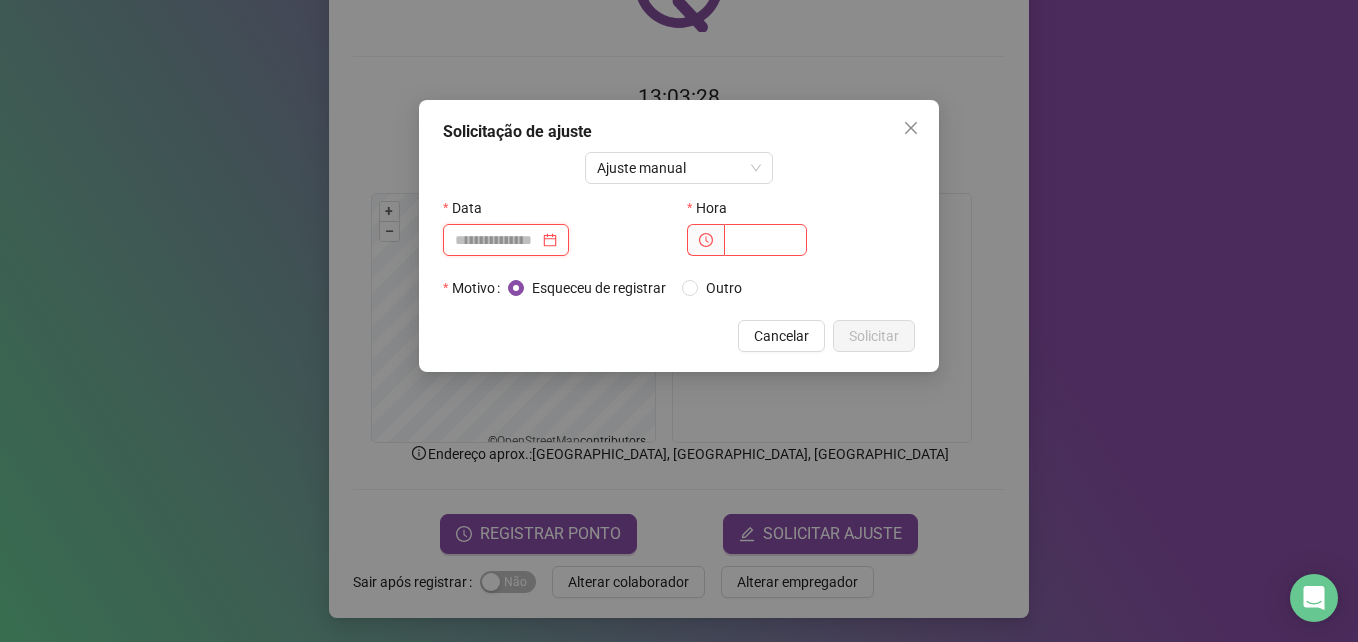 click at bounding box center [497, 240] 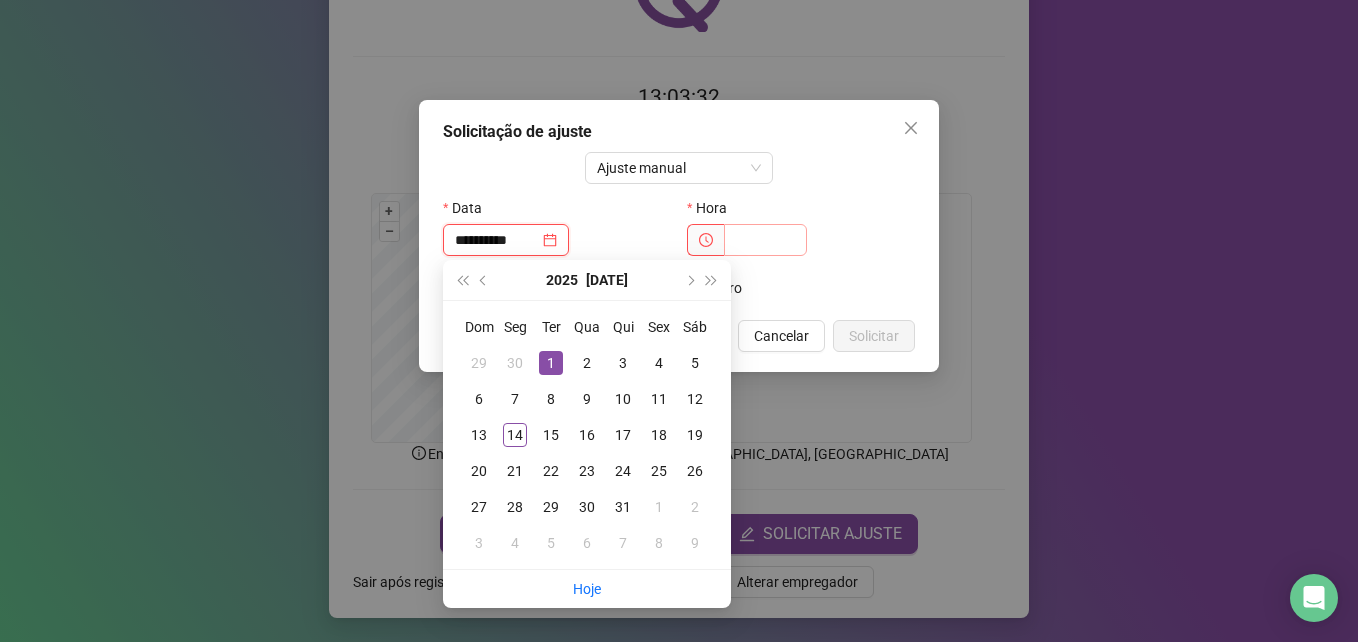 type on "**********" 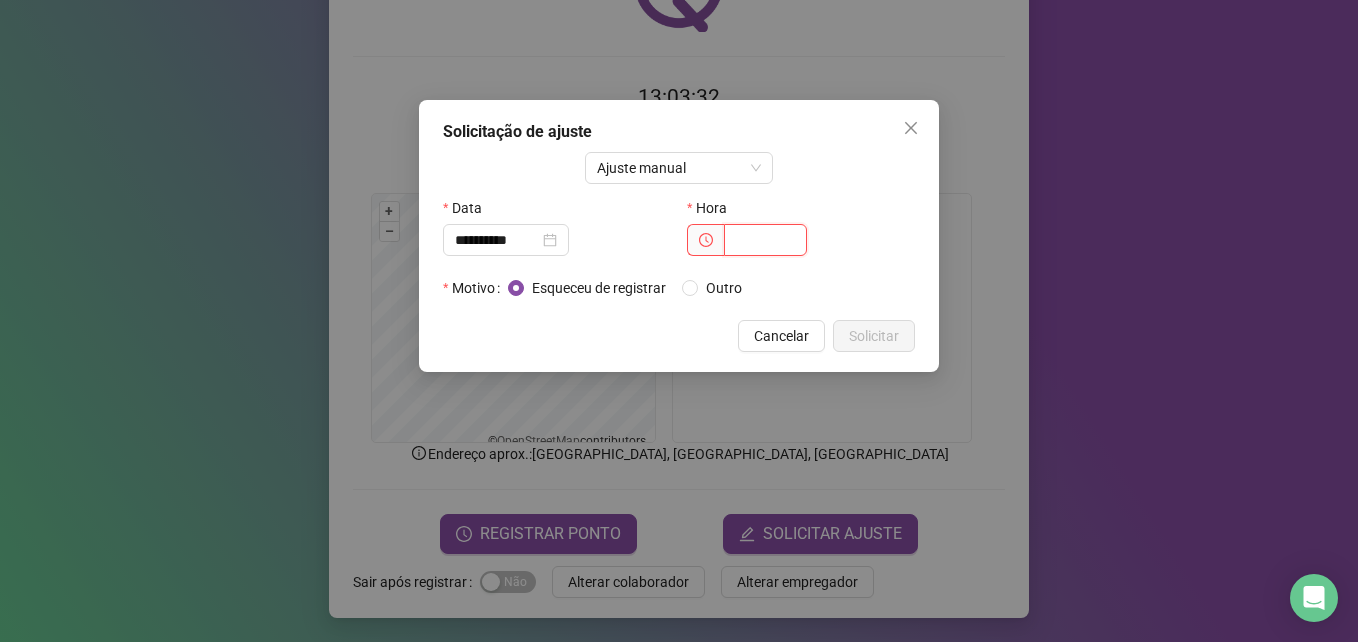 click at bounding box center [765, 240] 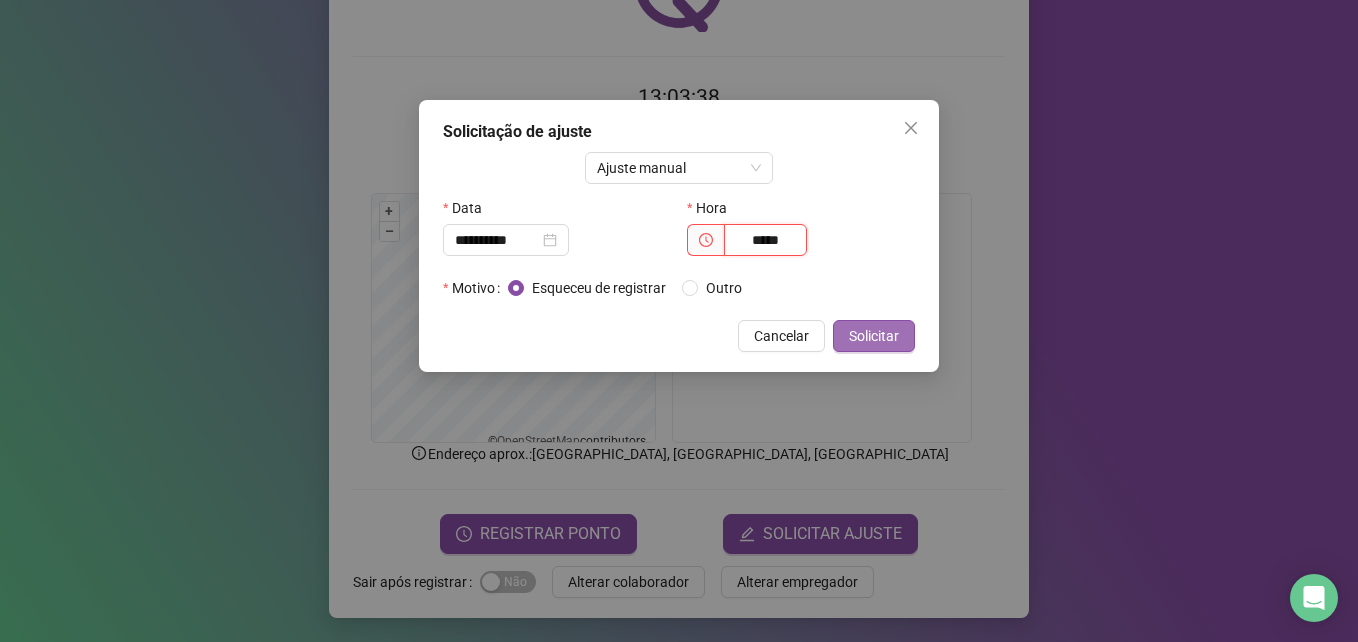 type on "*****" 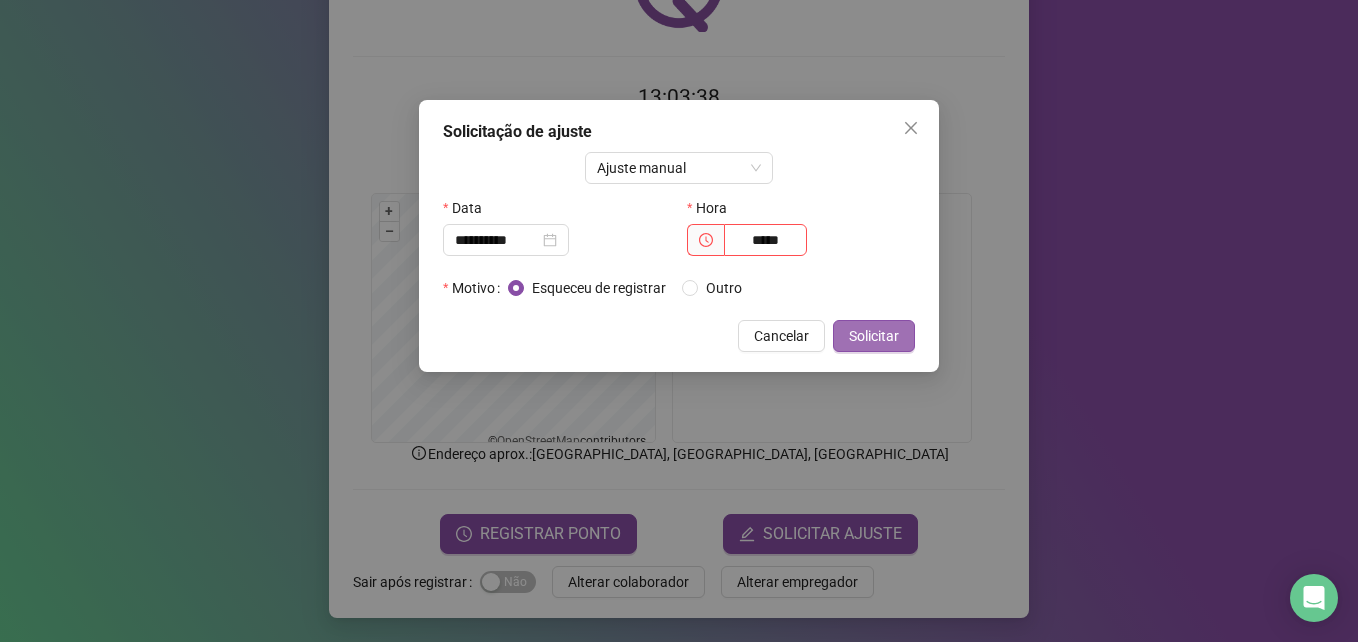 click on "Solicitar" at bounding box center [874, 336] 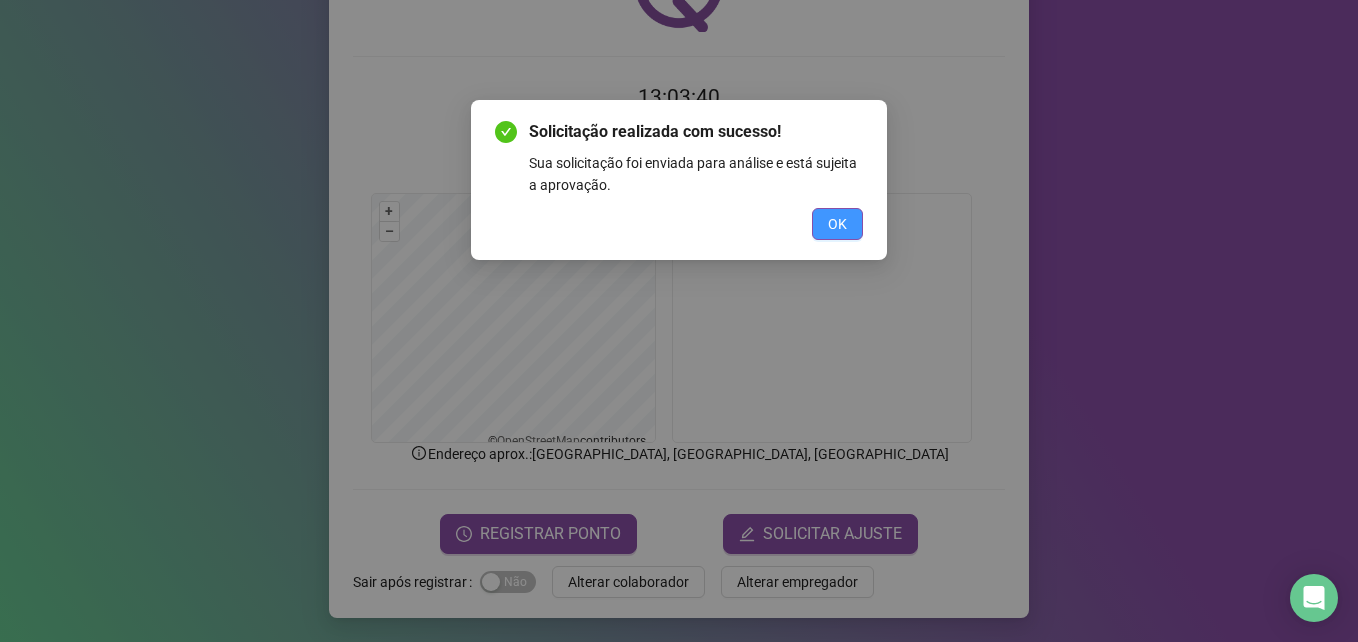 click on "OK" at bounding box center (837, 224) 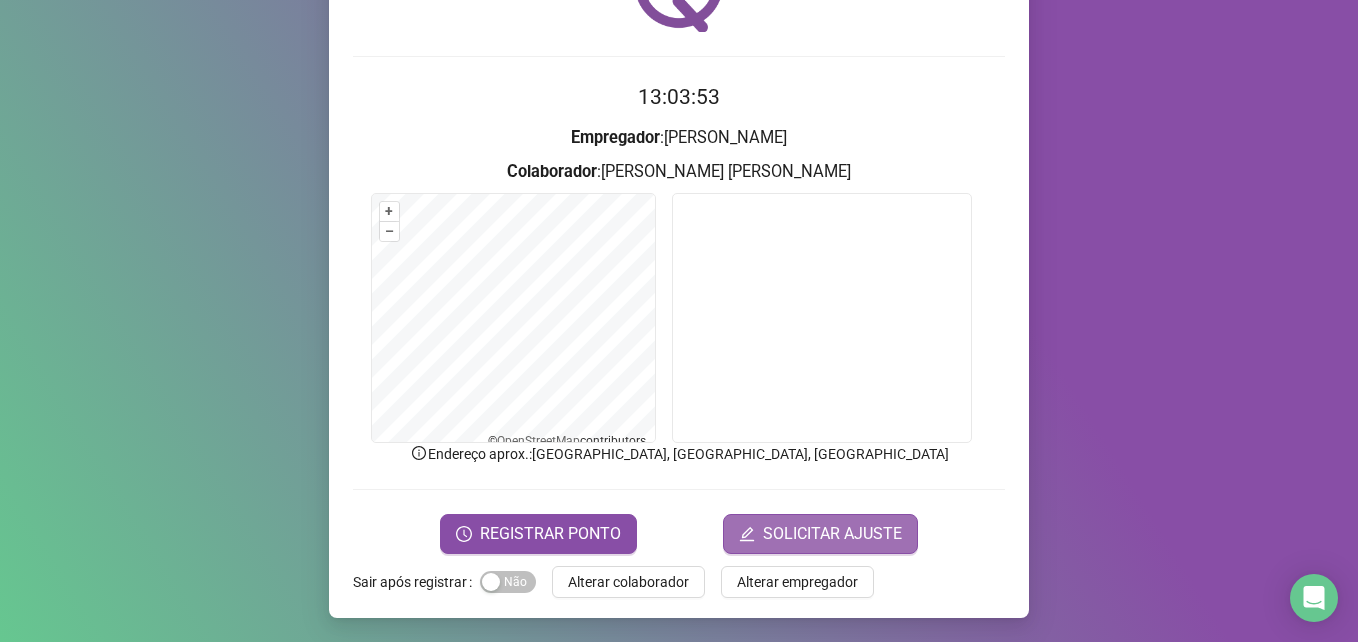 click on "SOLICITAR AJUSTE" at bounding box center [832, 534] 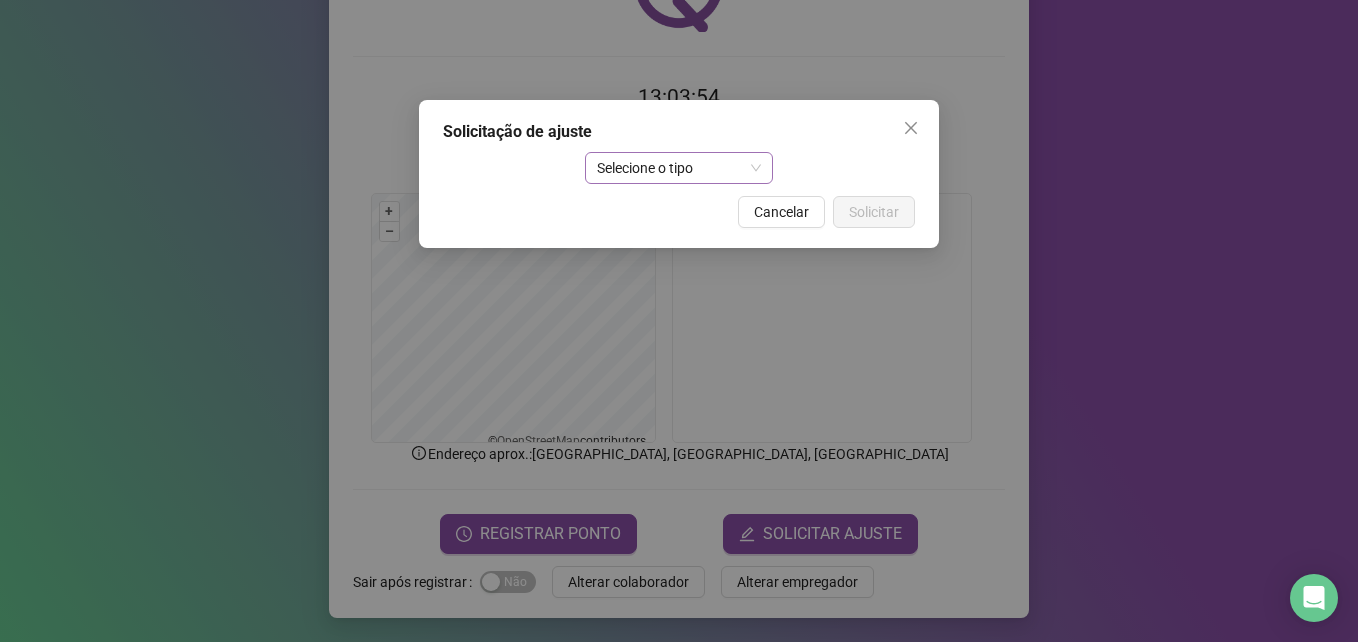 click on "Selecione o tipo" at bounding box center (679, 168) 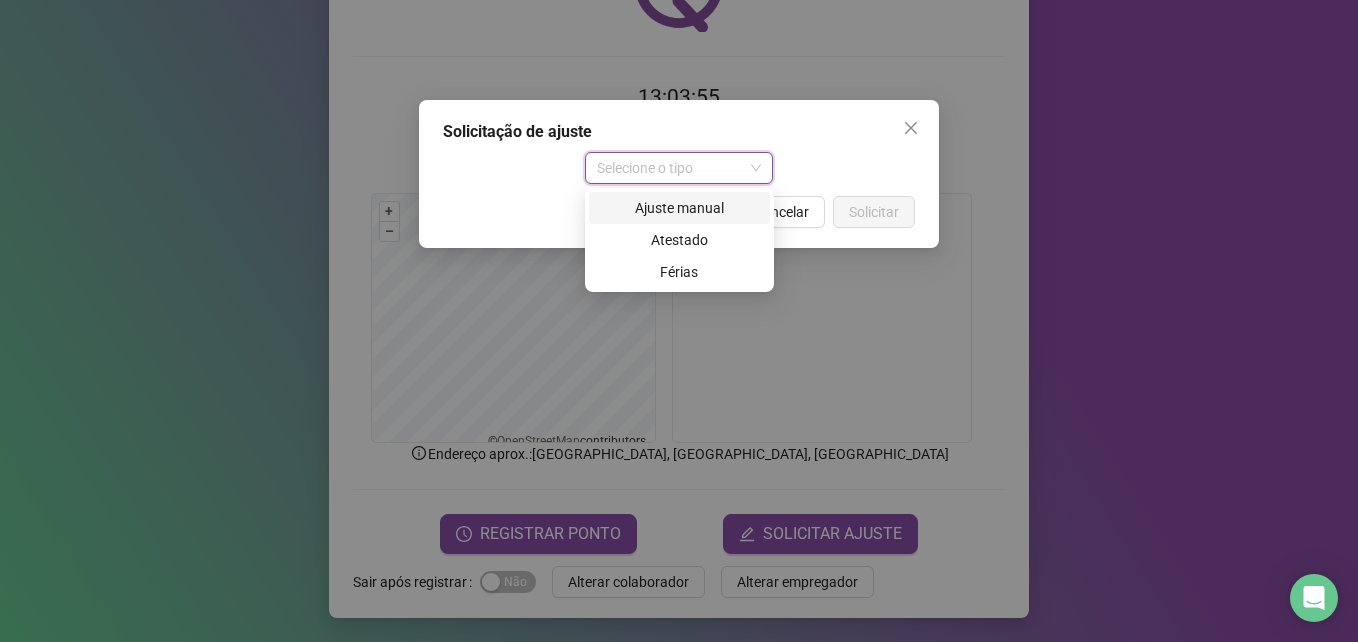 click on "Ajuste manual" at bounding box center (679, 208) 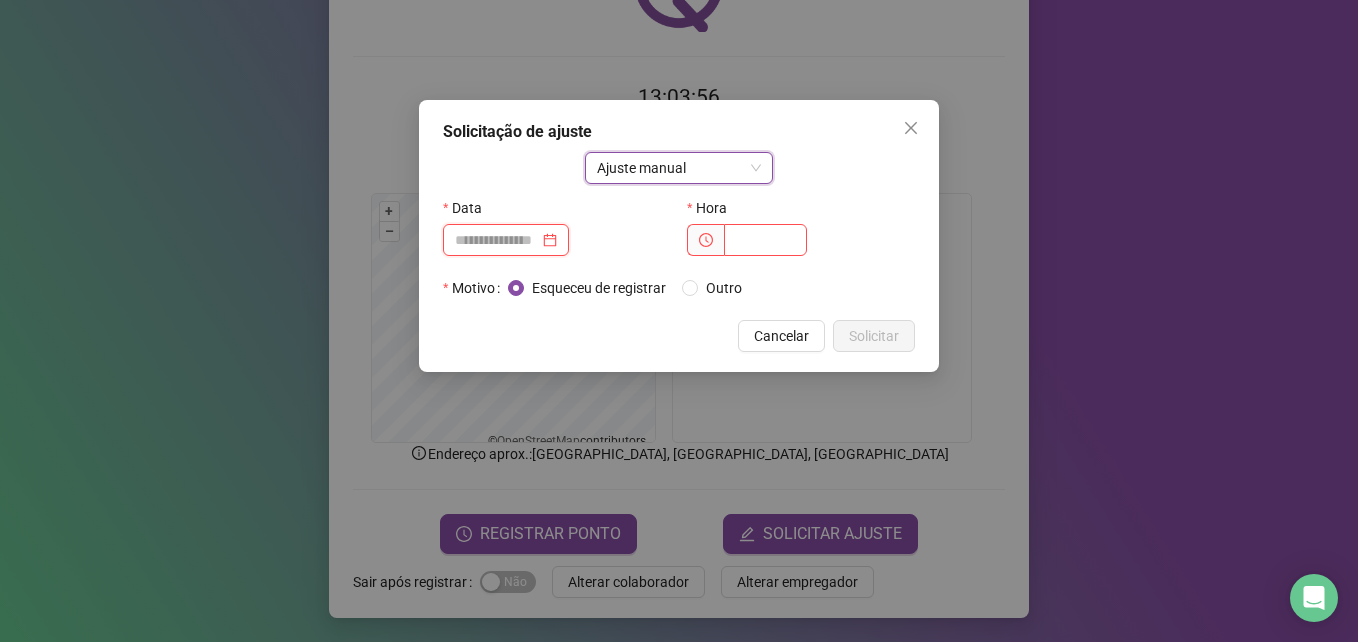 click at bounding box center (497, 240) 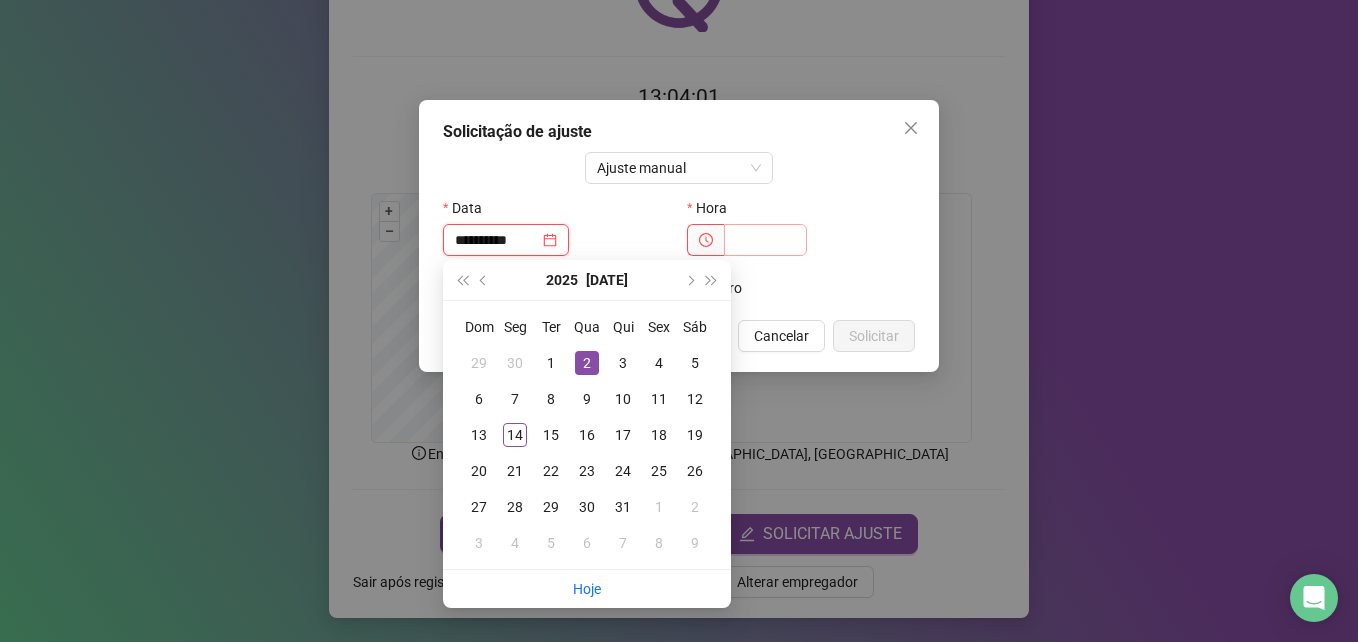 type on "**********" 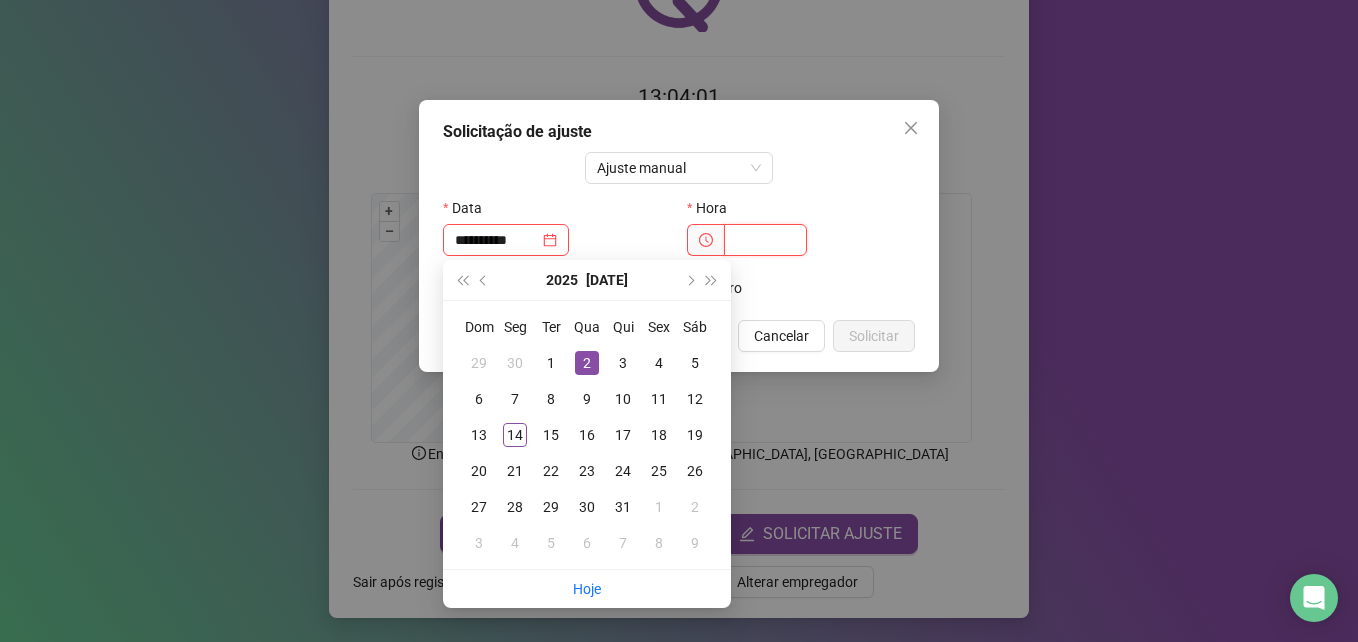 click at bounding box center [765, 240] 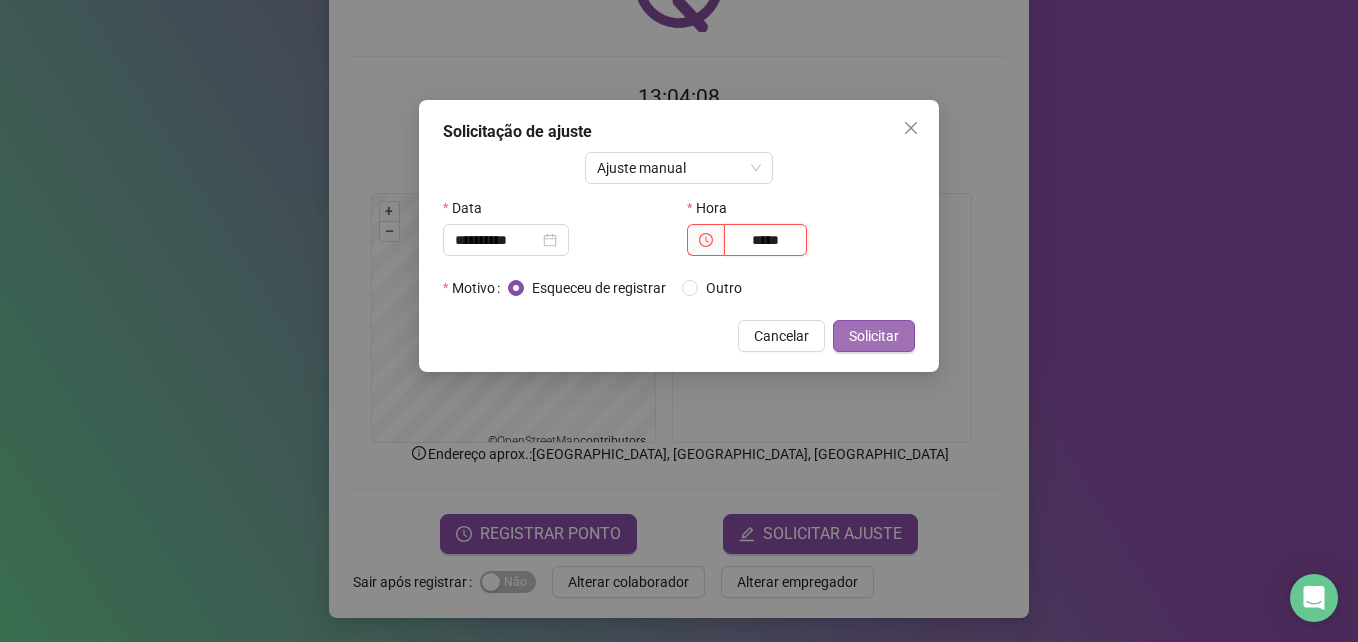 type on "*****" 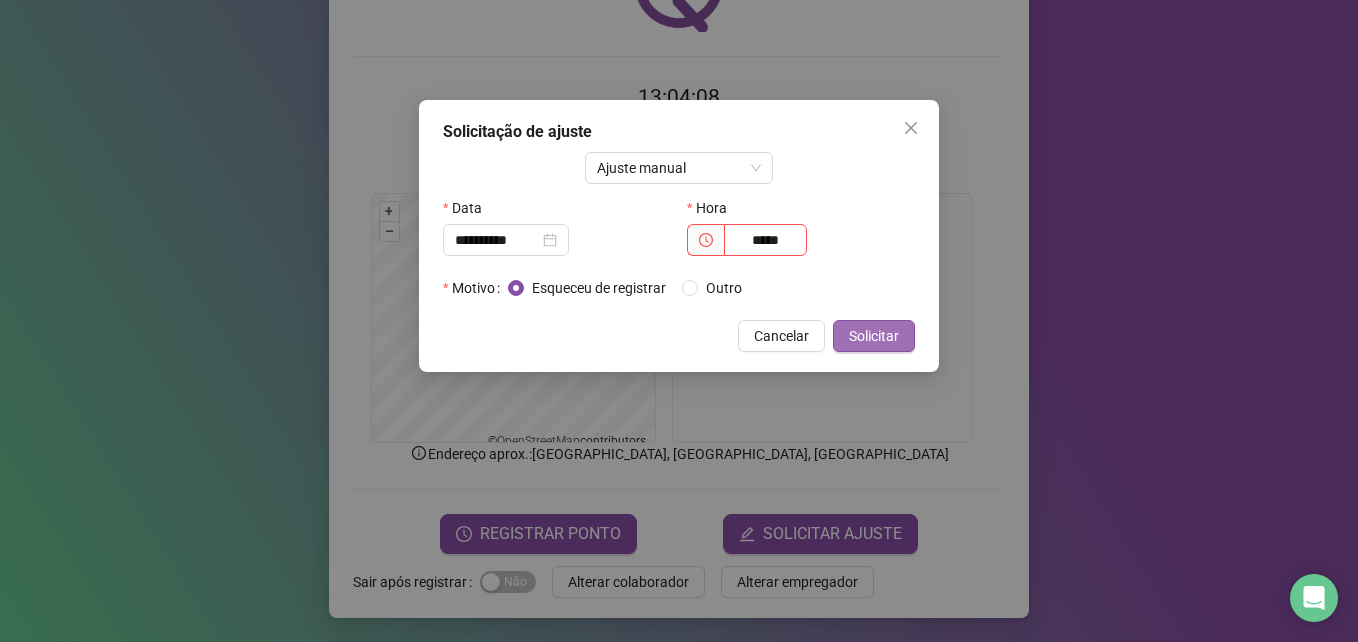 click on "Solicitar" at bounding box center (874, 336) 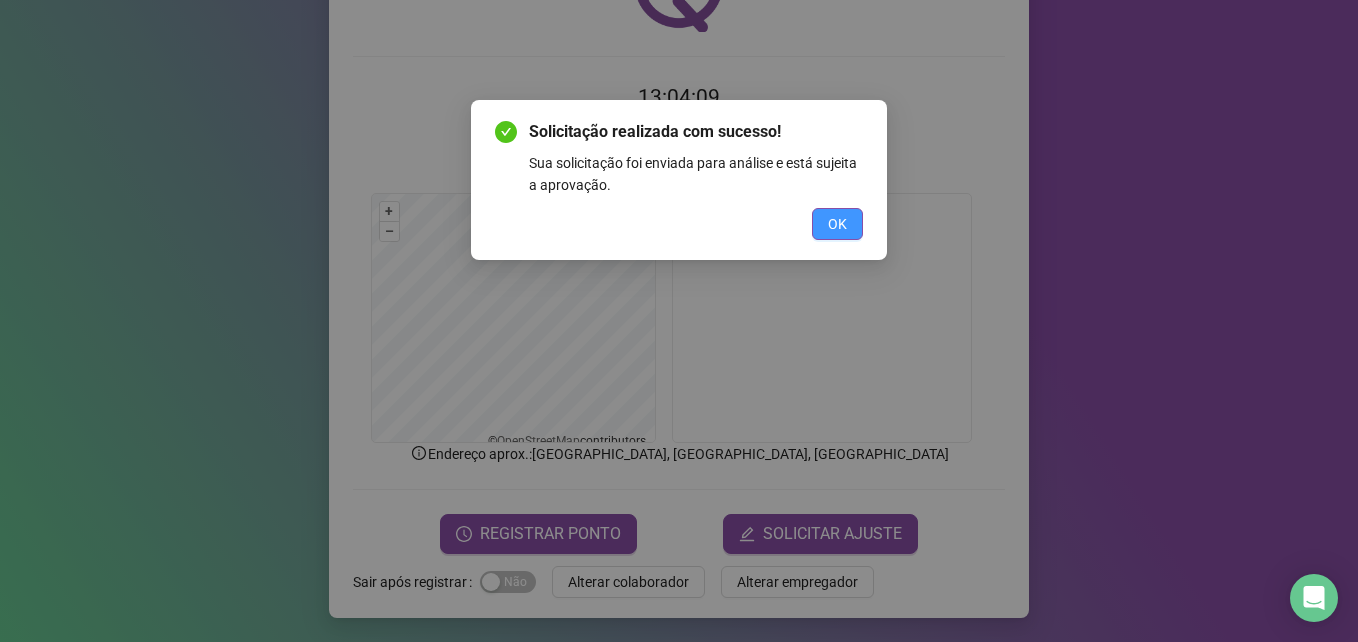 click on "OK" at bounding box center [837, 224] 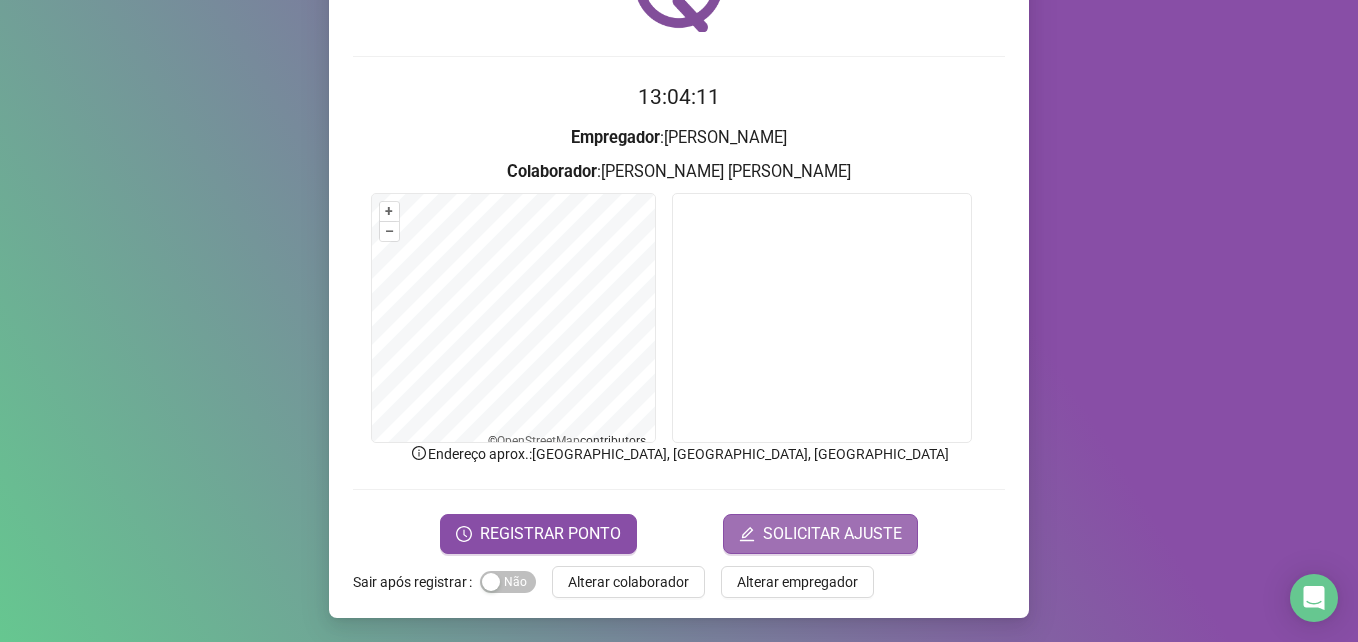 click on "SOLICITAR AJUSTE" at bounding box center [832, 534] 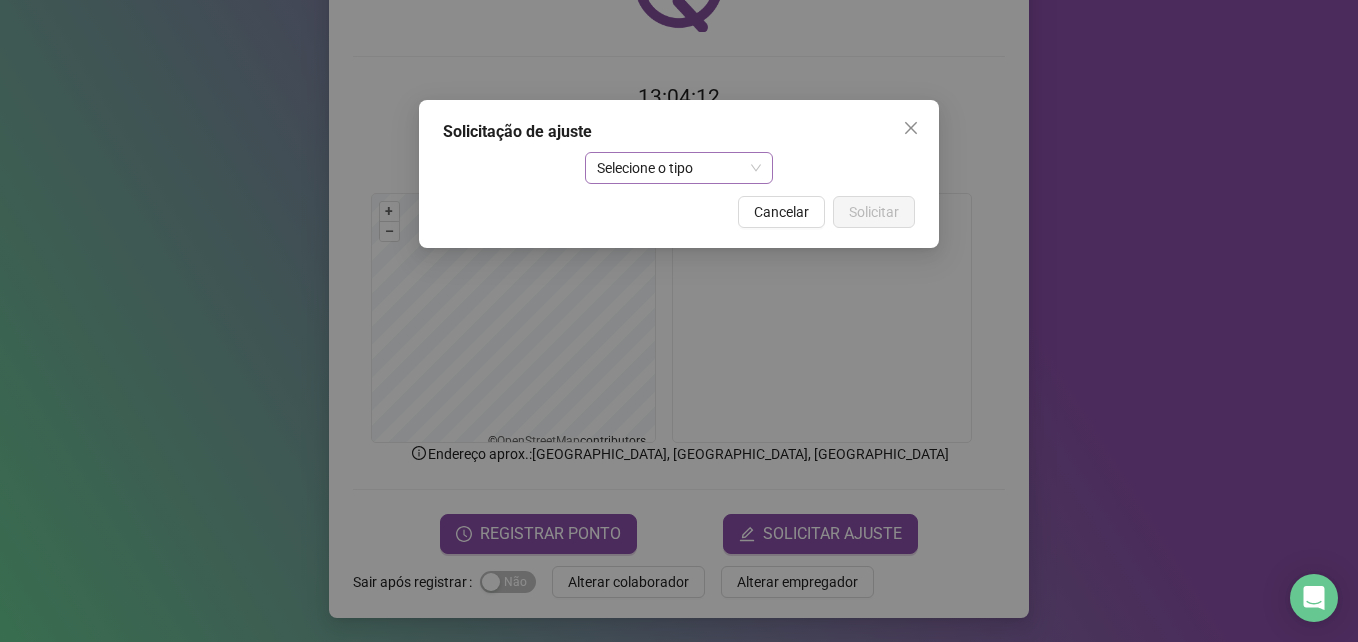 click on "Selecione o tipo" at bounding box center [679, 168] 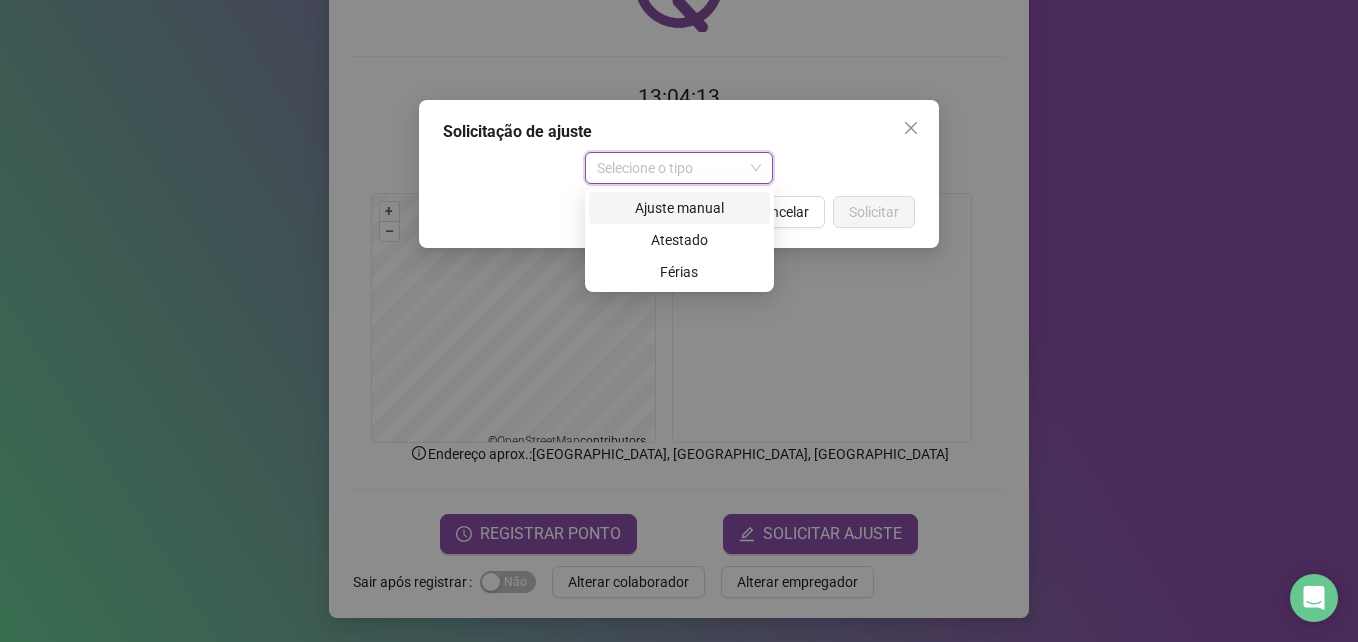 click on "Ajuste manual" at bounding box center [679, 208] 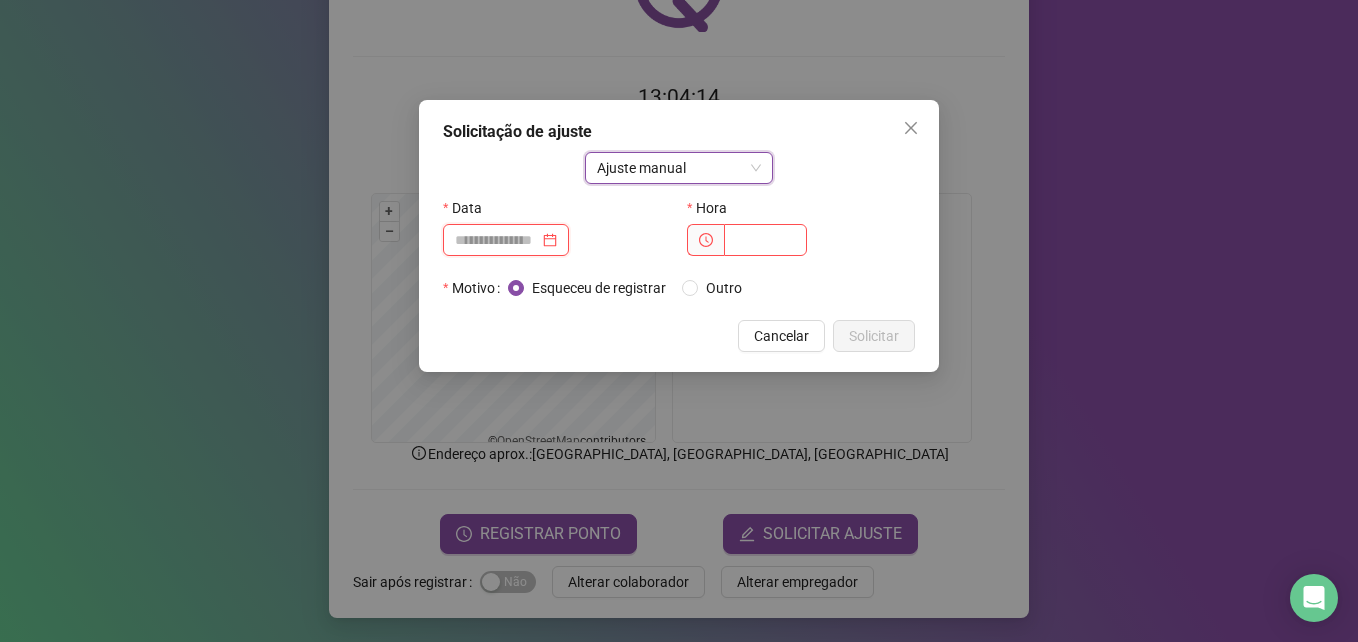 click at bounding box center [497, 240] 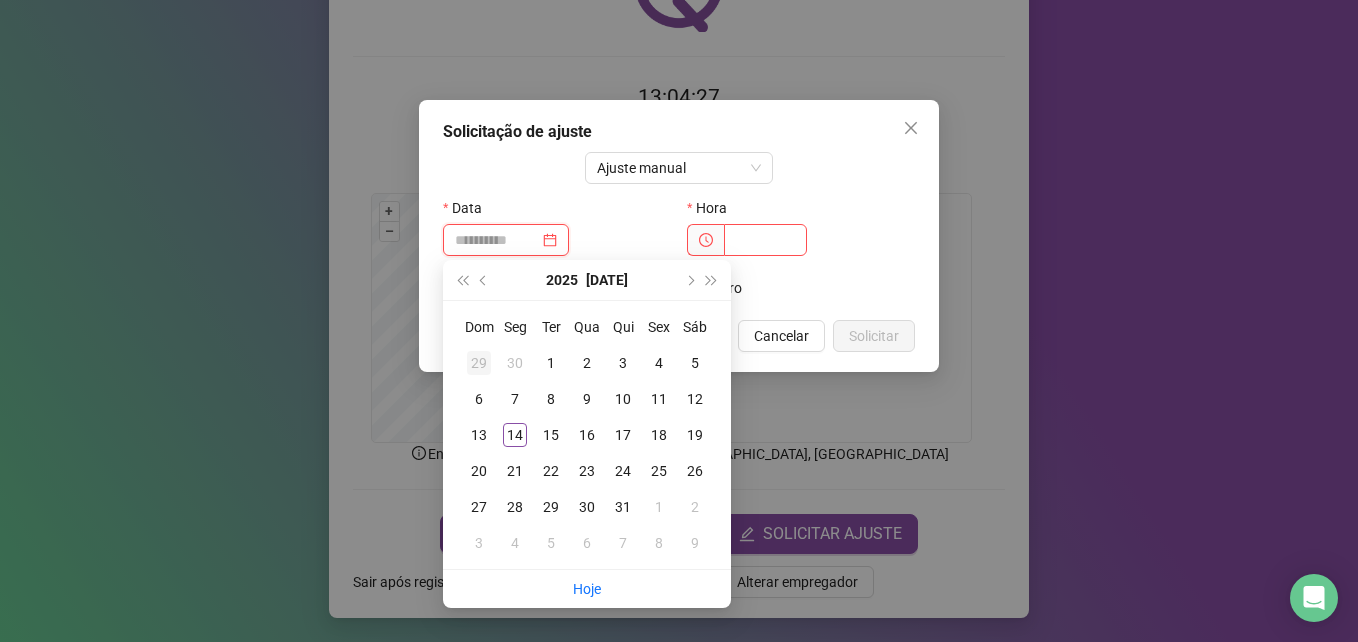 type on "**********" 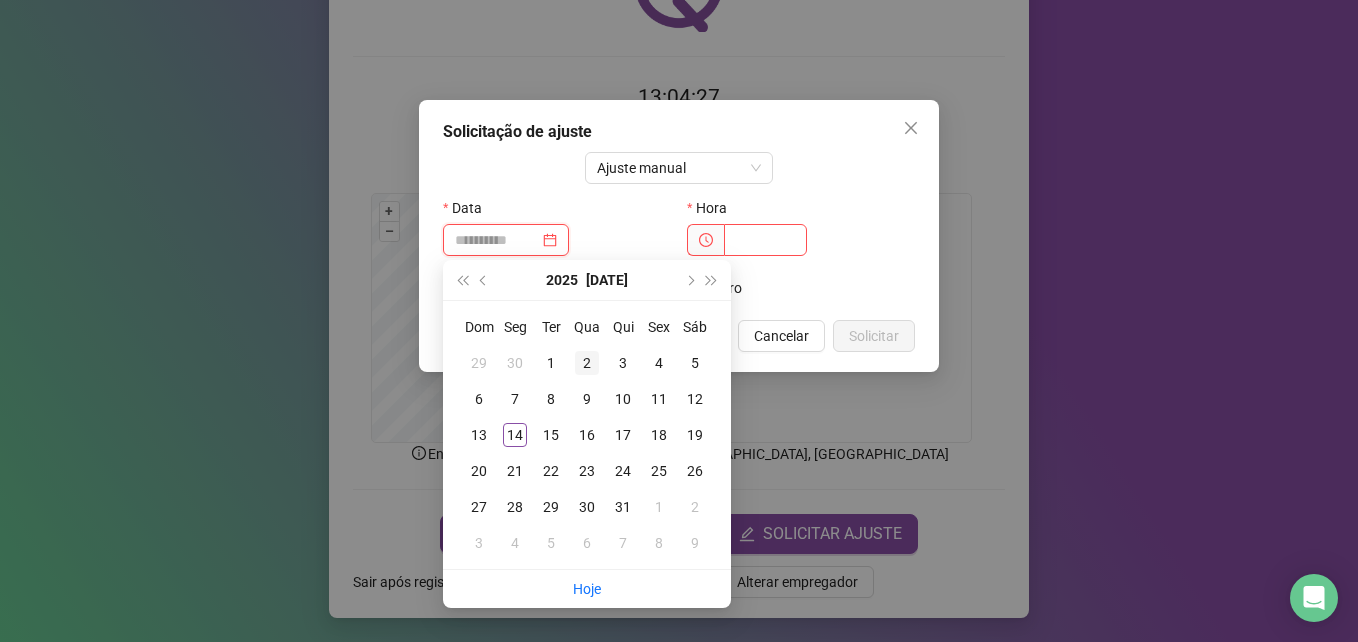 type on "**********" 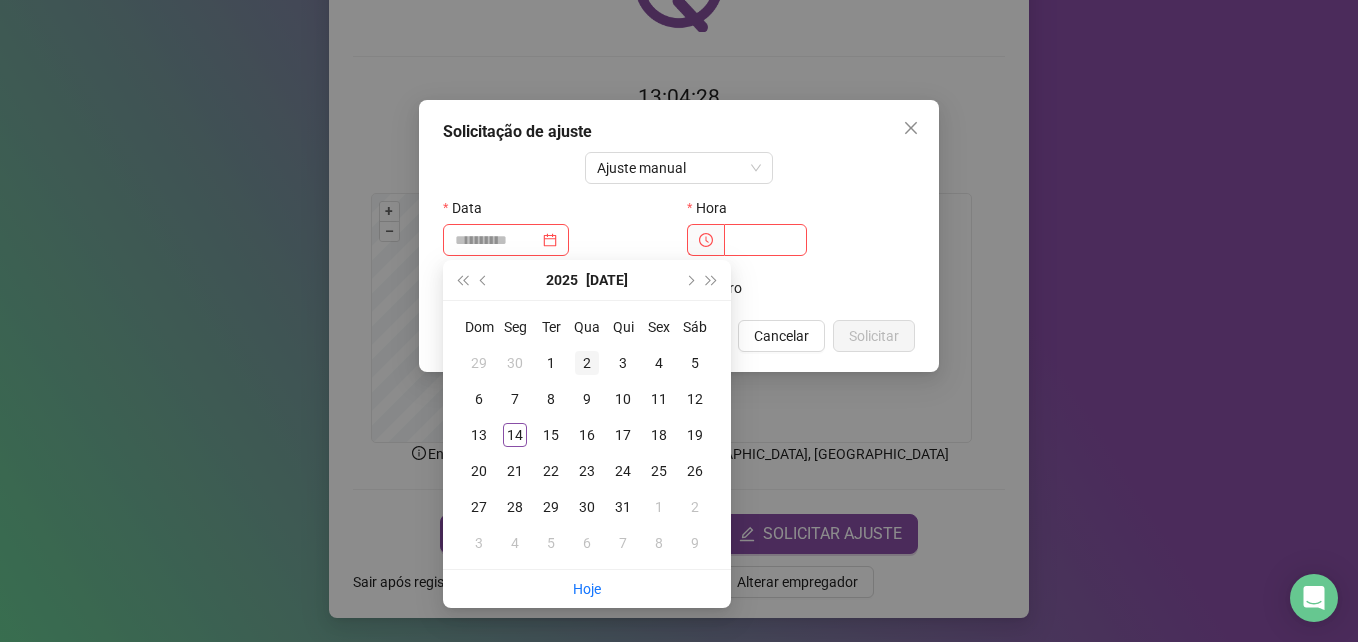 click on "2" at bounding box center (587, 363) 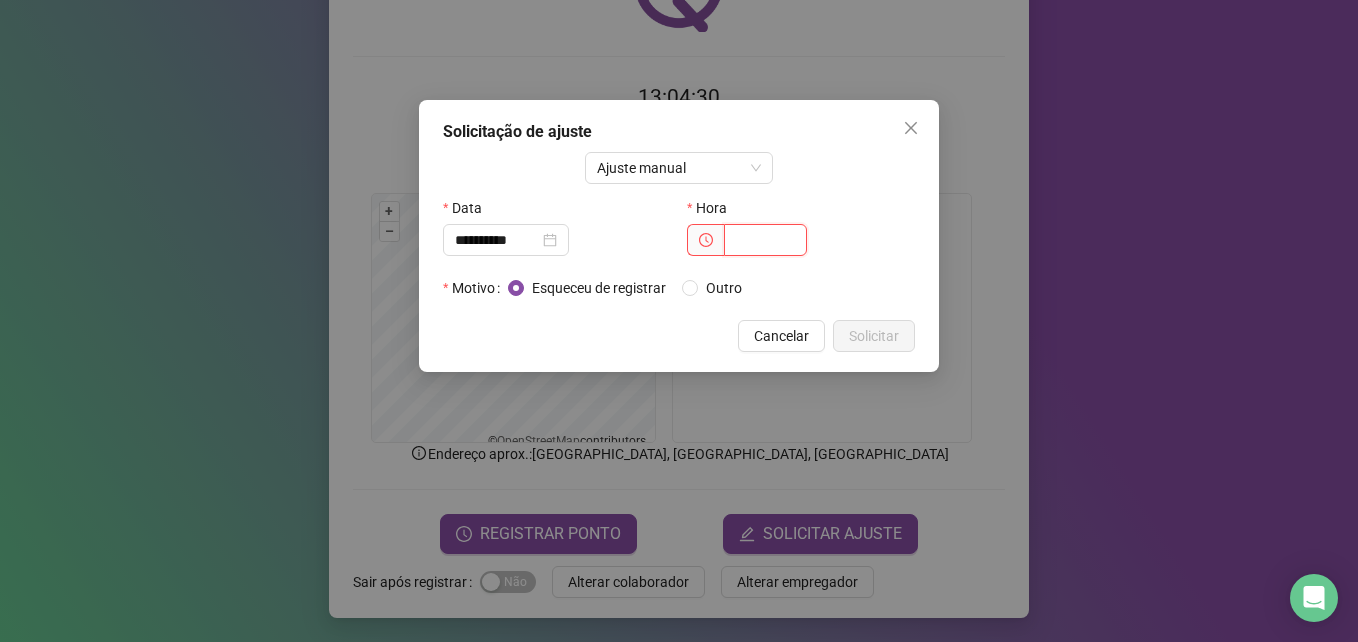 click at bounding box center [765, 240] 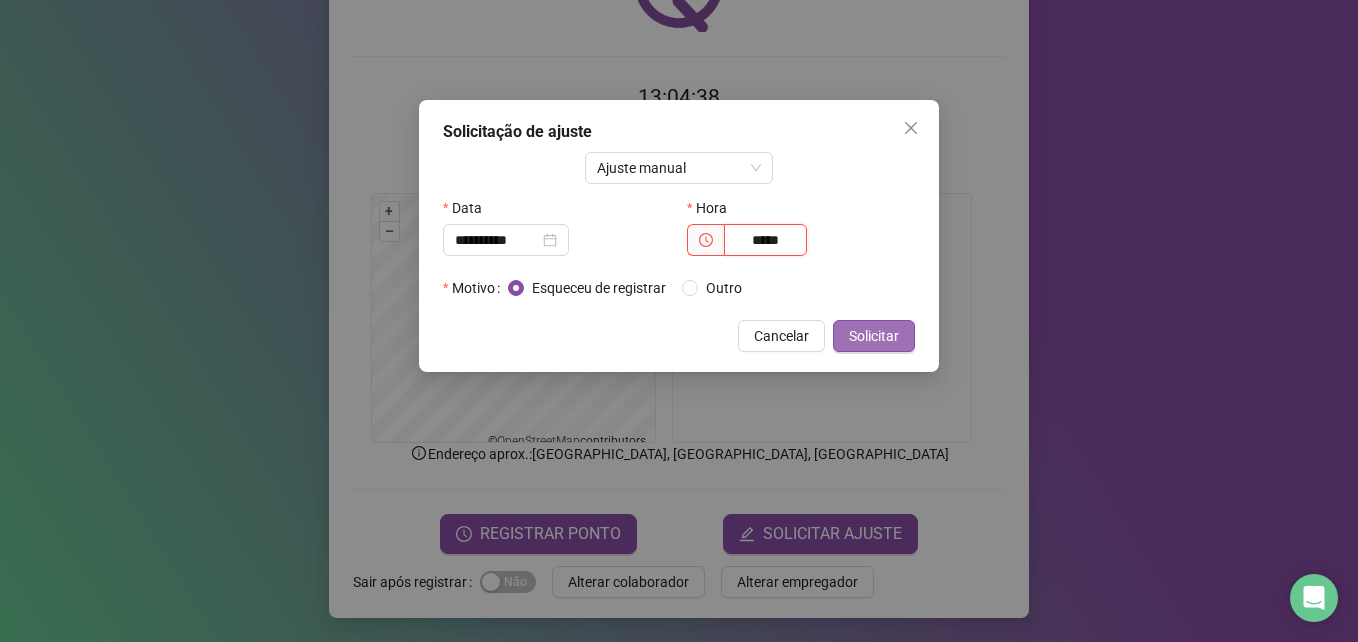 type on "*****" 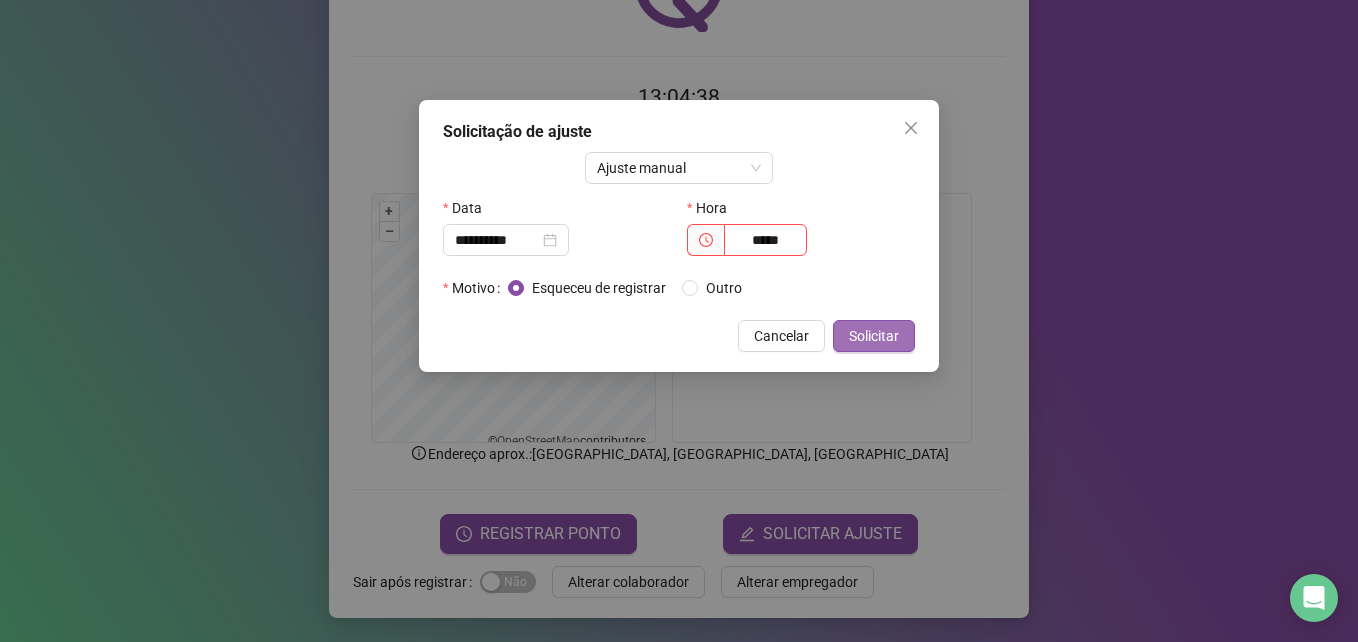 click on "Solicitar" at bounding box center [874, 336] 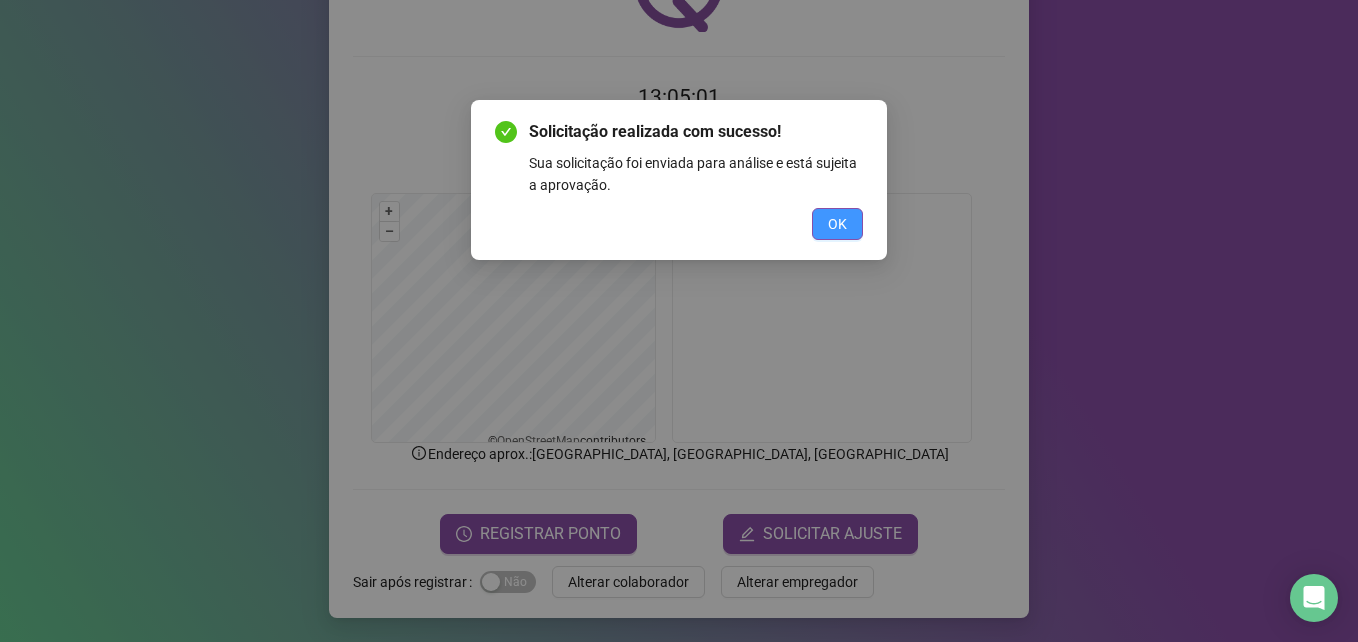 click on "OK" at bounding box center [837, 224] 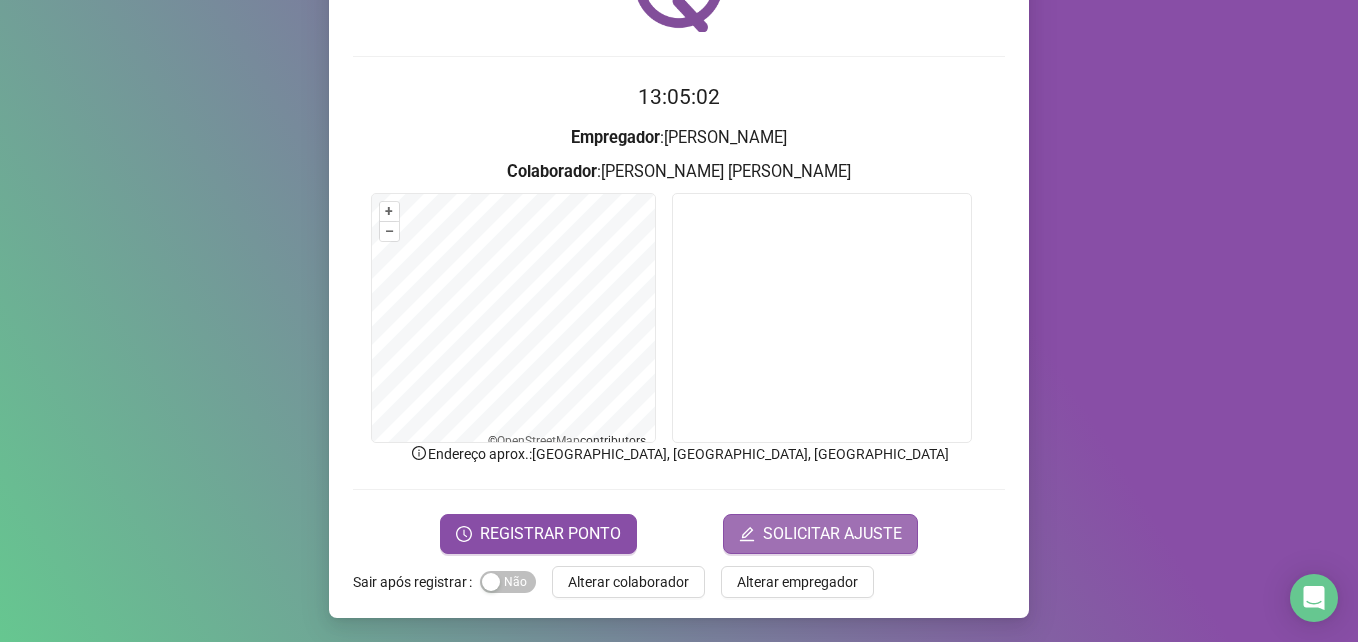 click on "SOLICITAR AJUSTE" at bounding box center (832, 534) 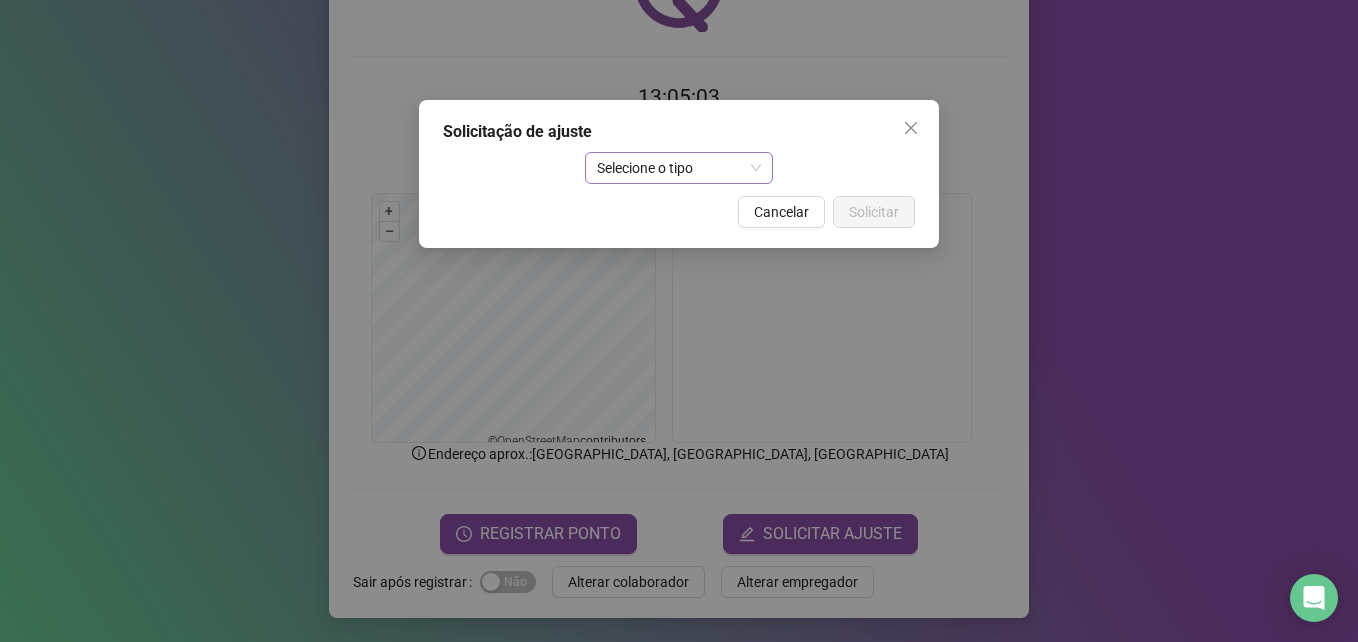 click on "Selecione o tipo" at bounding box center (679, 168) 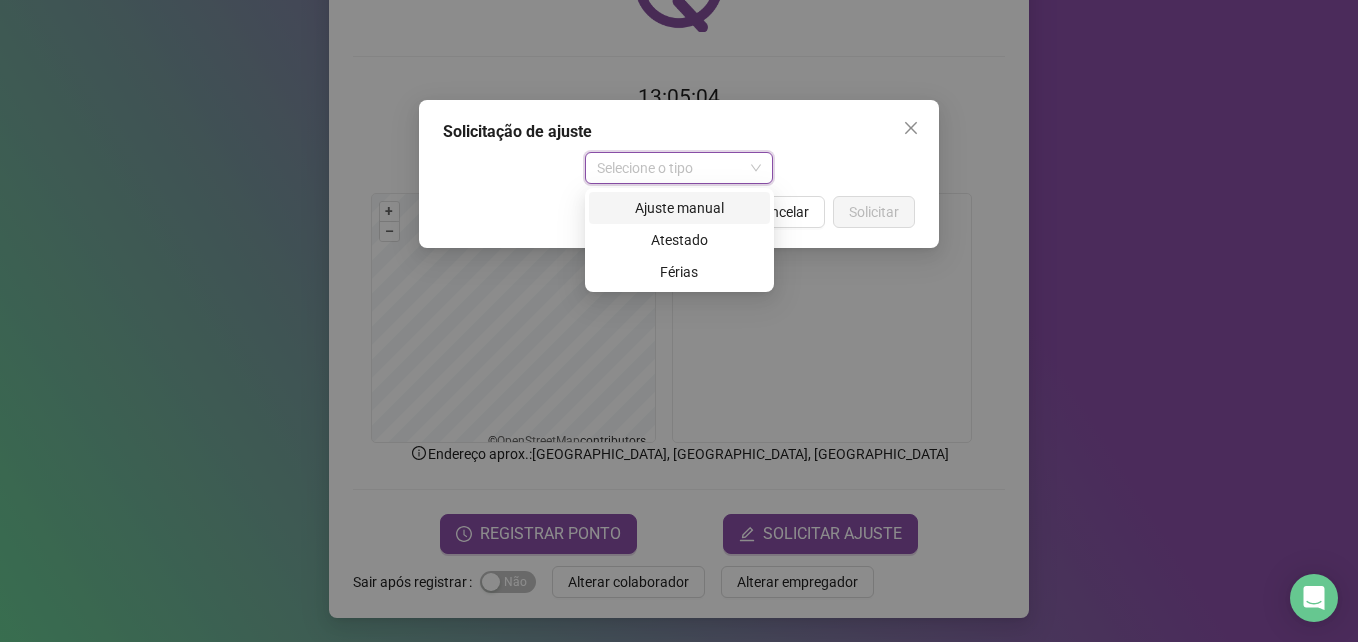 click on "Ajuste manual" at bounding box center (679, 208) 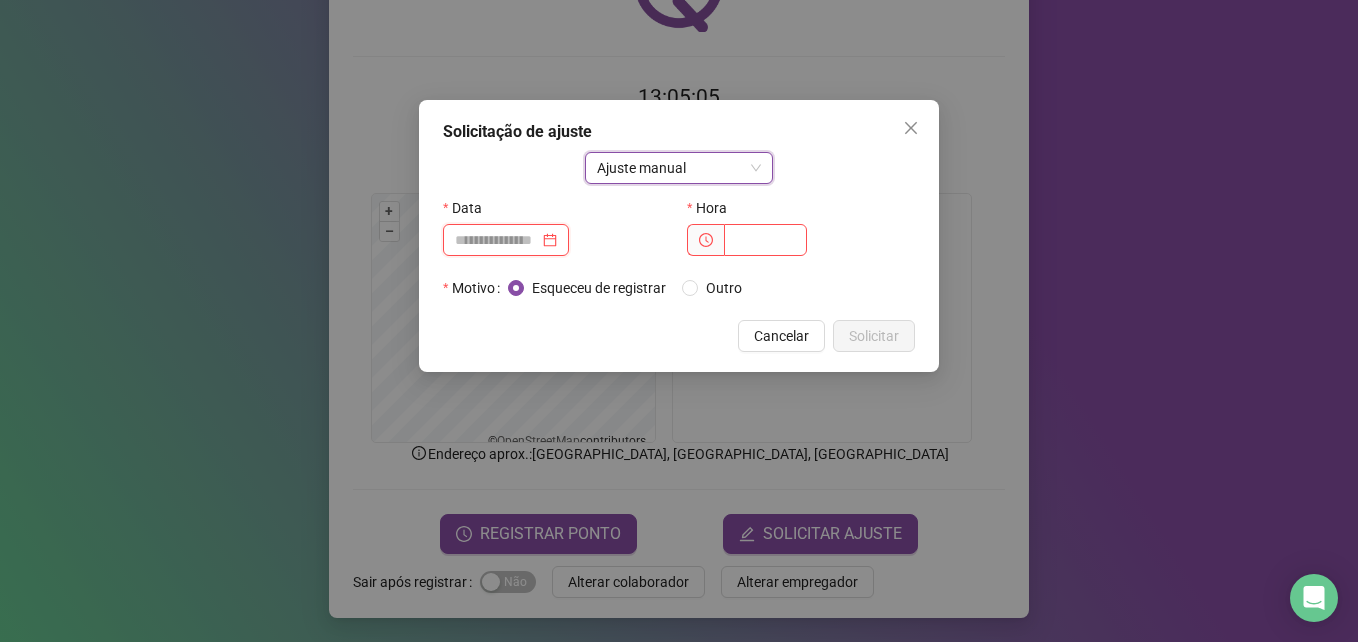 click at bounding box center [497, 240] 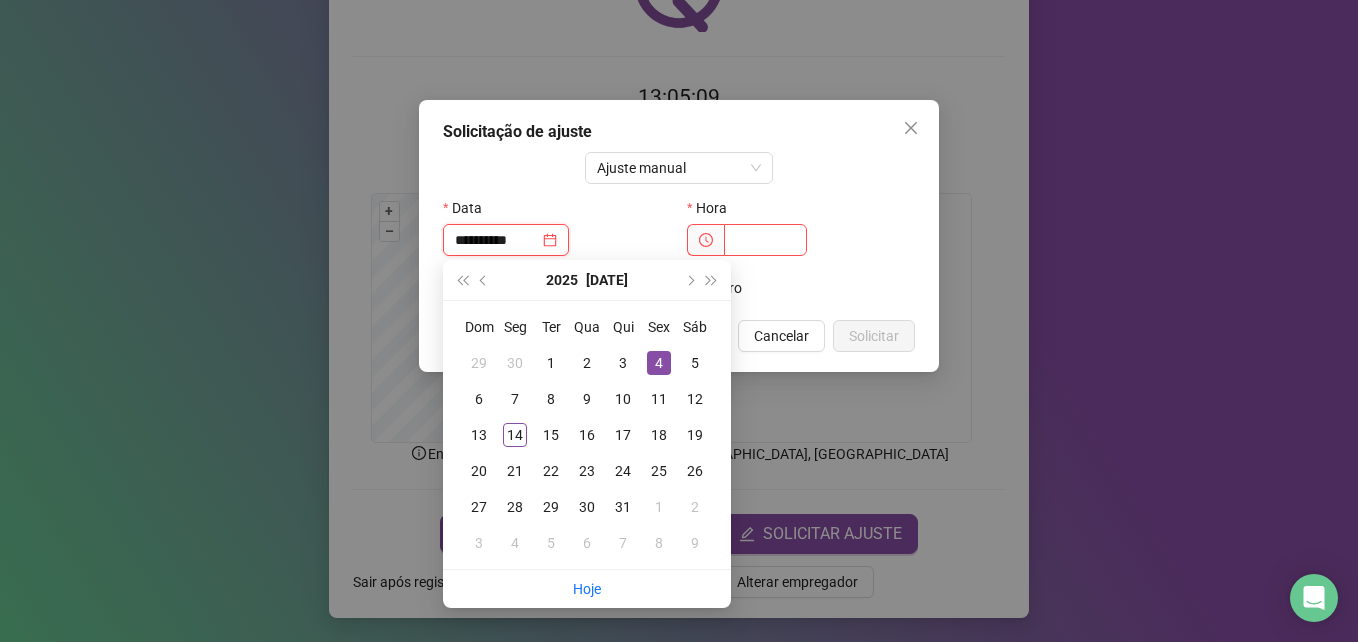 type on "**********" 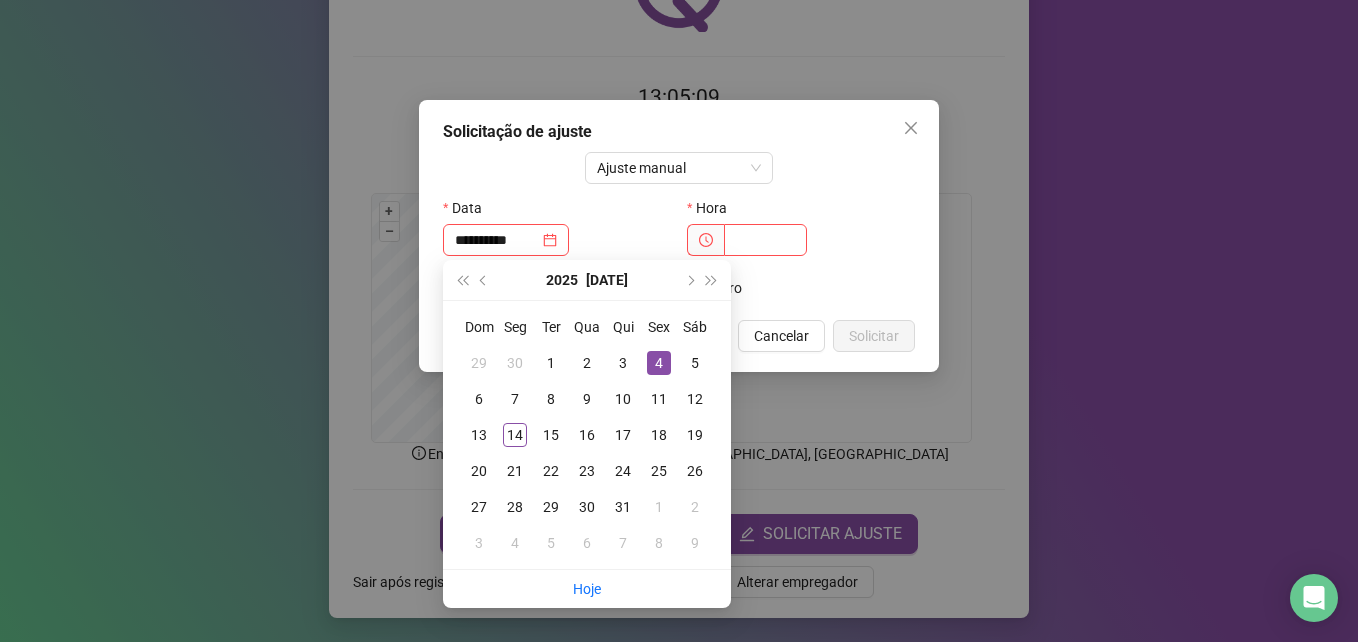 click on "Hora" at bounding box center [713, 208] 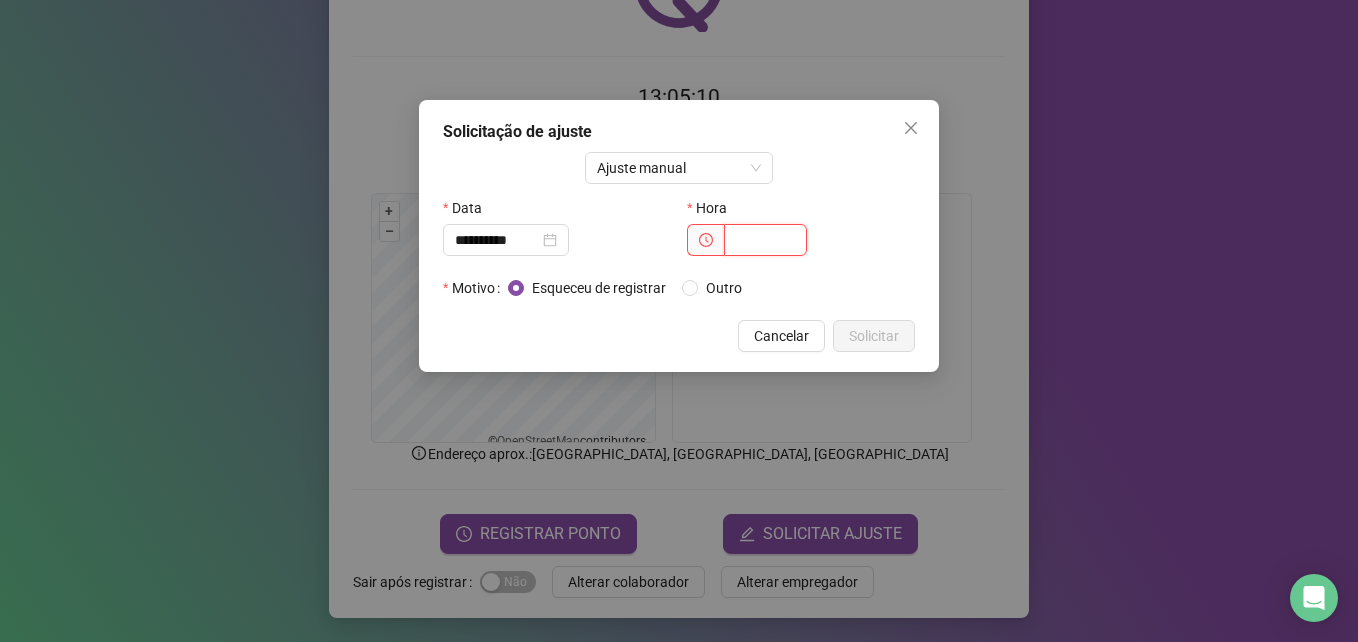 click at bounding box center [765, 240] 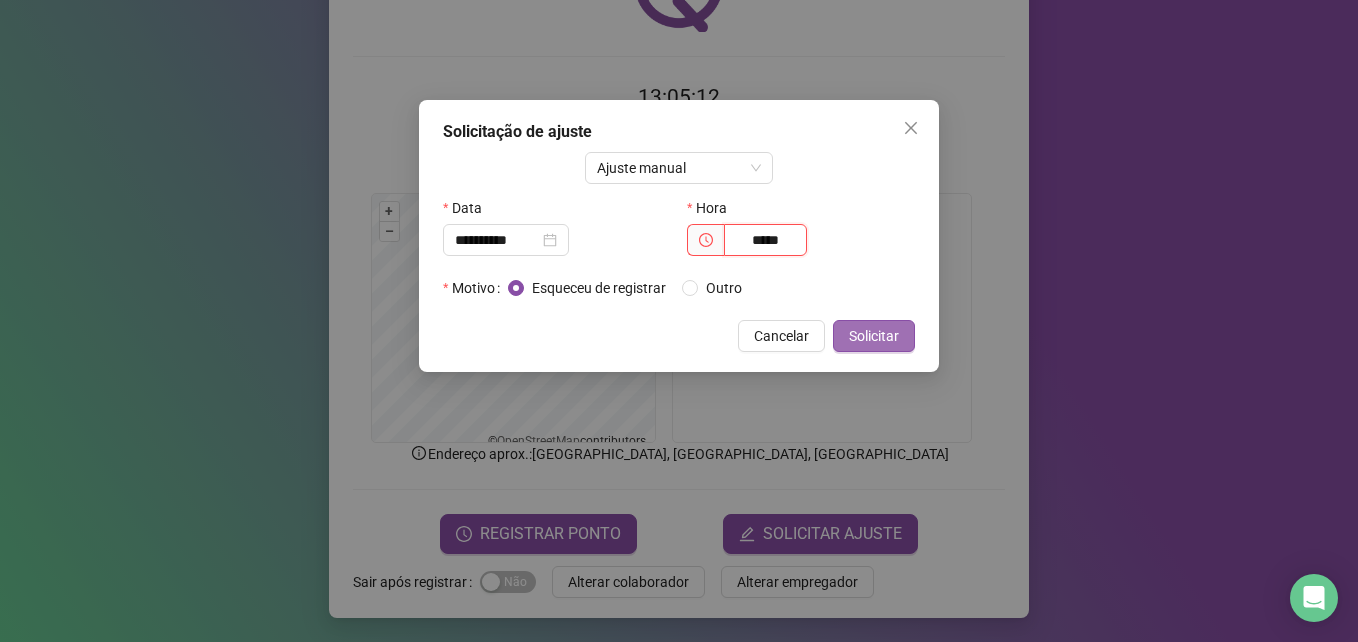 type on "*****" 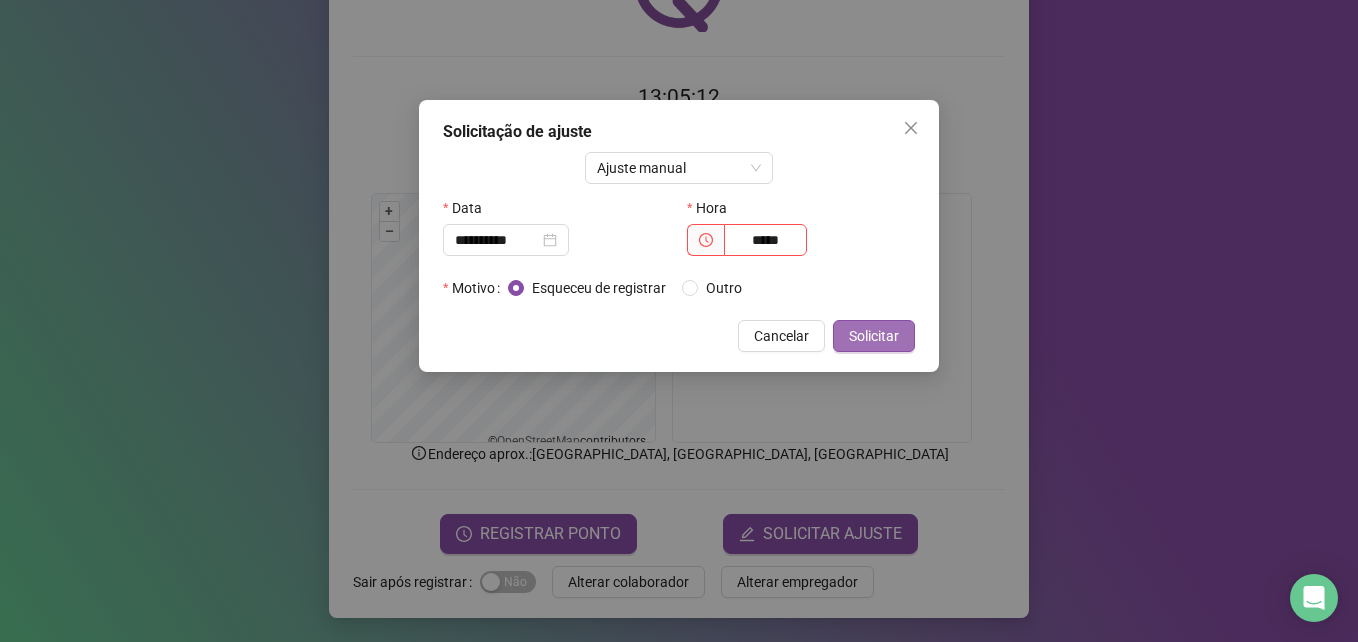 click on "Solicitar" at bounding box center (874, 336) 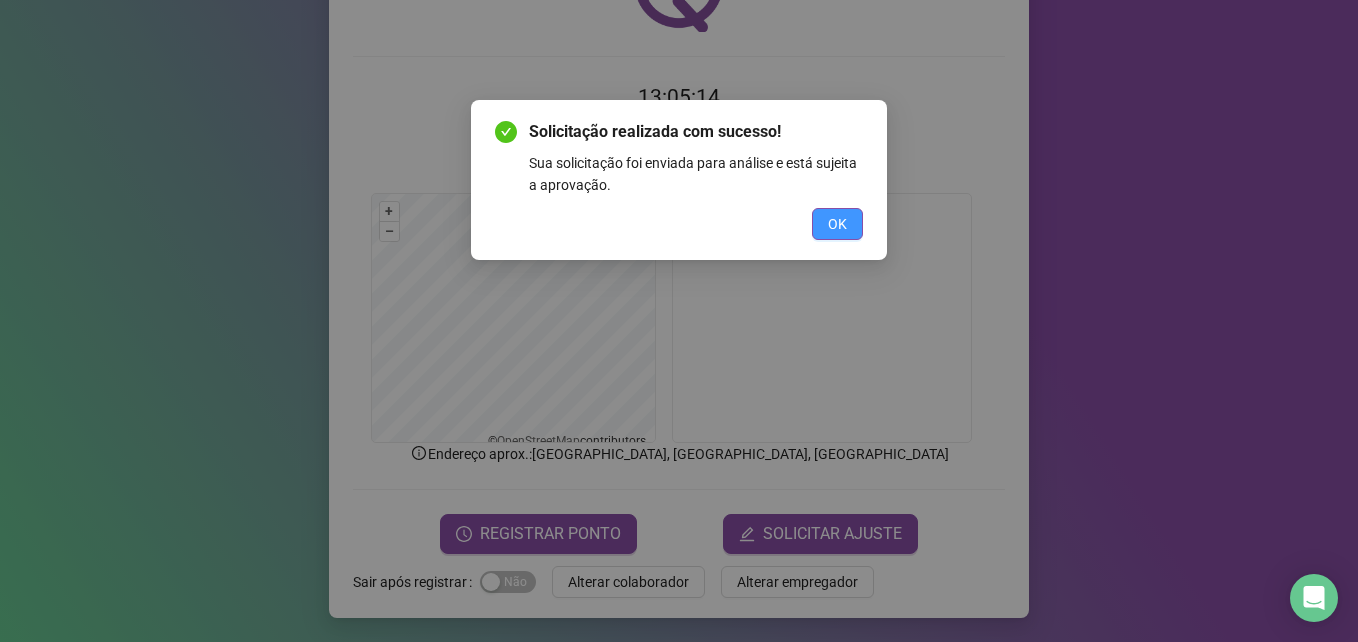 click on "OK" at bounding box center (837, 224) 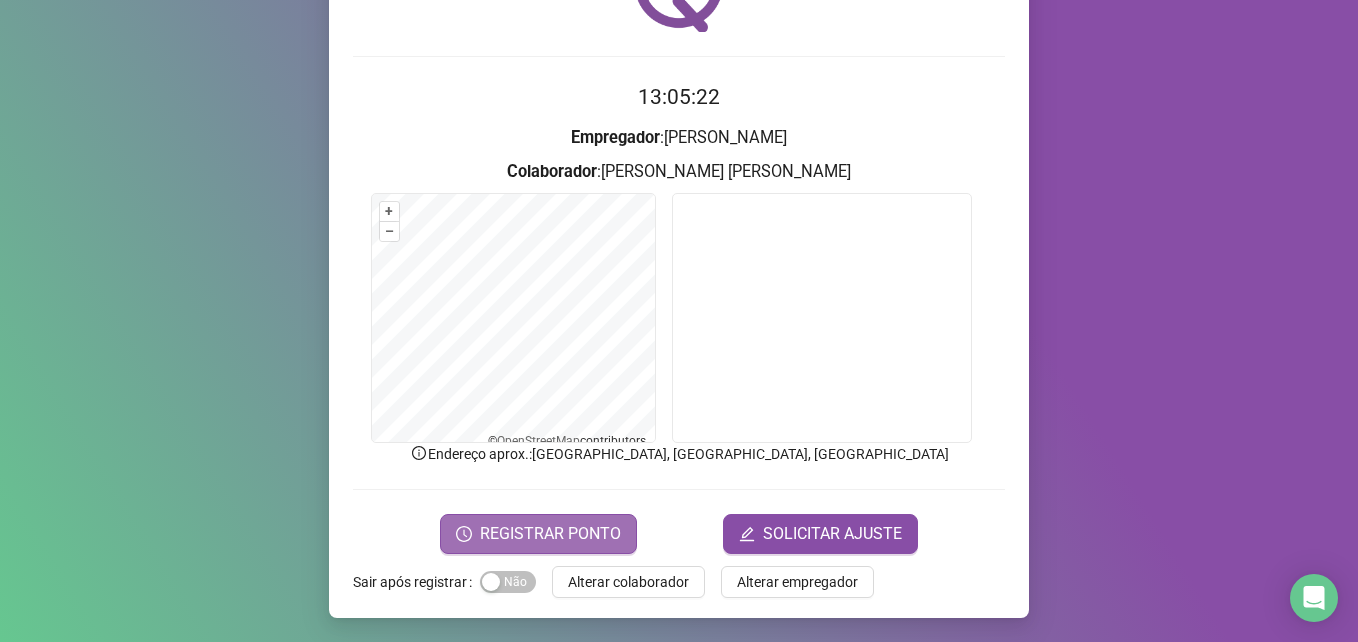 click on "REGISTRAR PONTO" at bounding box center (550, 534) 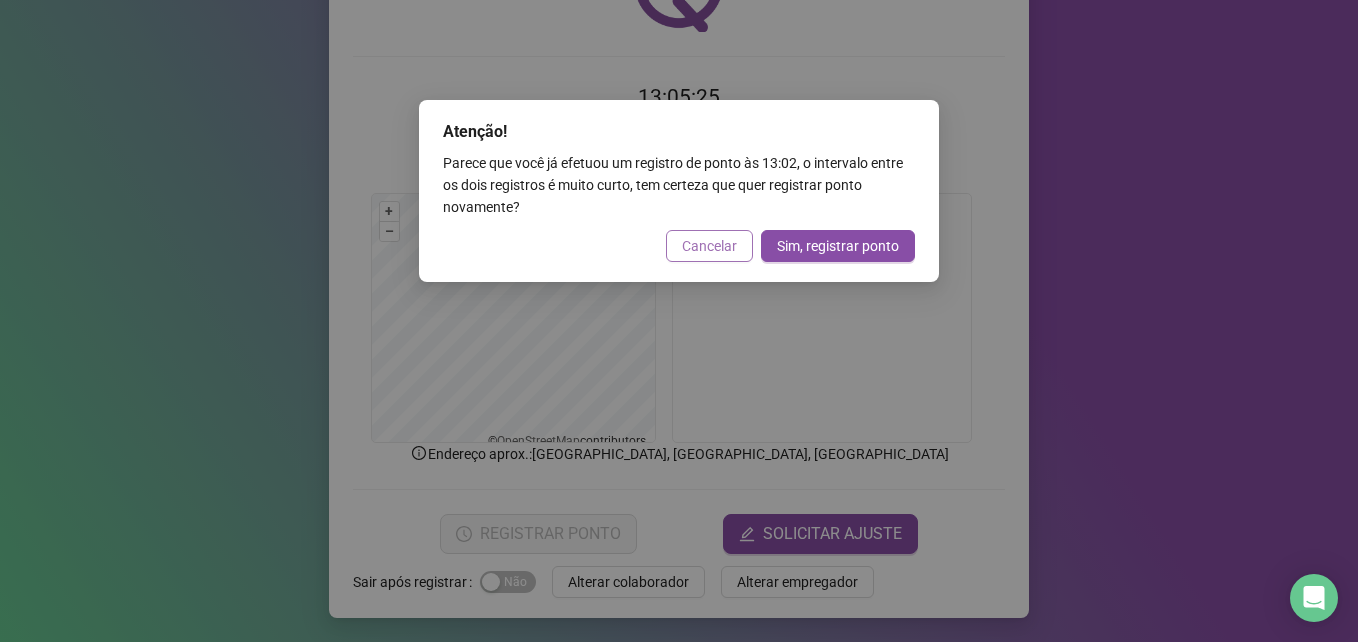 click on "Cancelar" at bounding box center (709, 246) 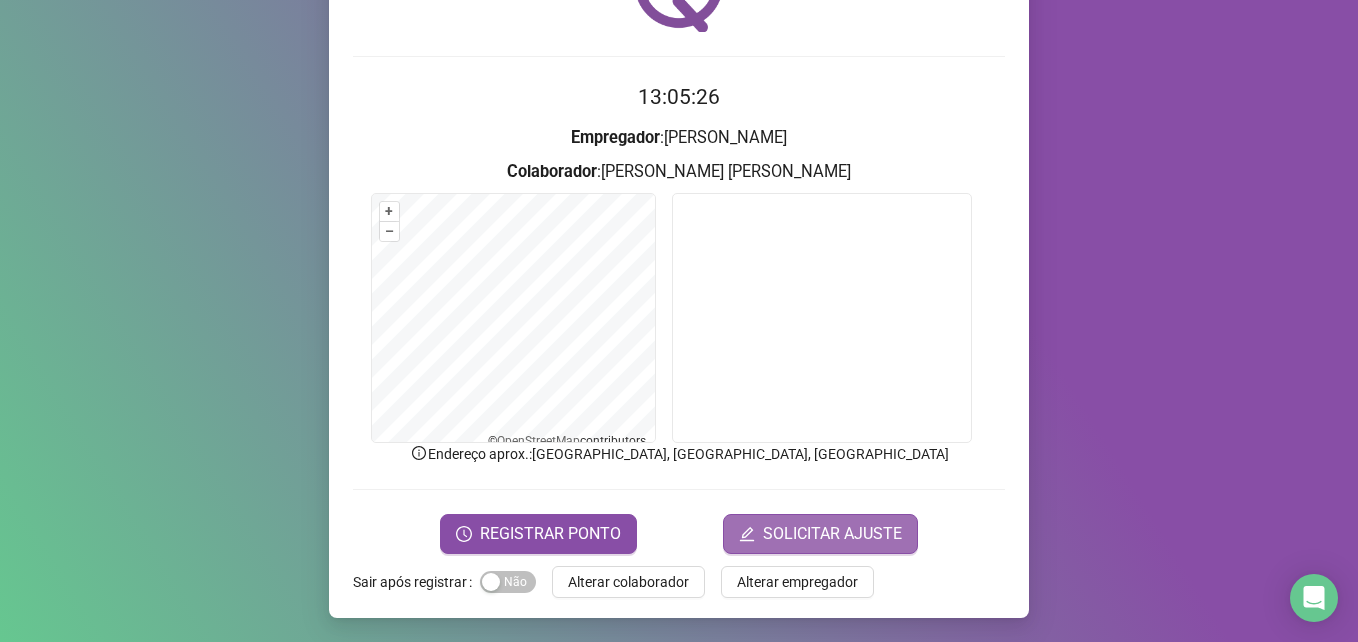 click on "SOLICITAR AJUSTE" at bounding box center [832, 534] 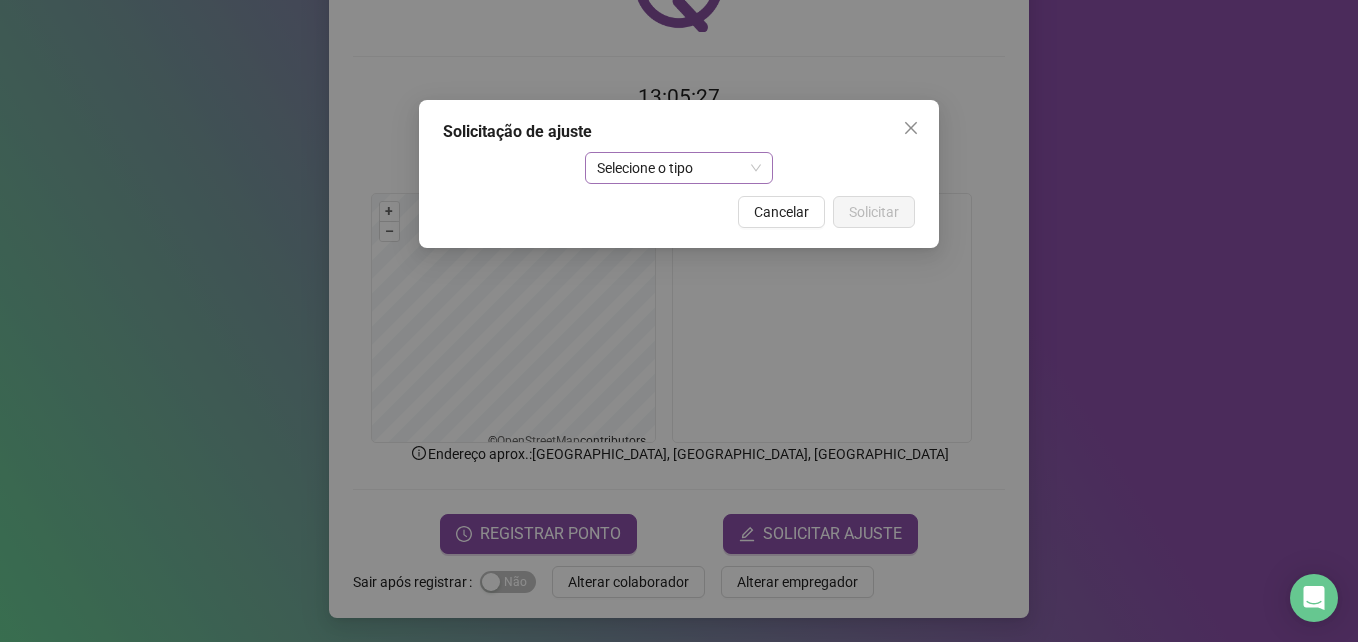 click on "Selecione o tipo" at bounding box center (679, 168) 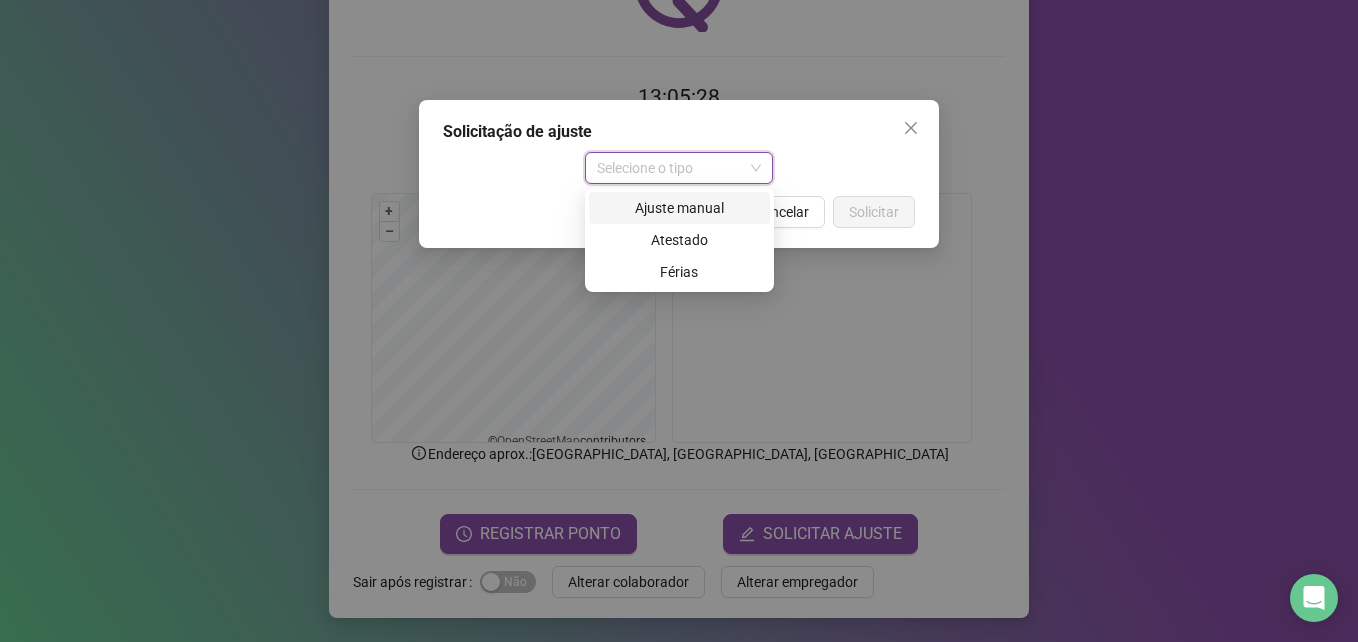 click on "Ajuste manual" at bounding box center [679, 208] 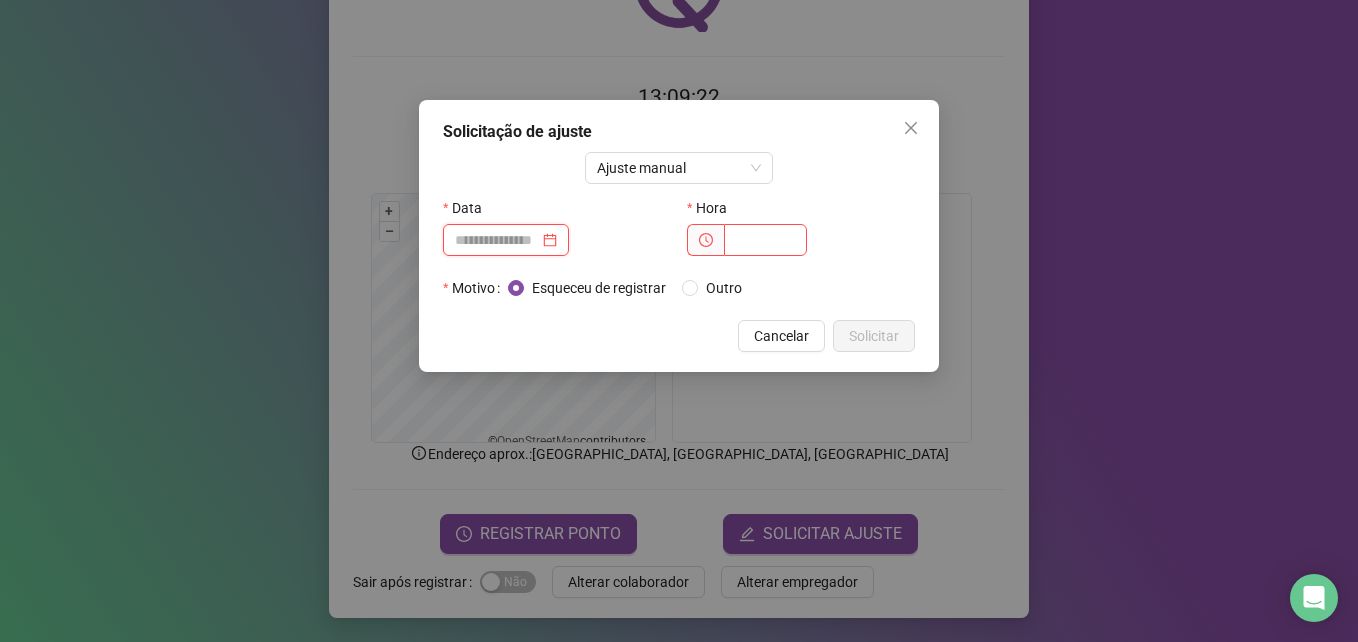click at bounding box center (497, 240) 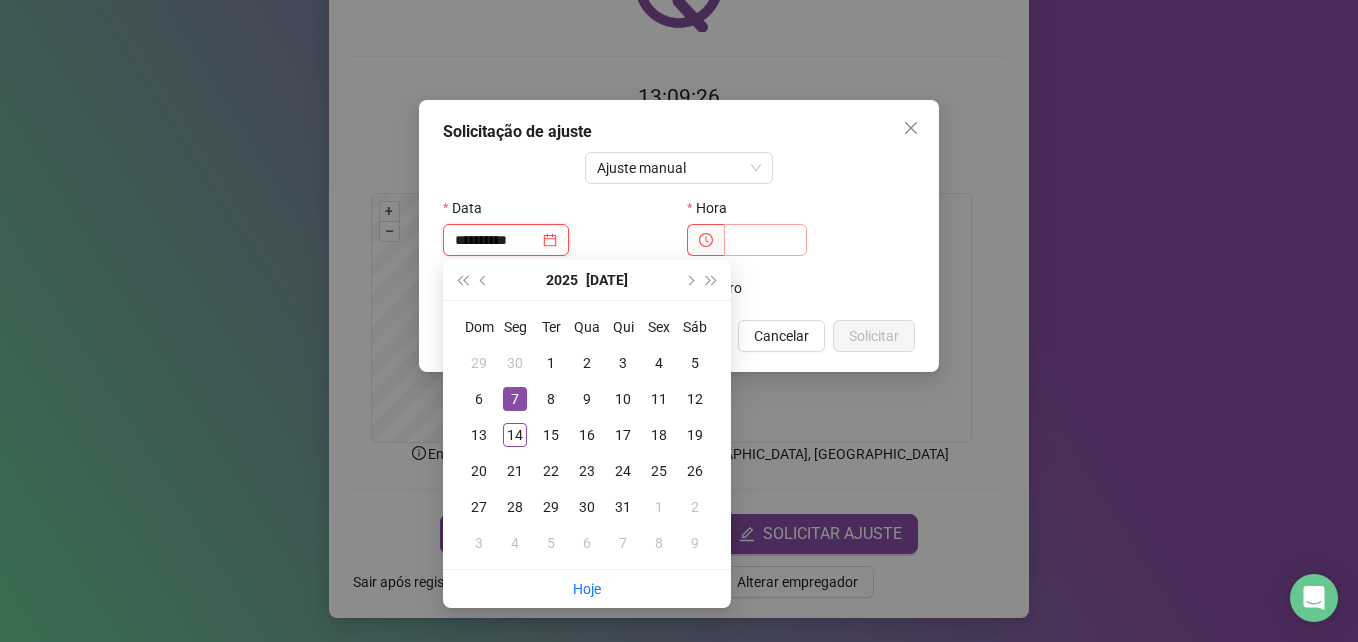 type on "**********" 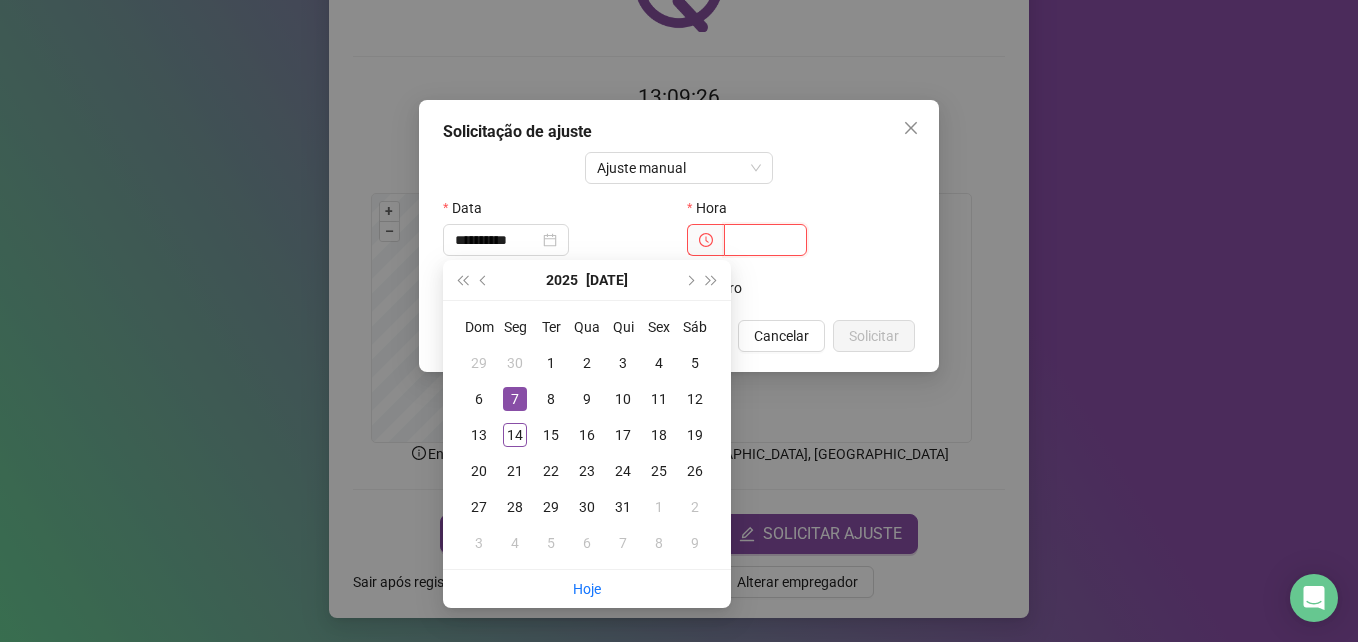 click at bounding box center [765, 240] 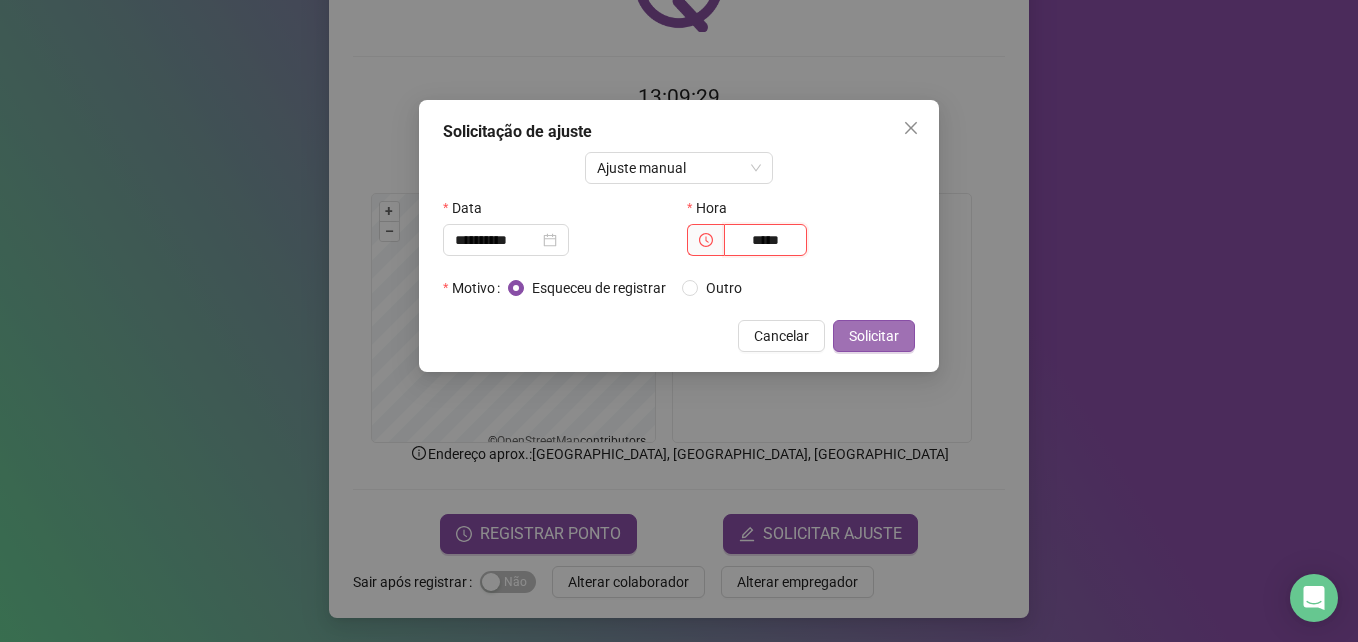 type on "*****" 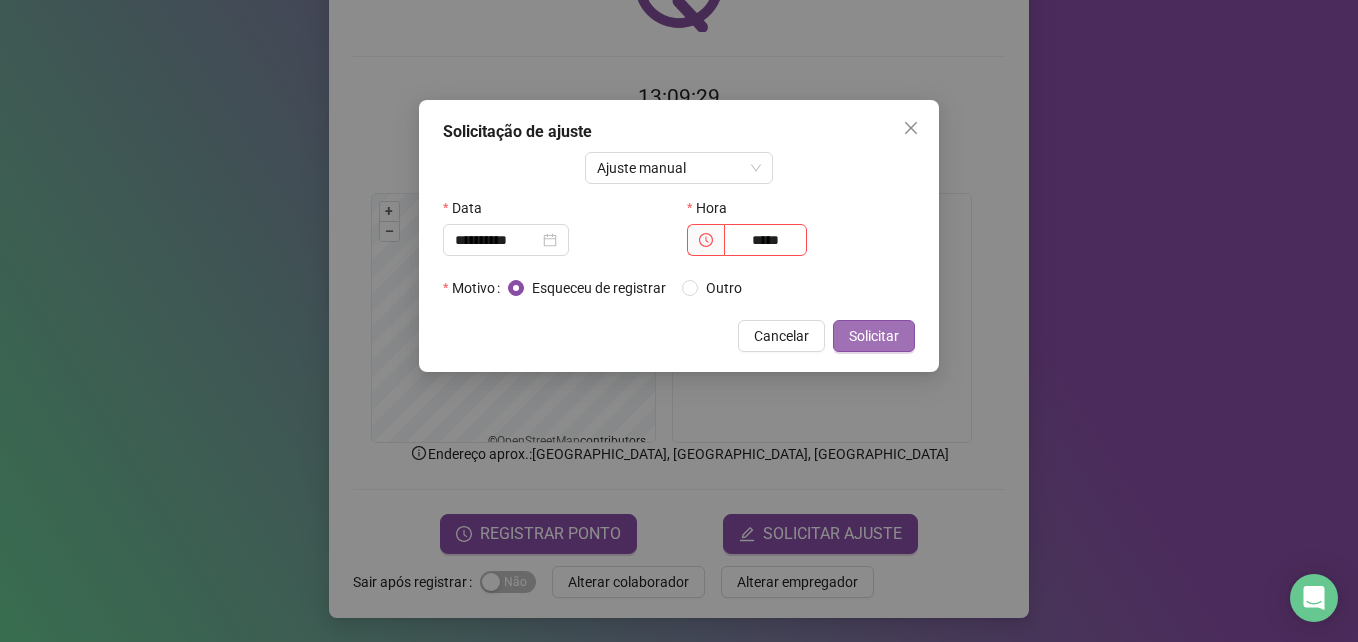 click on "Solicitar" at bounding box center [874, 336] 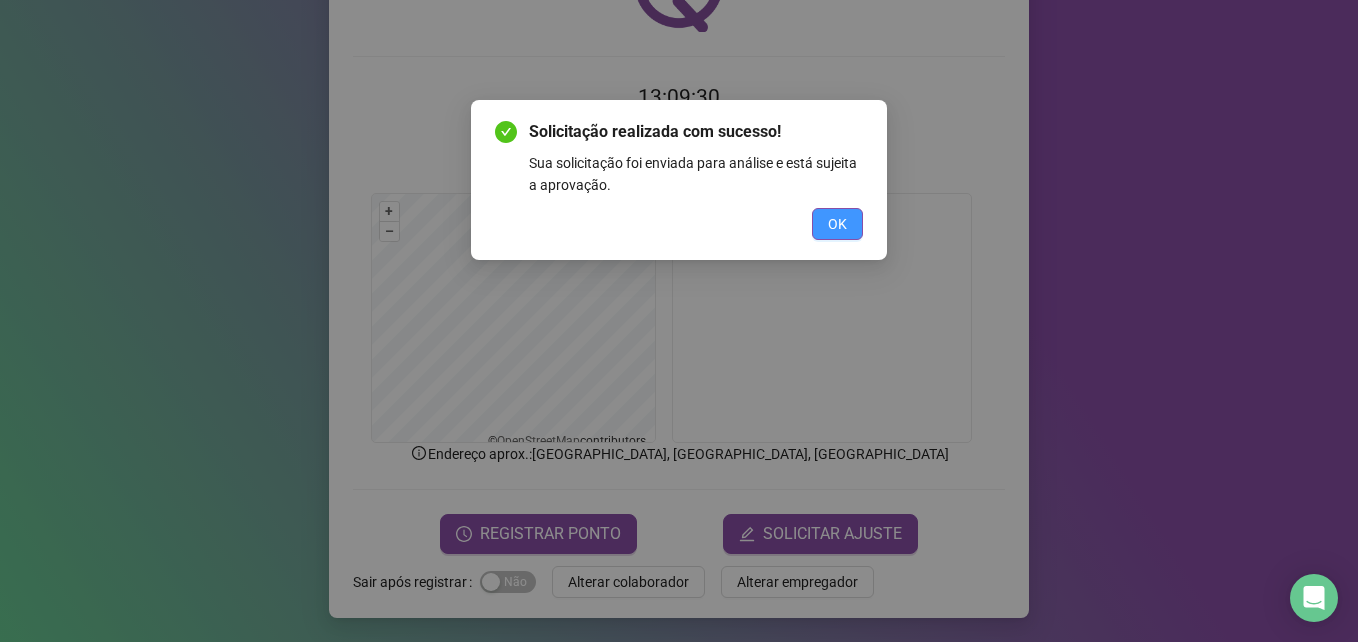 click on "OK" at bounding box center [837, 224] 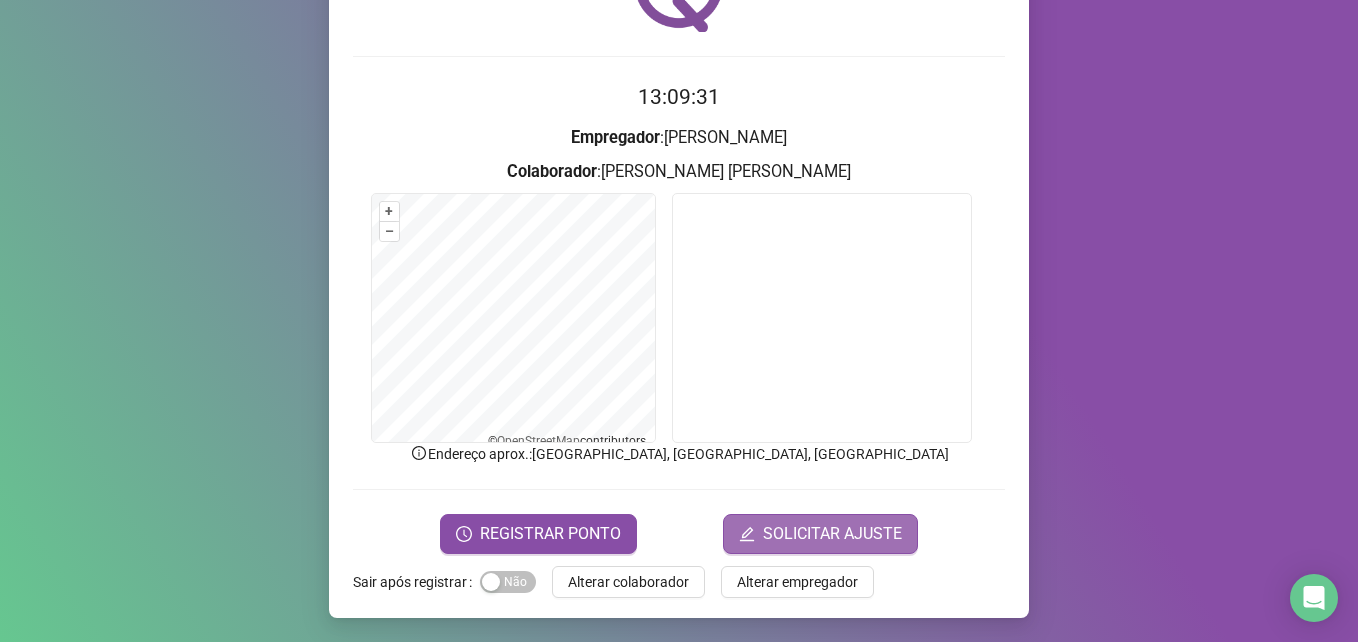 click on "SOLICITAR AJUSTE" at bounding box center (832, 534) 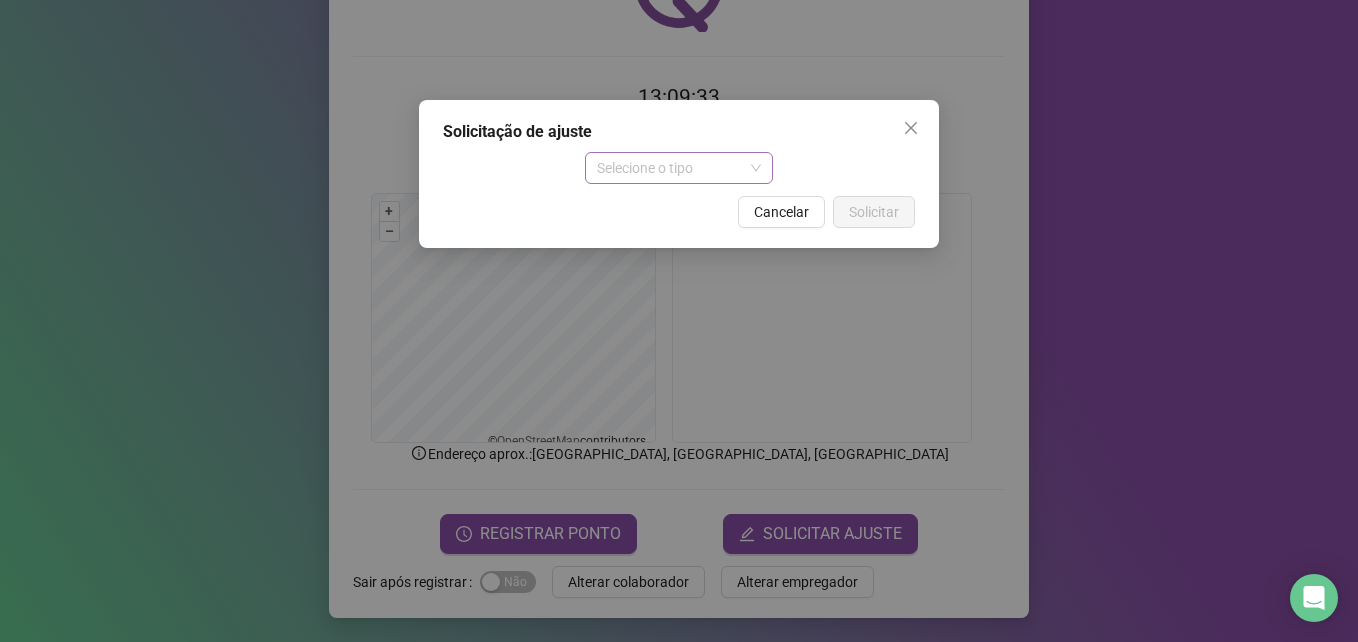 click on "Selecione o tipo" at bounding box center (679, 168) 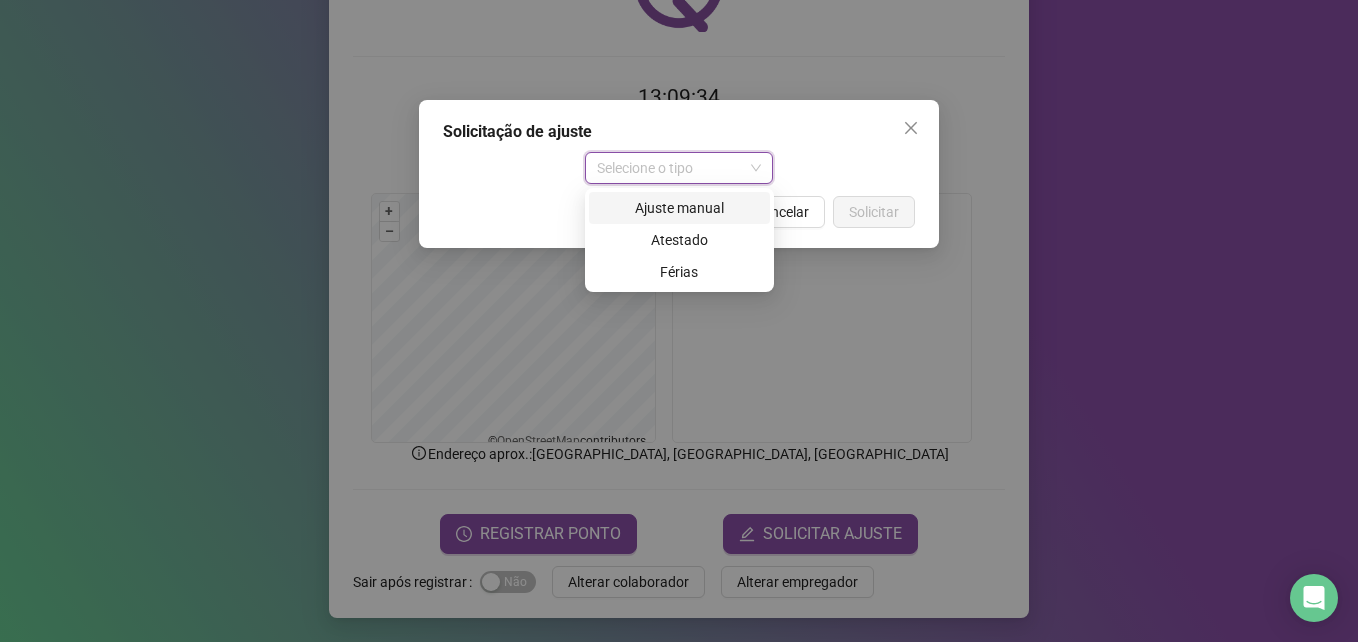 click on "Ajuste manual" at bounding box center [679, 208] 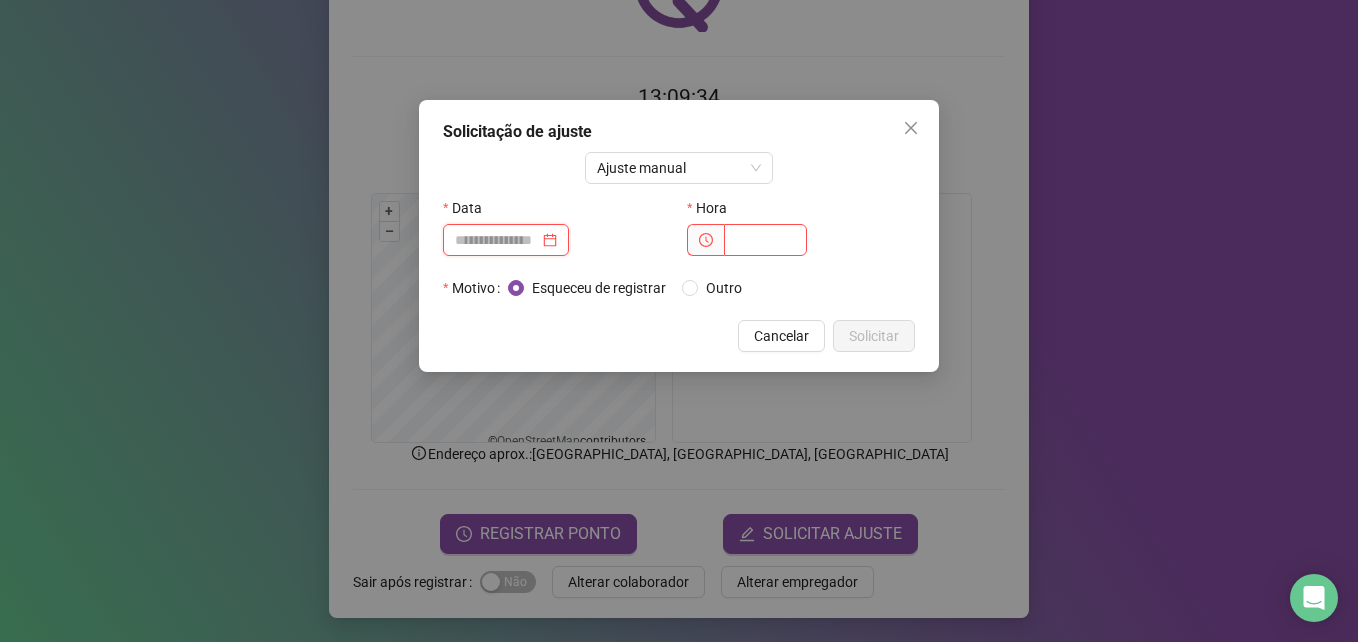 click at bounding box center [497, 240] 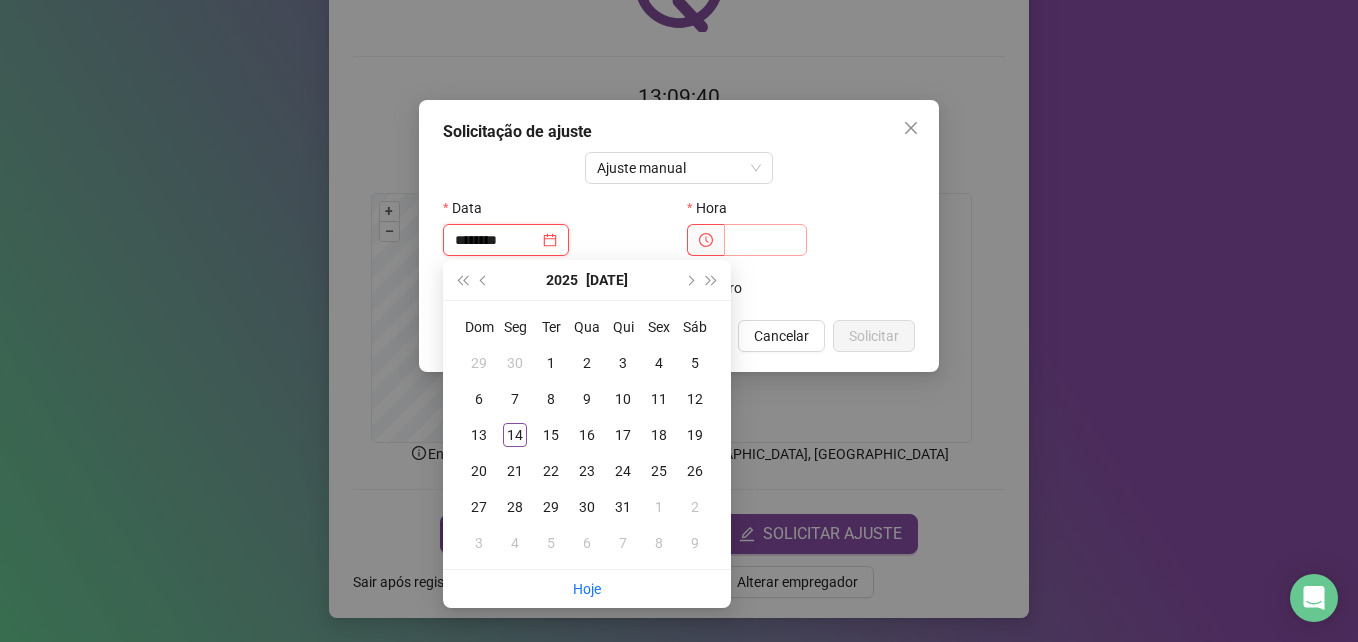 type on "********" 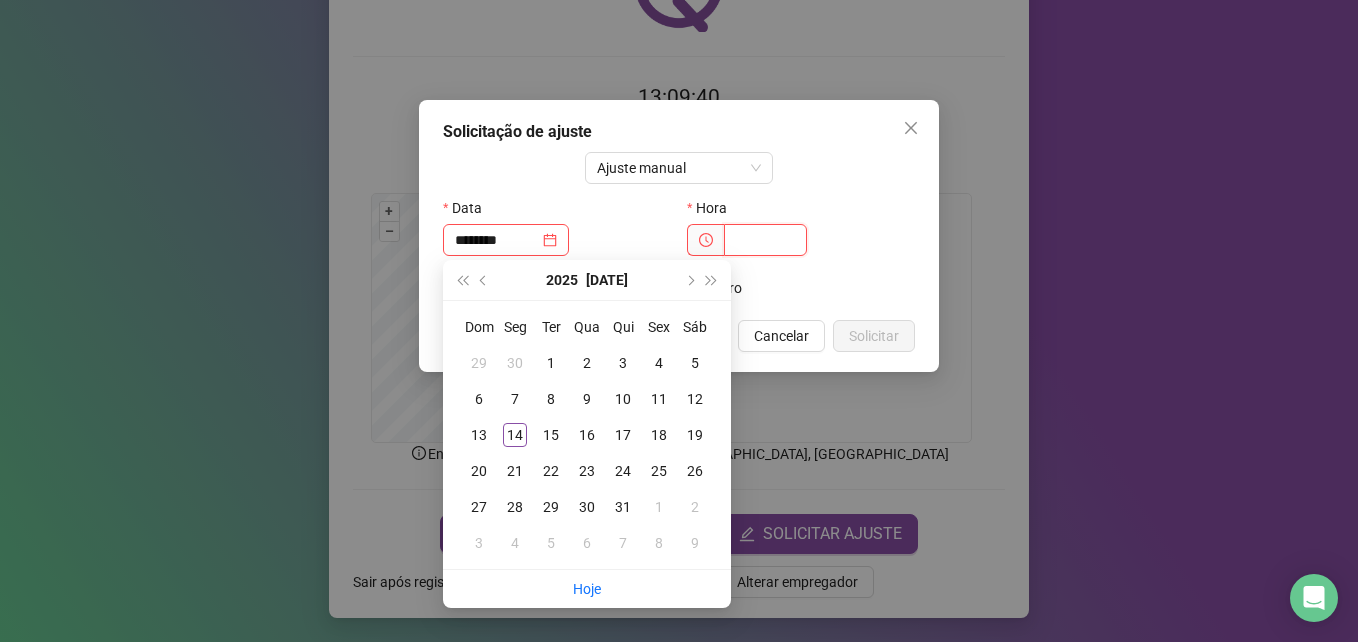 type 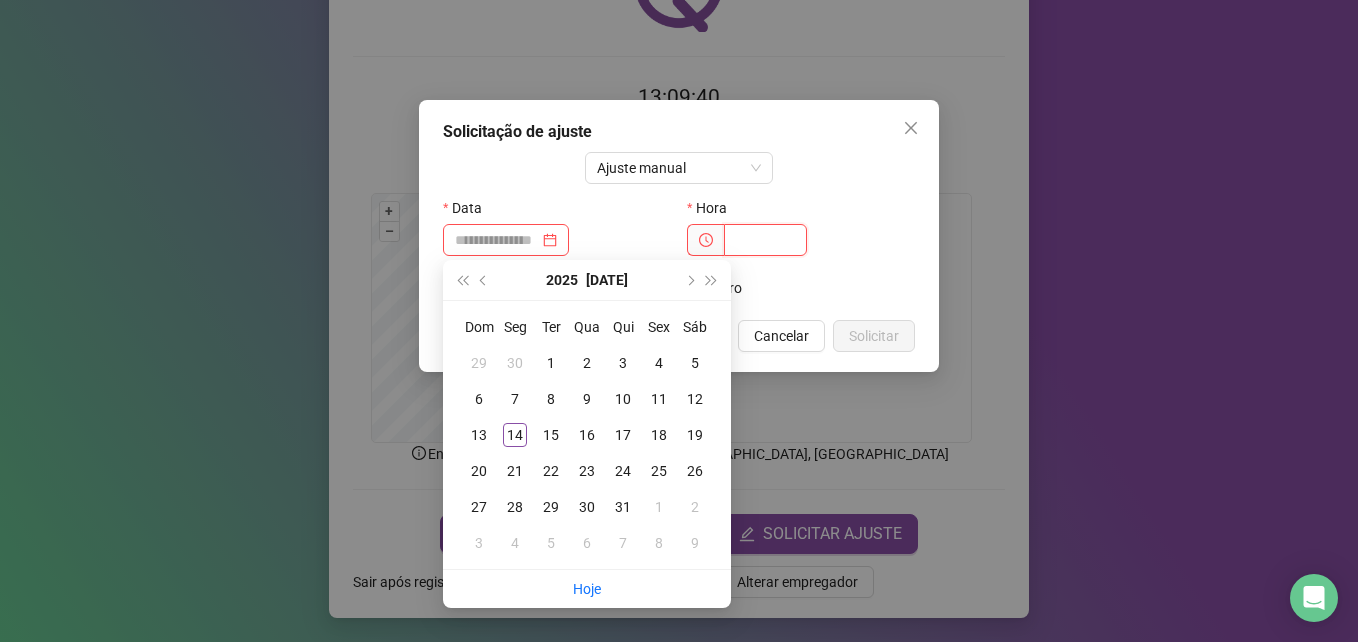 click at bounding box center [765, 240] 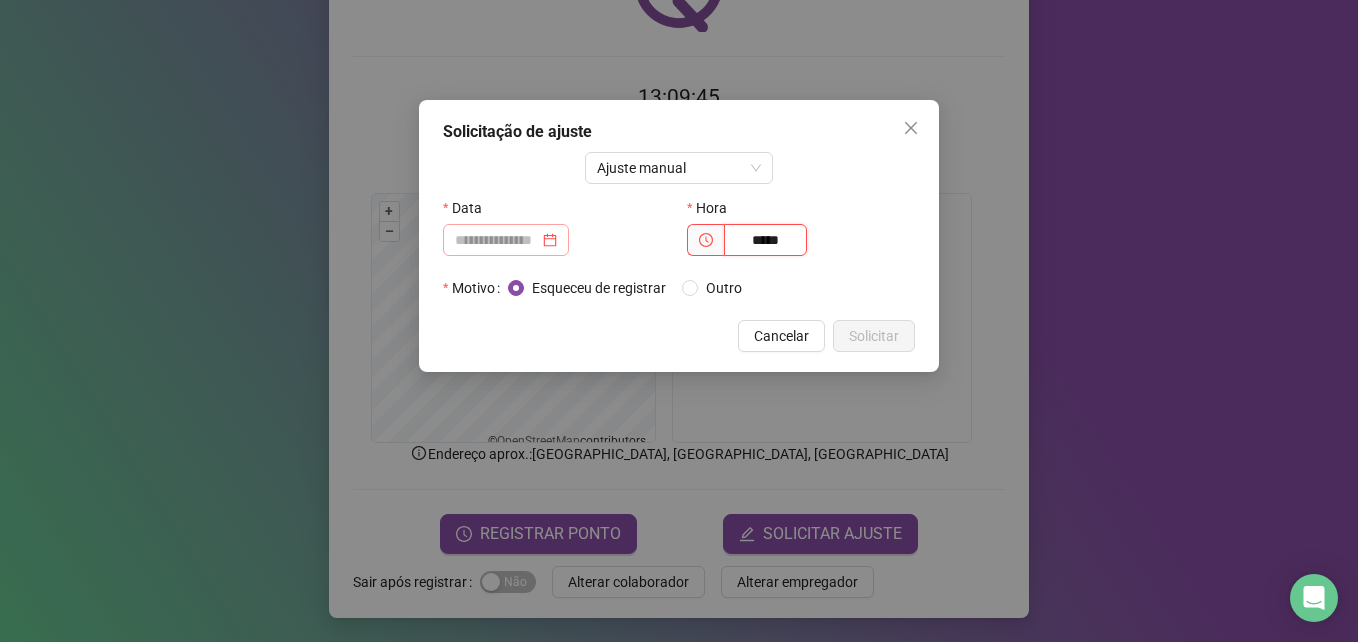 type on "*****" 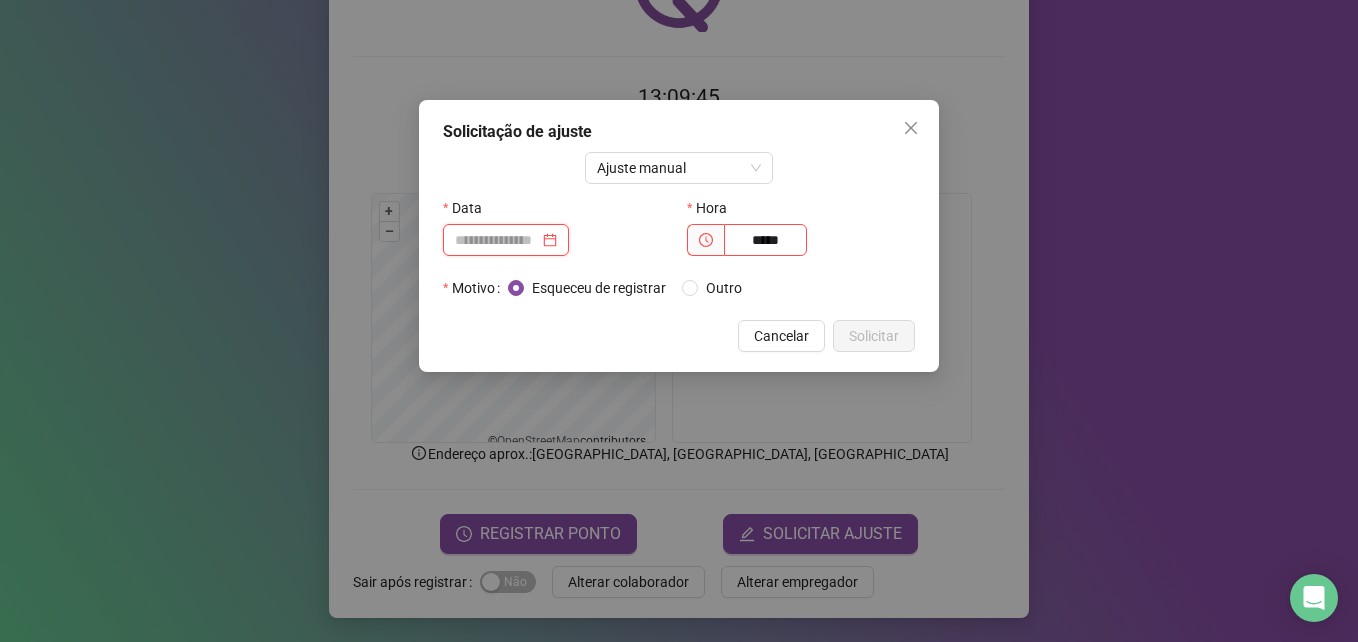 click at bounding box center (497, 240) 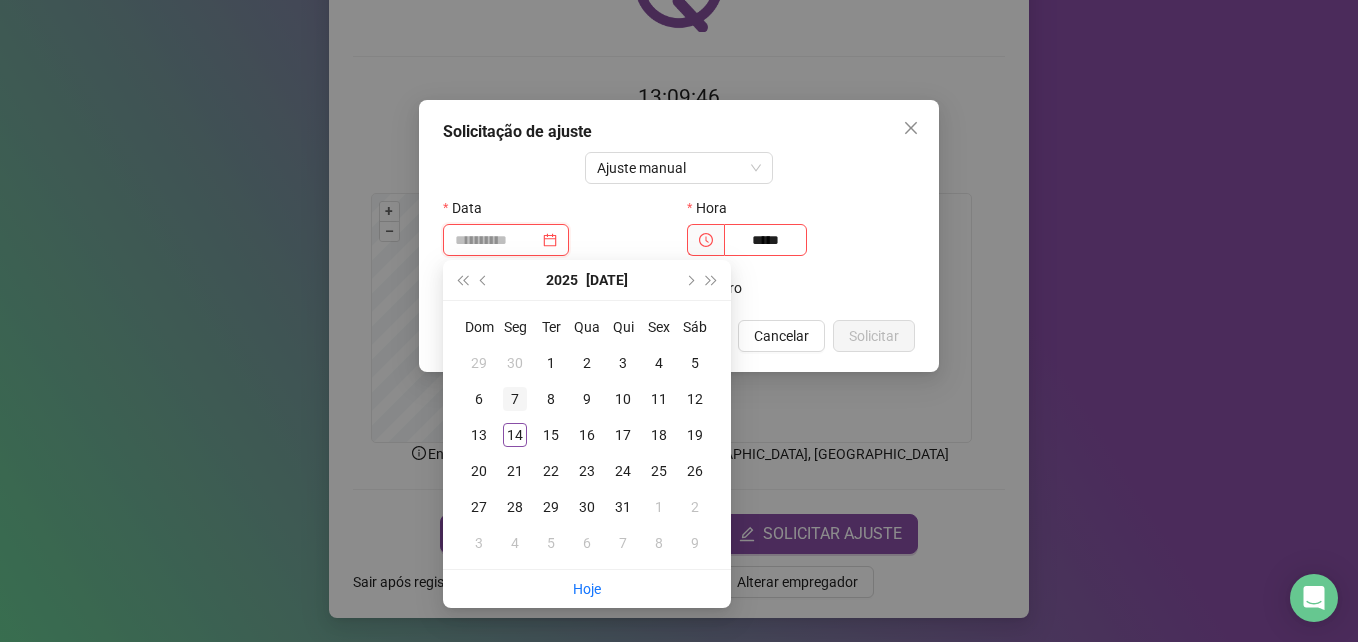 type on "**********" 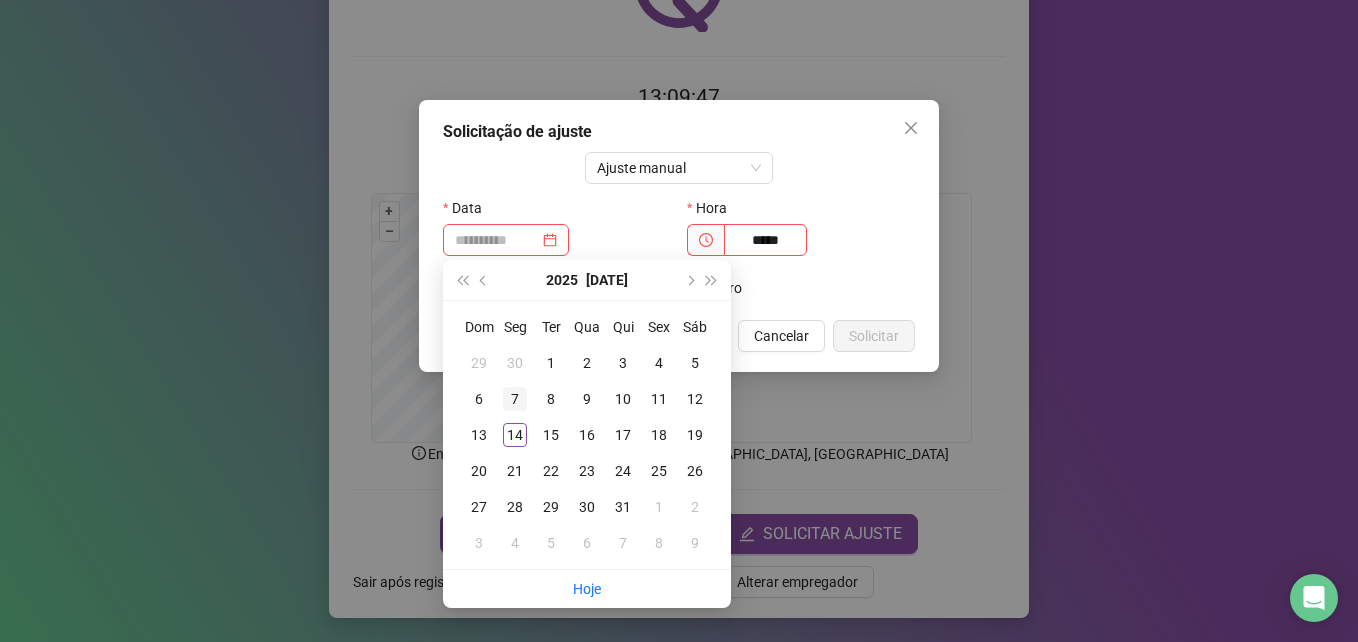 click on "7" at bounding box center (515, 399) 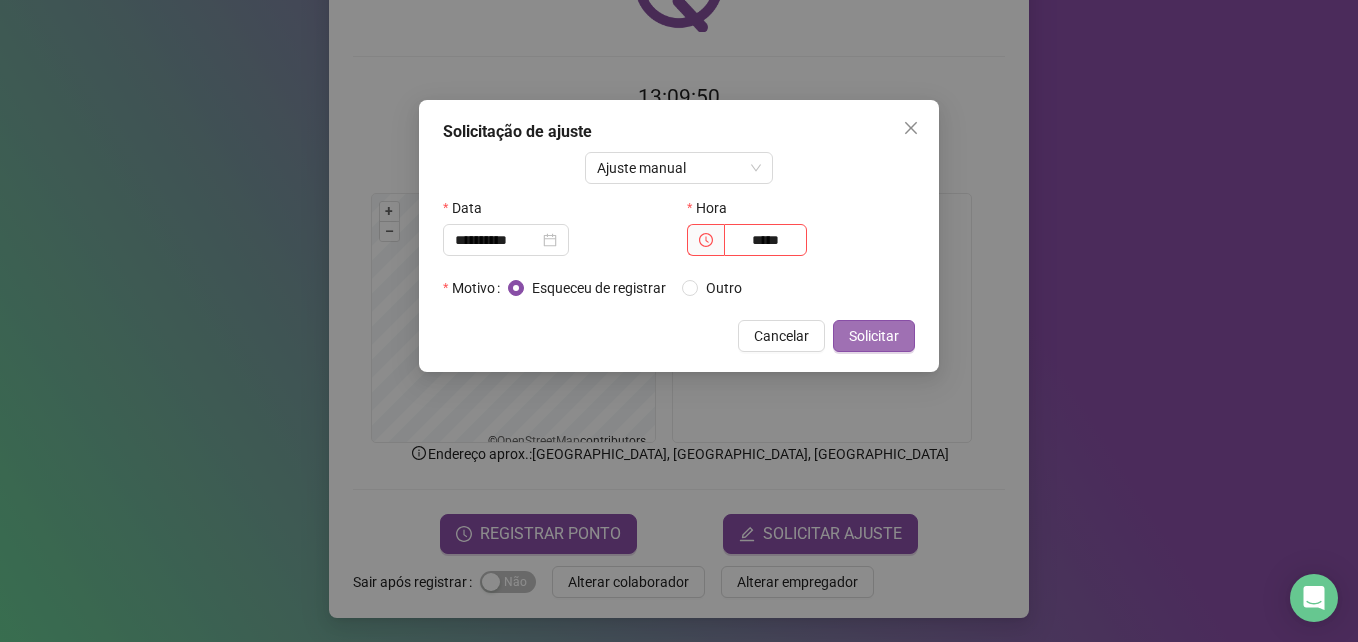 click on "Solicitar" at bounding box center [874, 336] 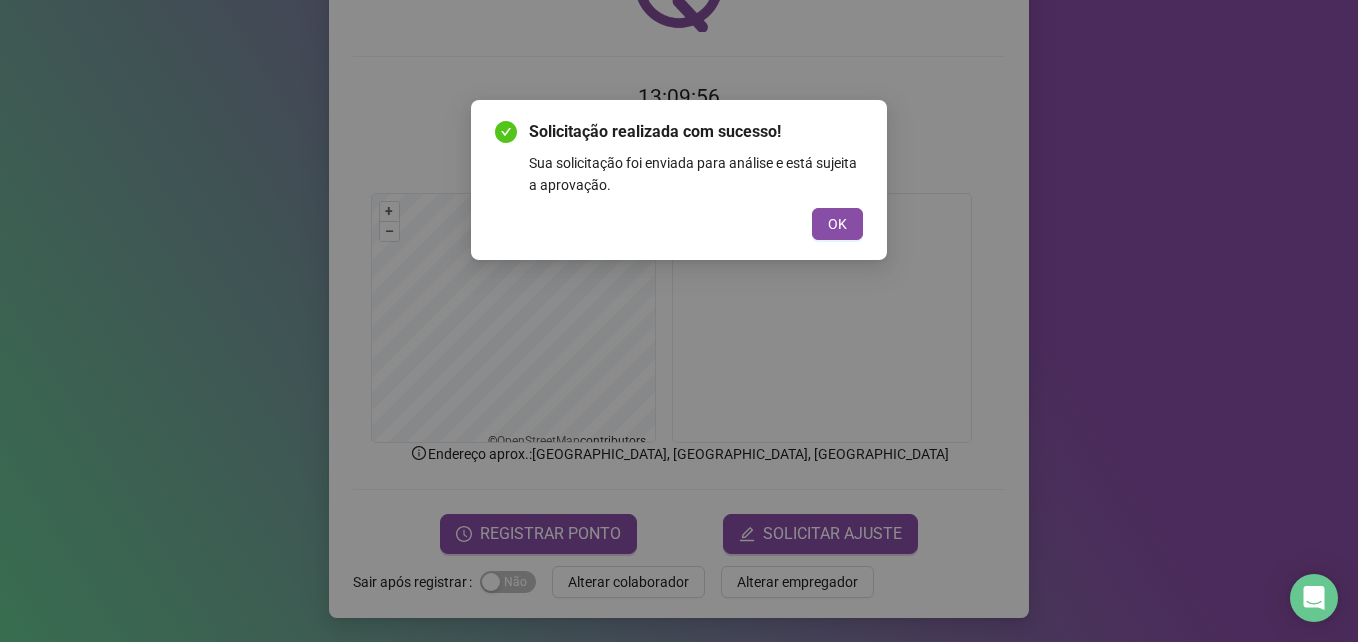 click on "Solicitação realizada com sucesso! Sua solicitação foi enviada para análise e está sujeita a aprovação. OK" at bounding box center [679, 180] 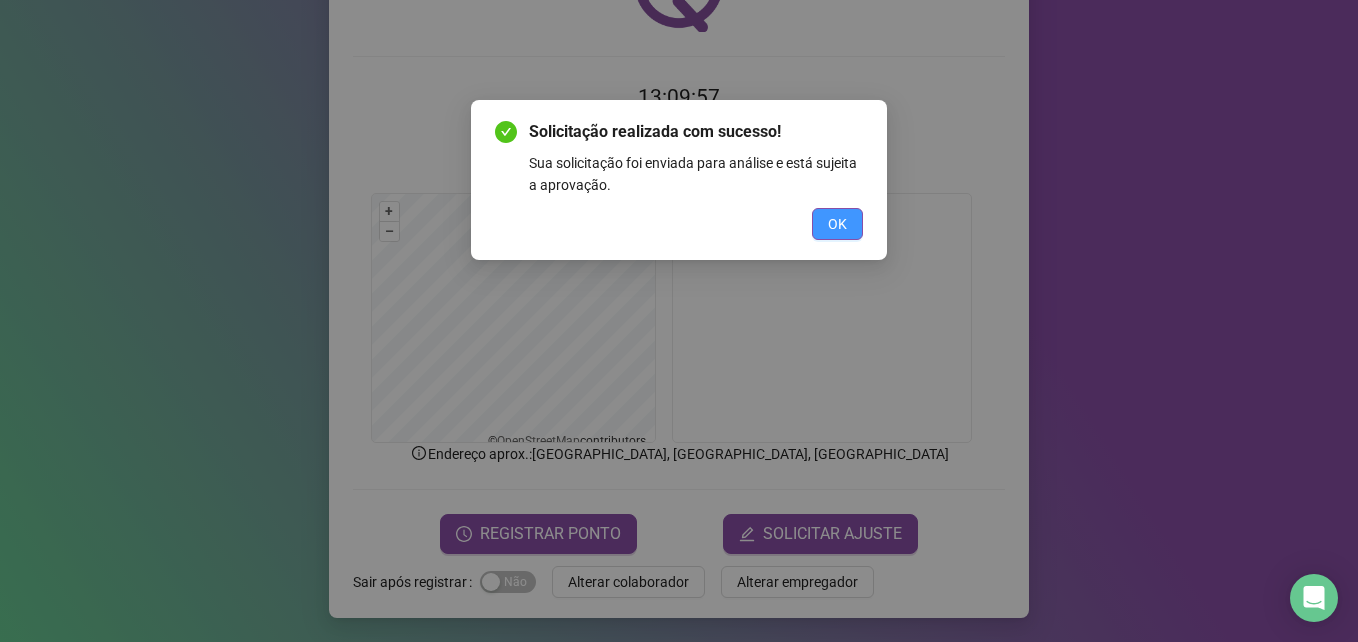 click on "OK" at bounding box center [837, 224] 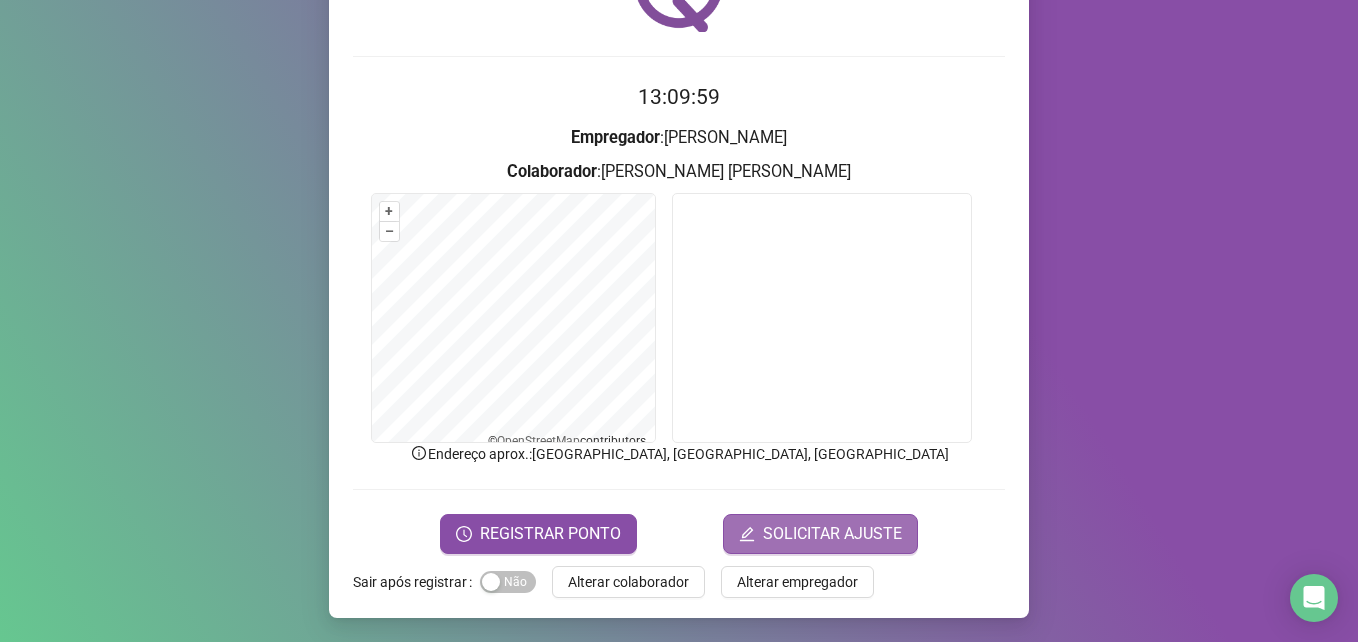 click on "SOLICITAR AJUSTE" at bounding box center (832, 534) 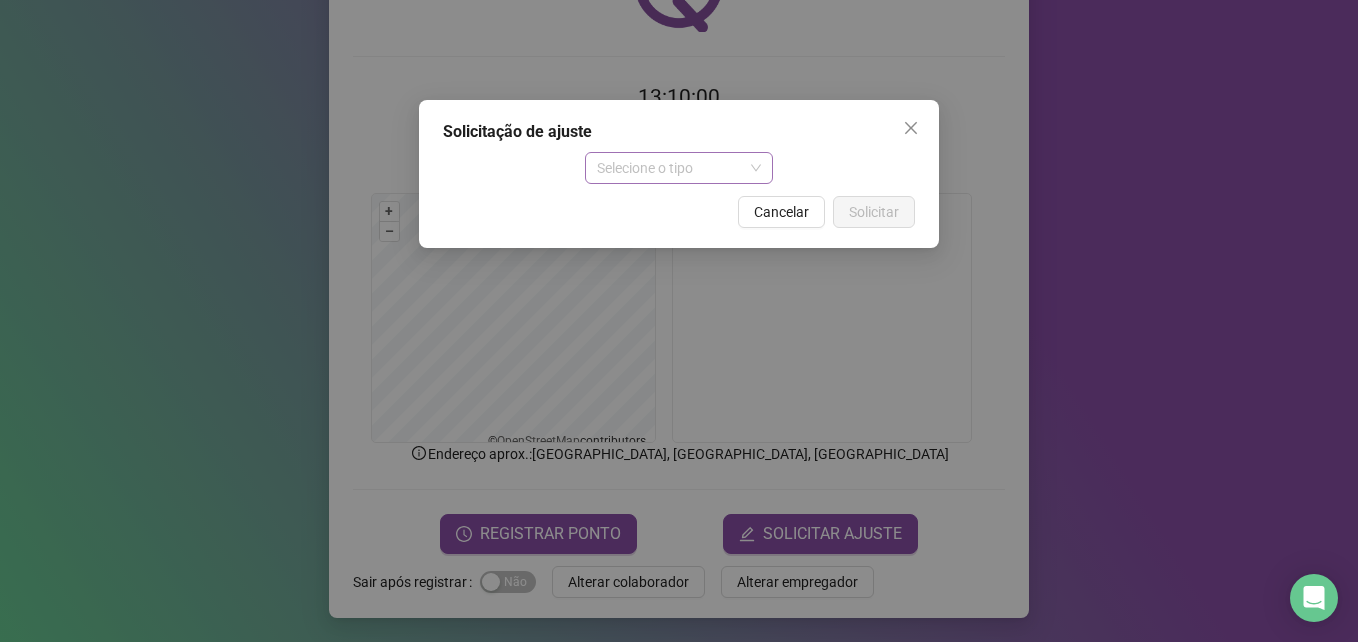 click on "Selecione o tipo" at bounding box center (679, 168) 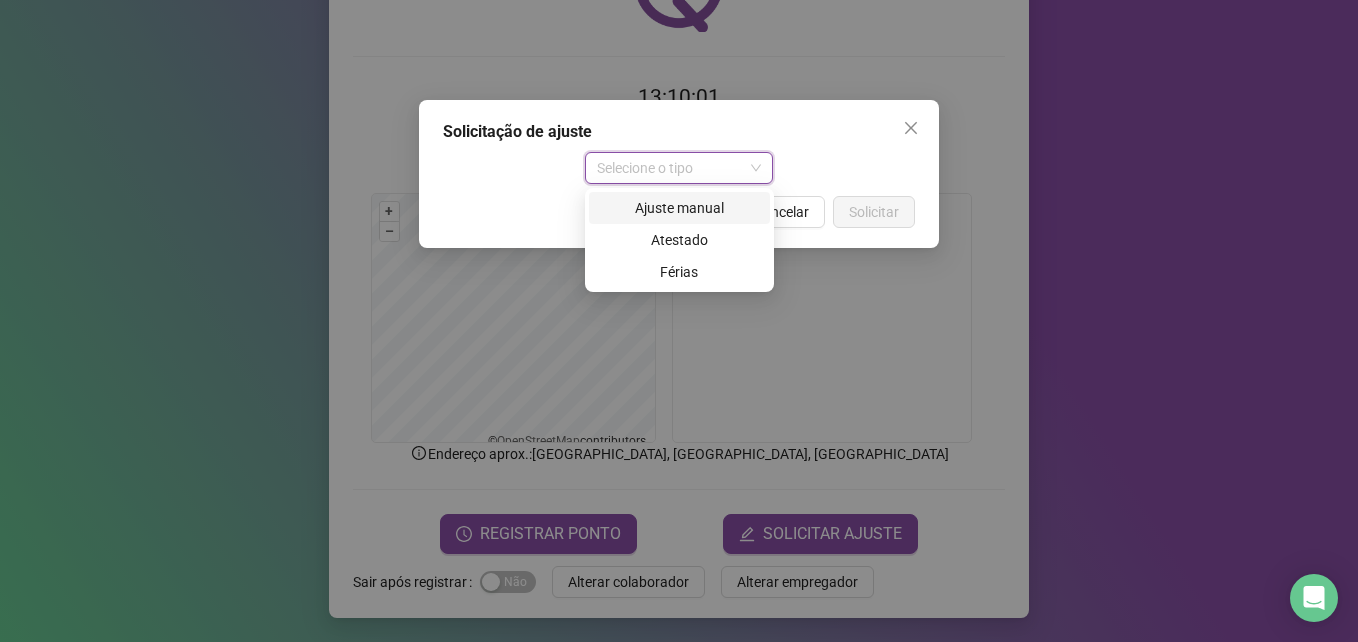 click on "Ajuste manual" at bounding box center (679, 208) 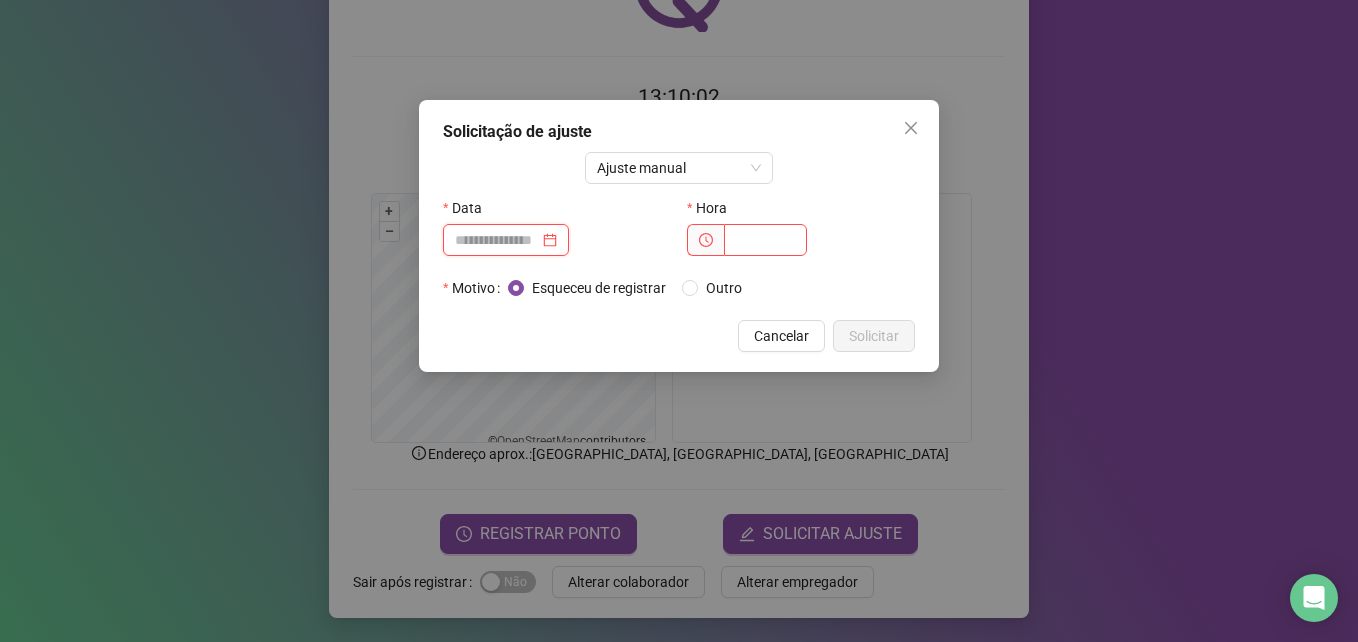 click at bounding box center (497, 240) 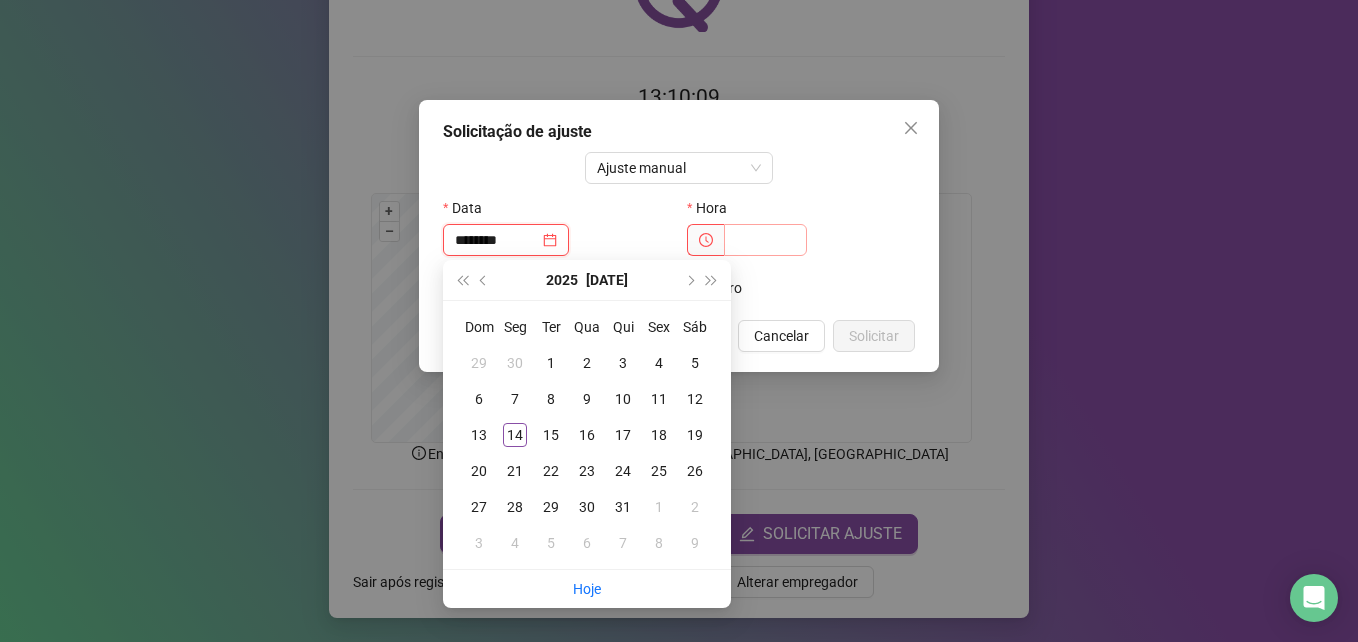 type on "********" 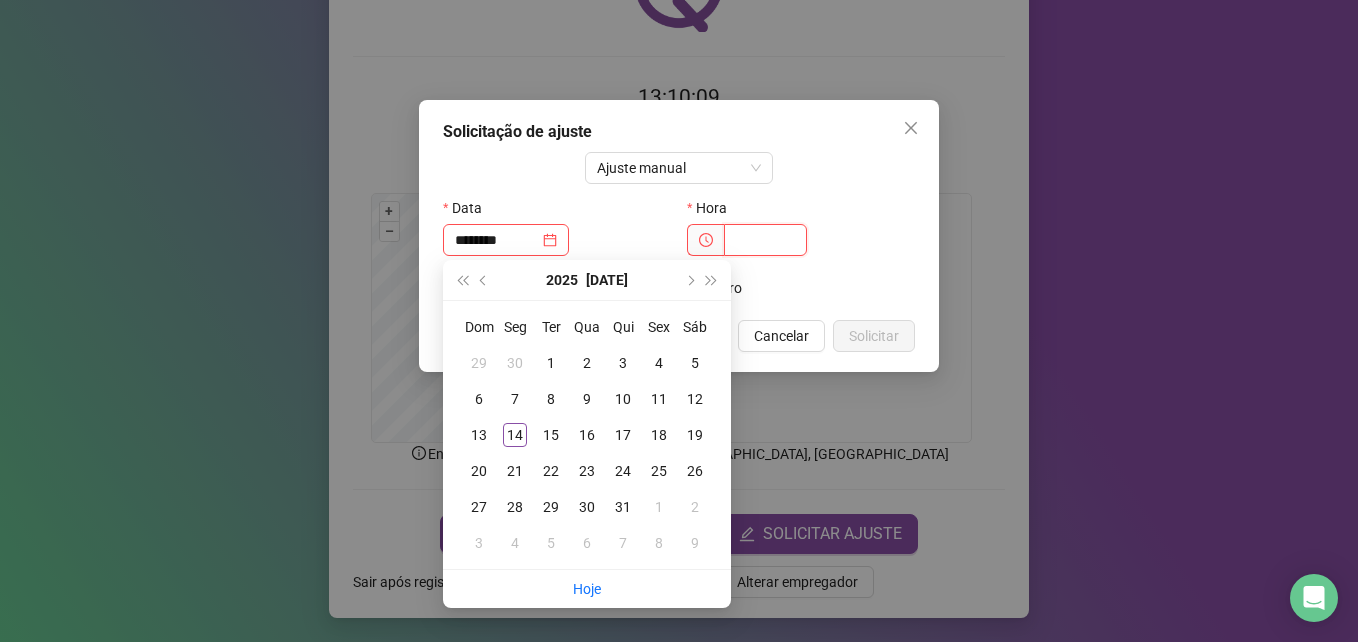 type 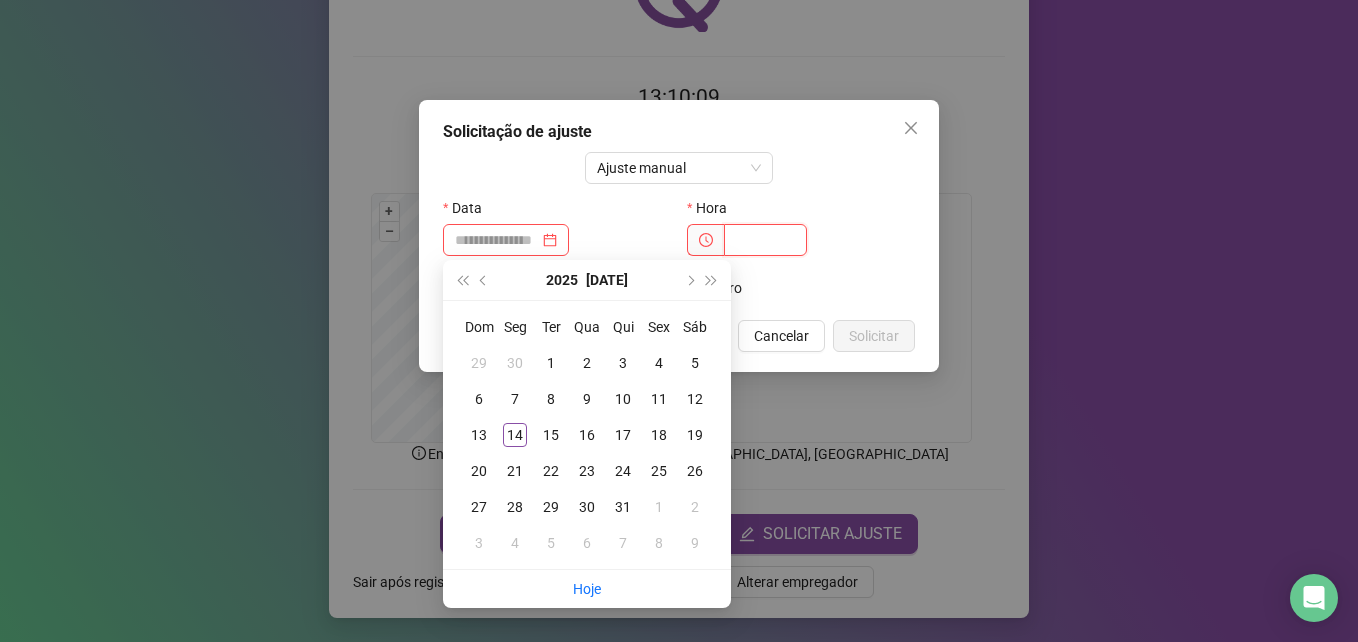 click at bounding box center (765, 240) 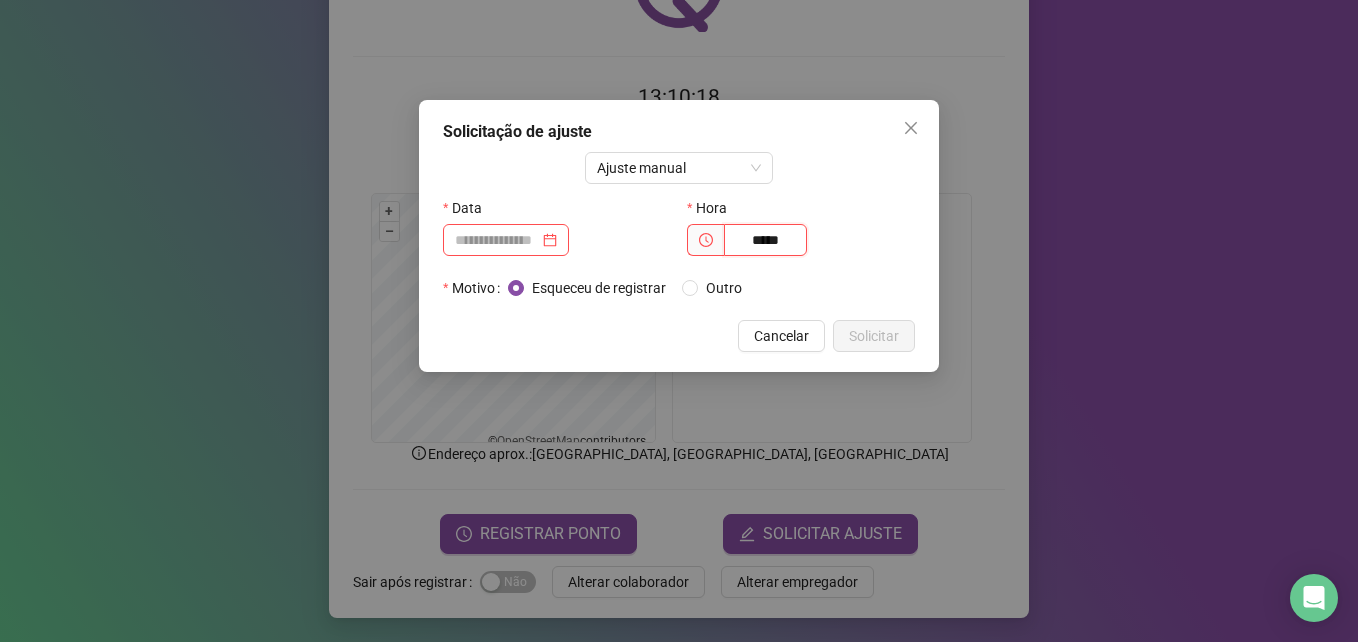 type on "*****" 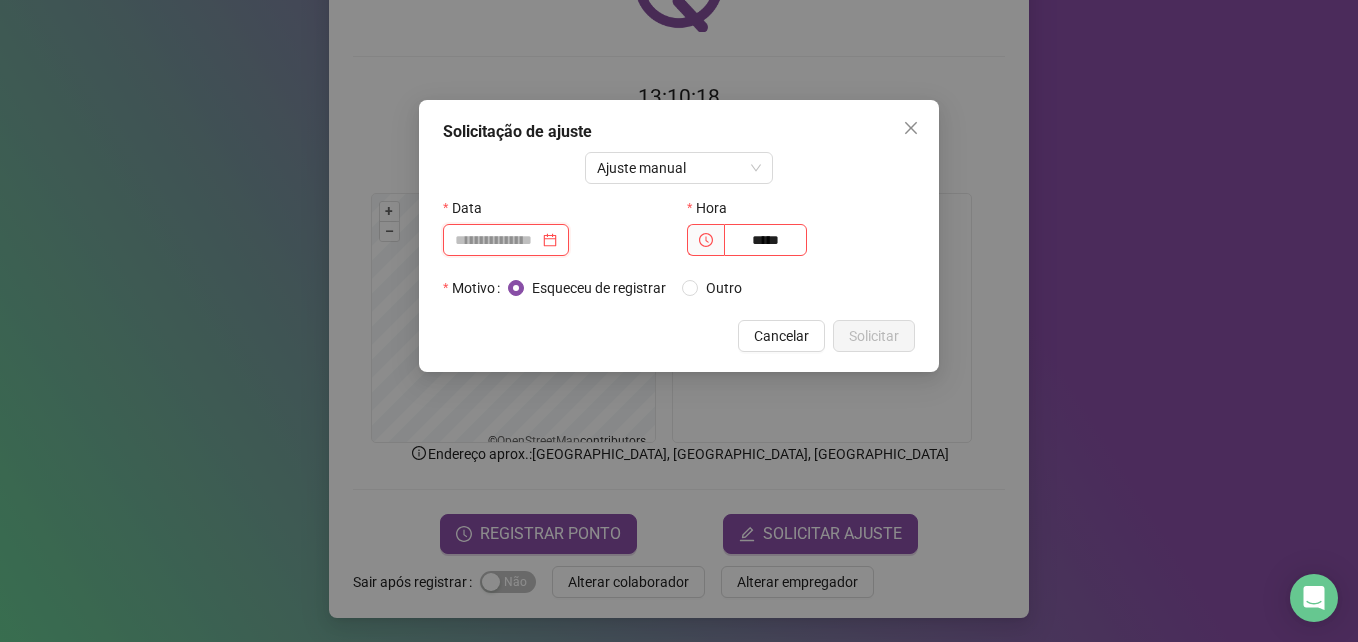 click at bounding box center [497, 240] 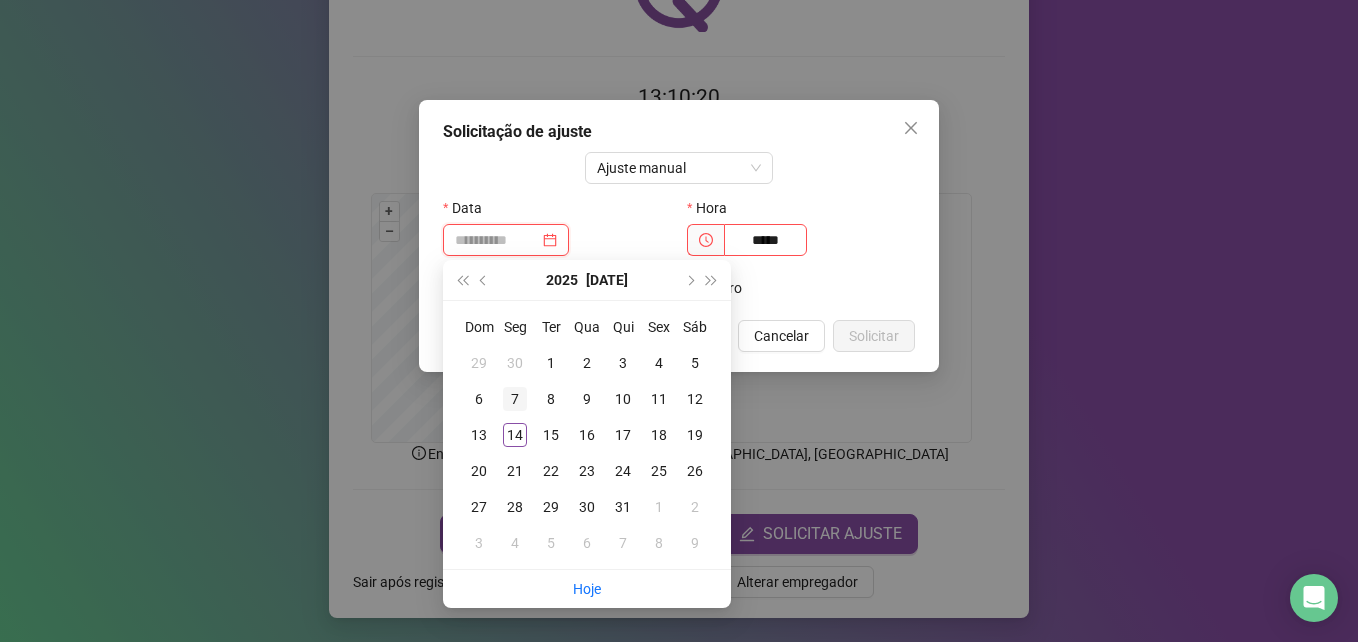 type on "**********" 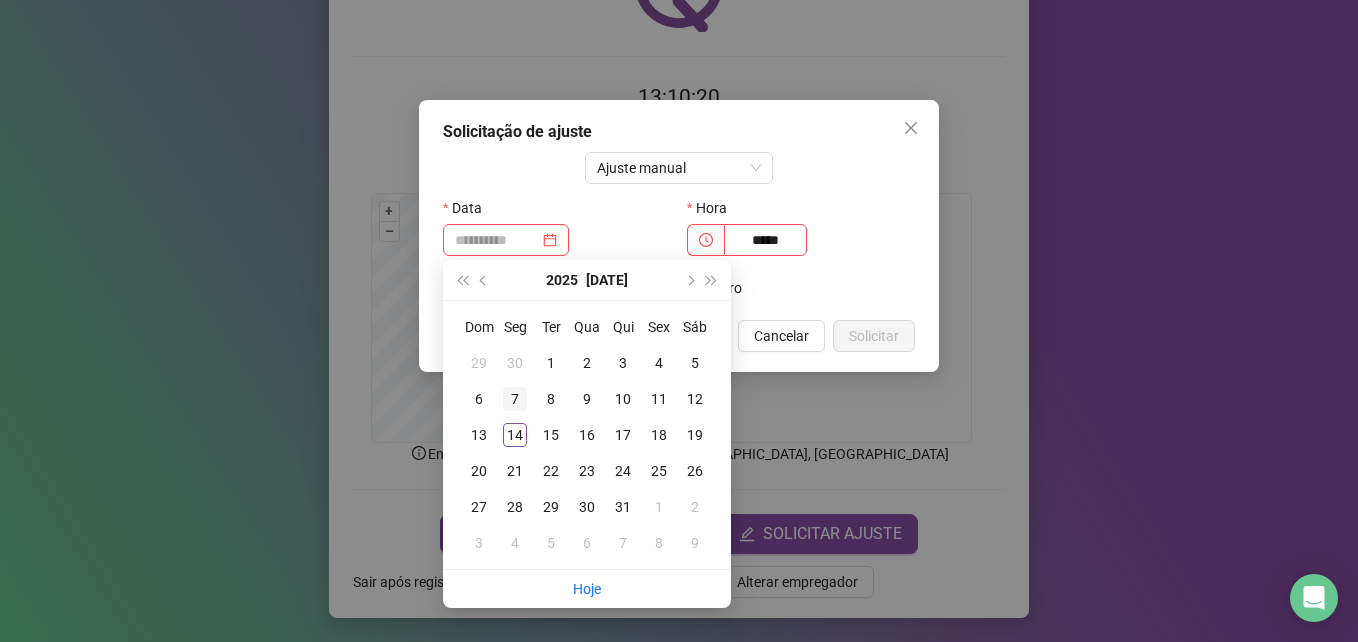 click on "7" at bounding box center (515, 399) 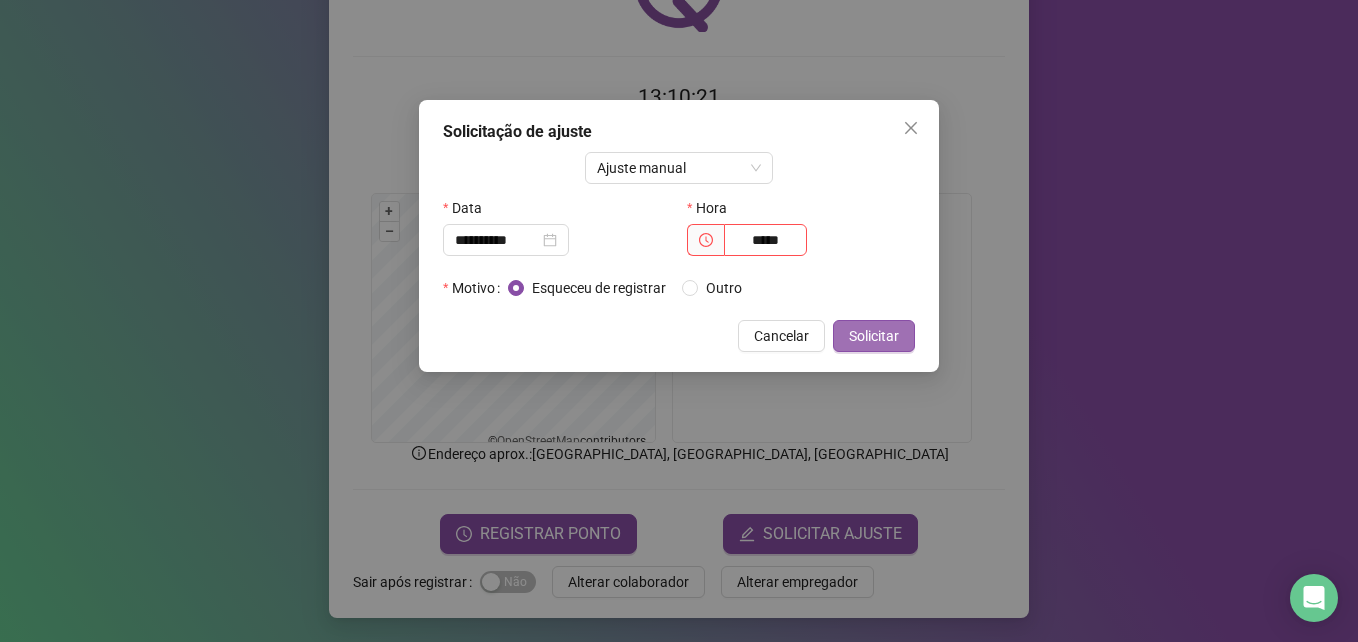 click on "Solicitar" at bounding box center (874, 336) 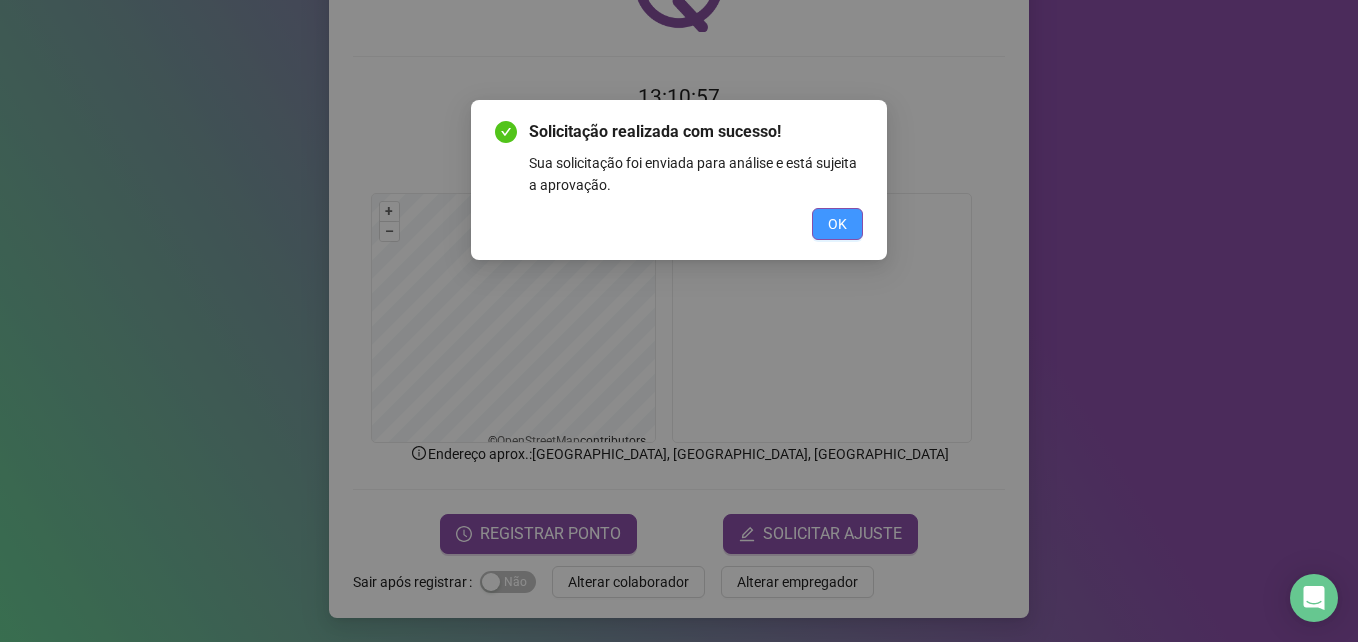 click on "OK" at bounding box center (837, 224) 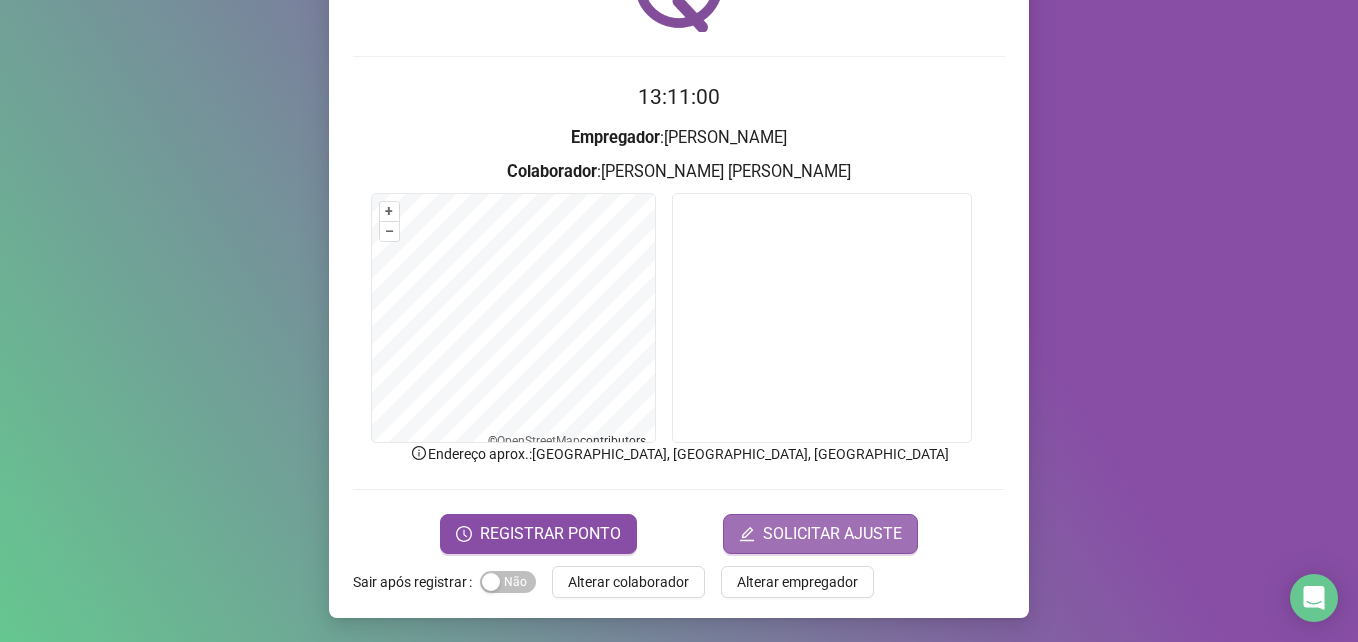 click on "SOLICITAR AJUSTE" at bounding box center (832, 534) 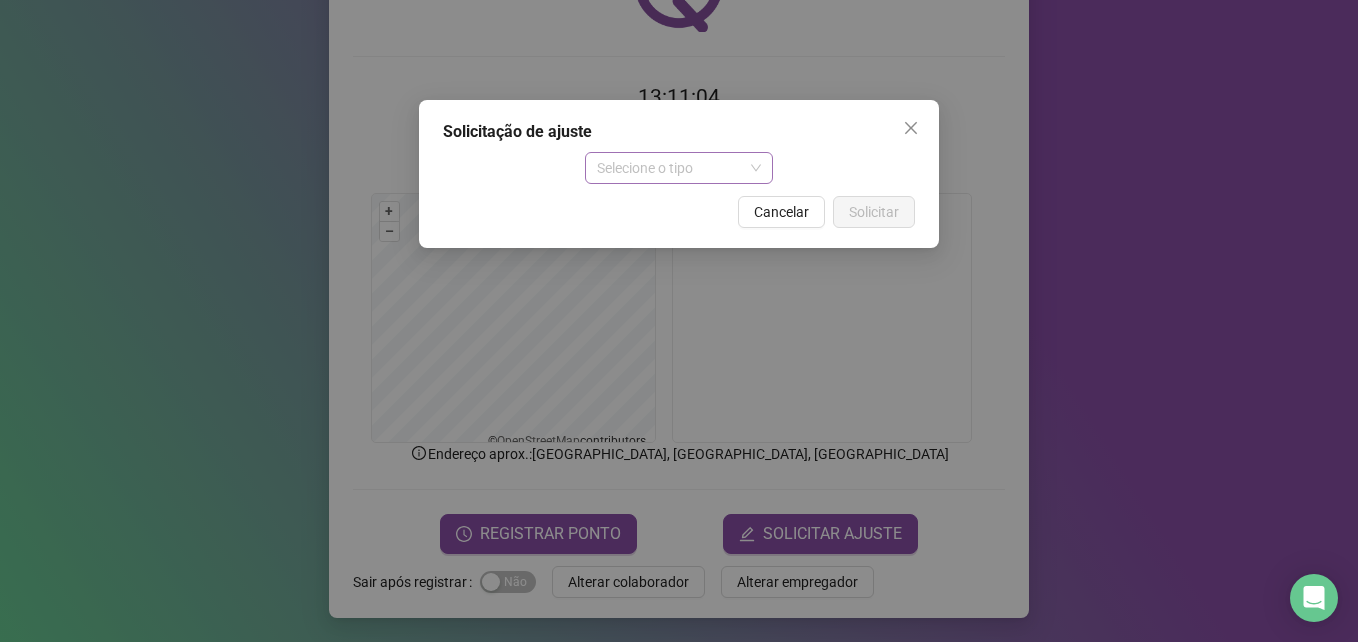 click on "Selecione o tipo" at bounding box center [679, 168] 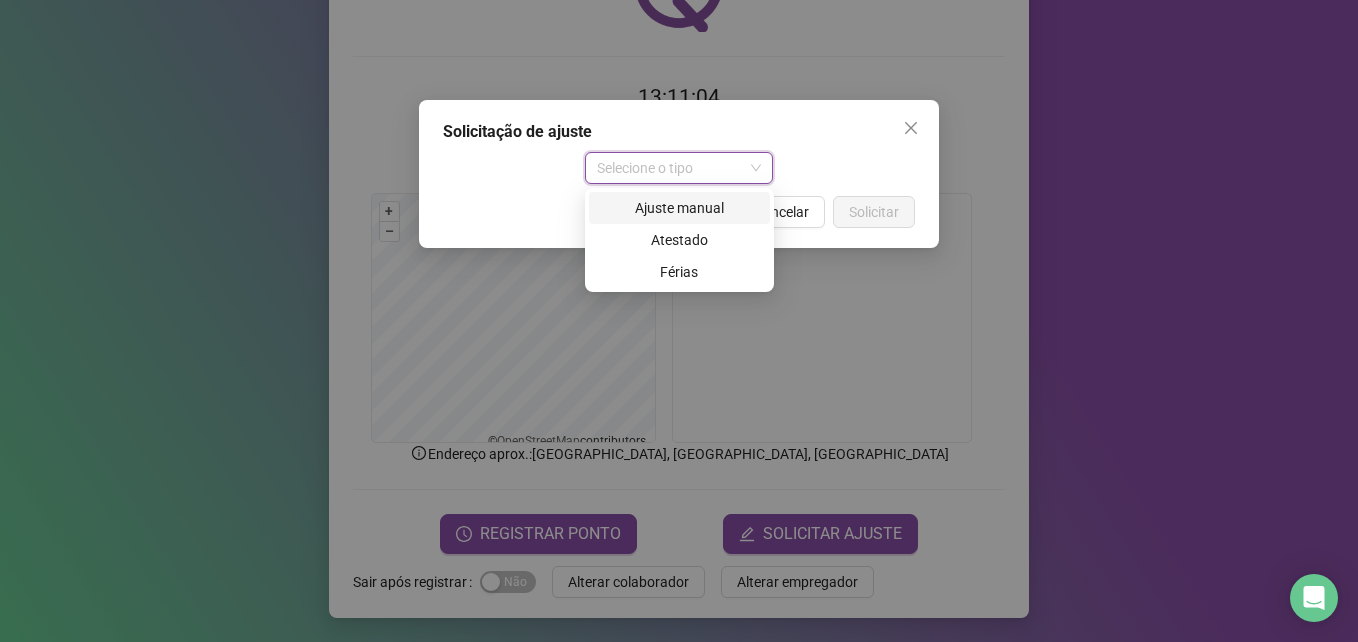 click on "Ajuste manual" at bounding box center [679, 208] 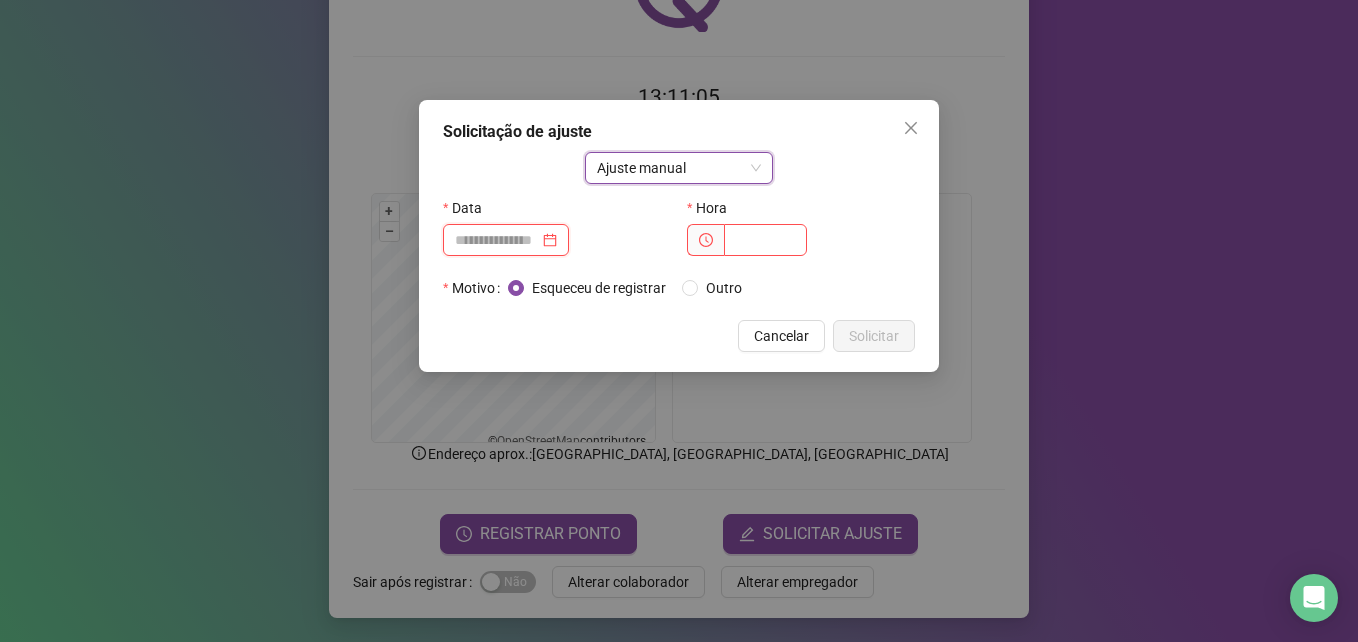 click at bounding box center (497, 240) 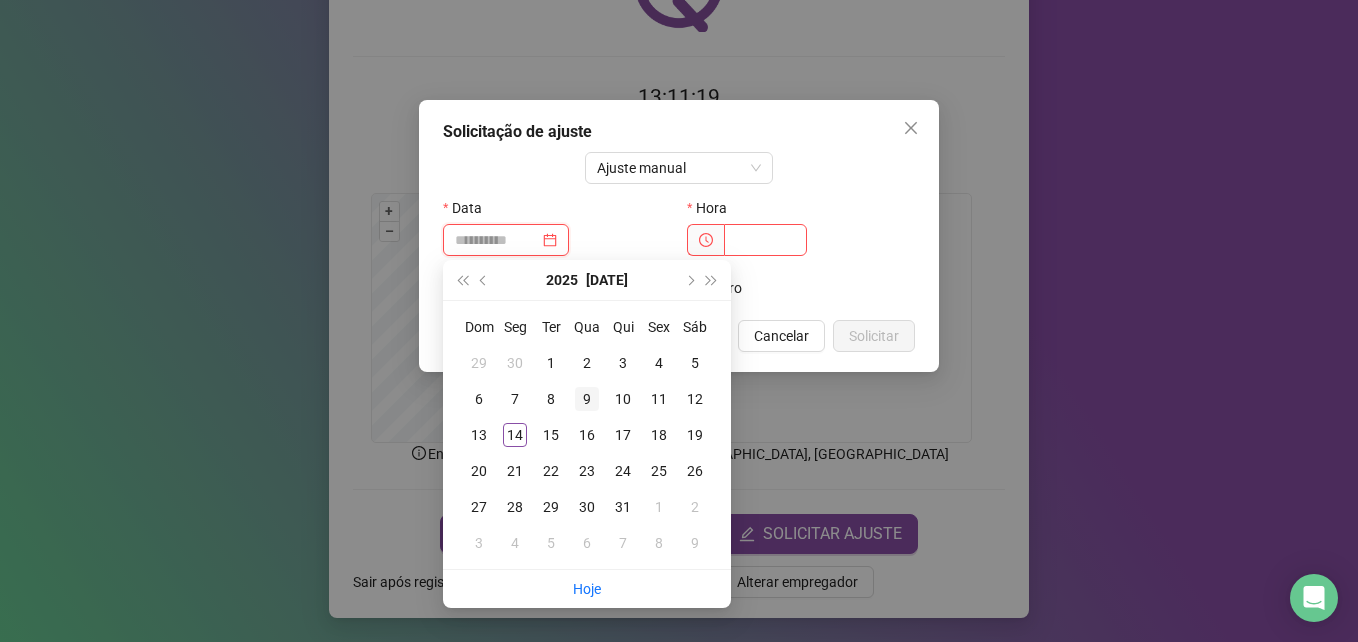 type on "**********" 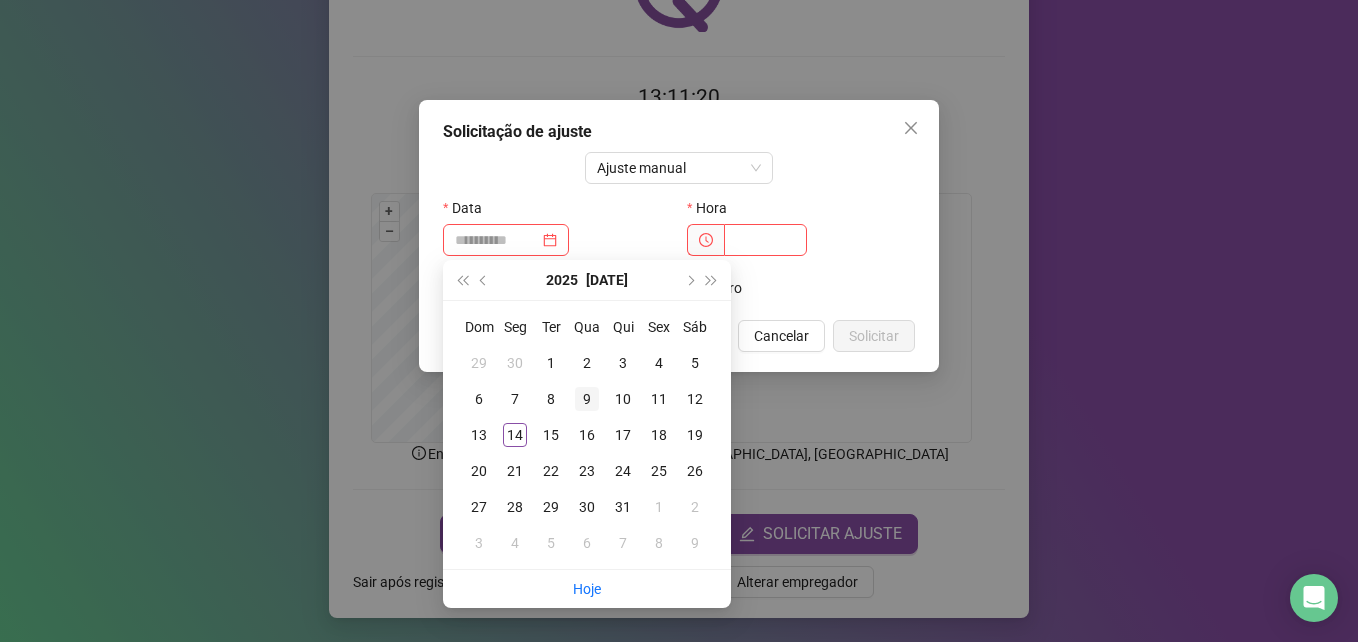 click on "9" at bounding box center [587, 399] 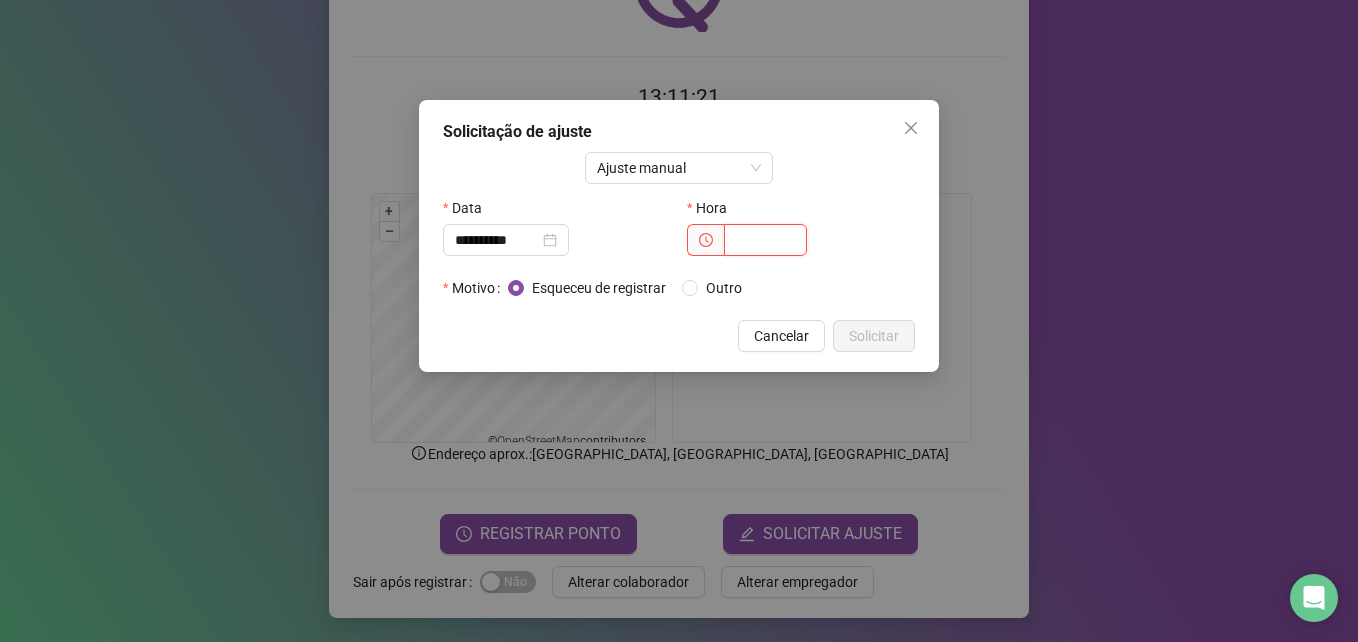 click at bounding box center (765, 240) 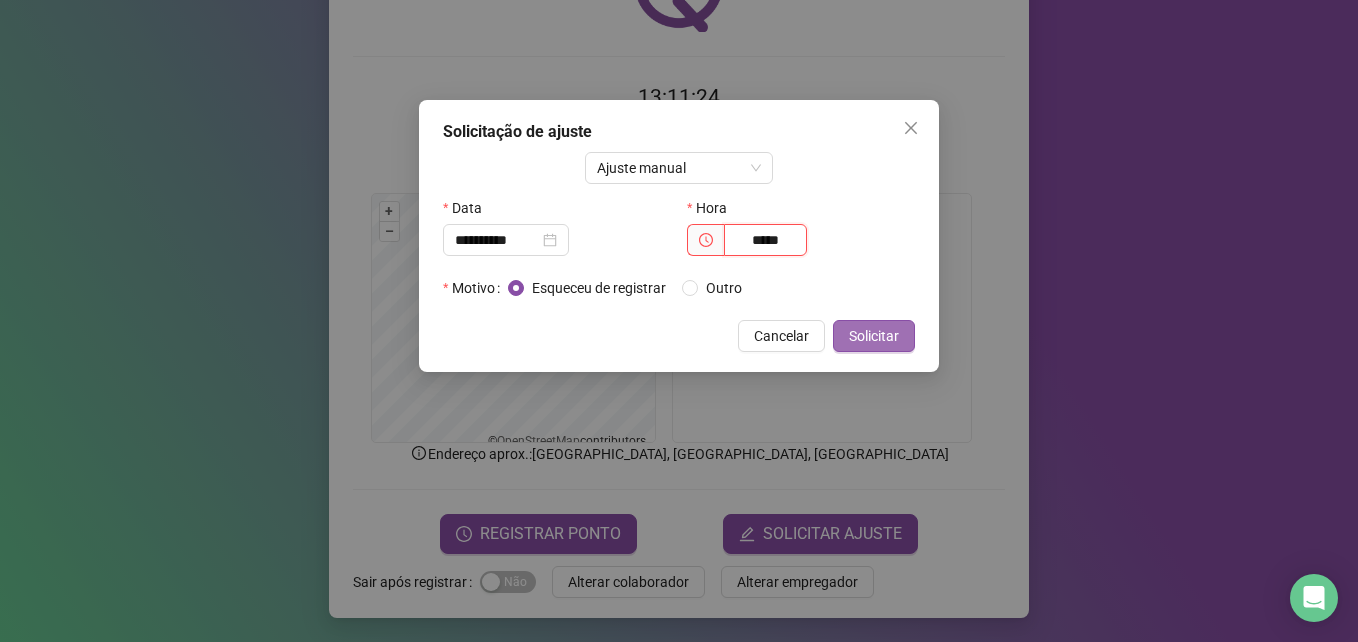 type on "*****" 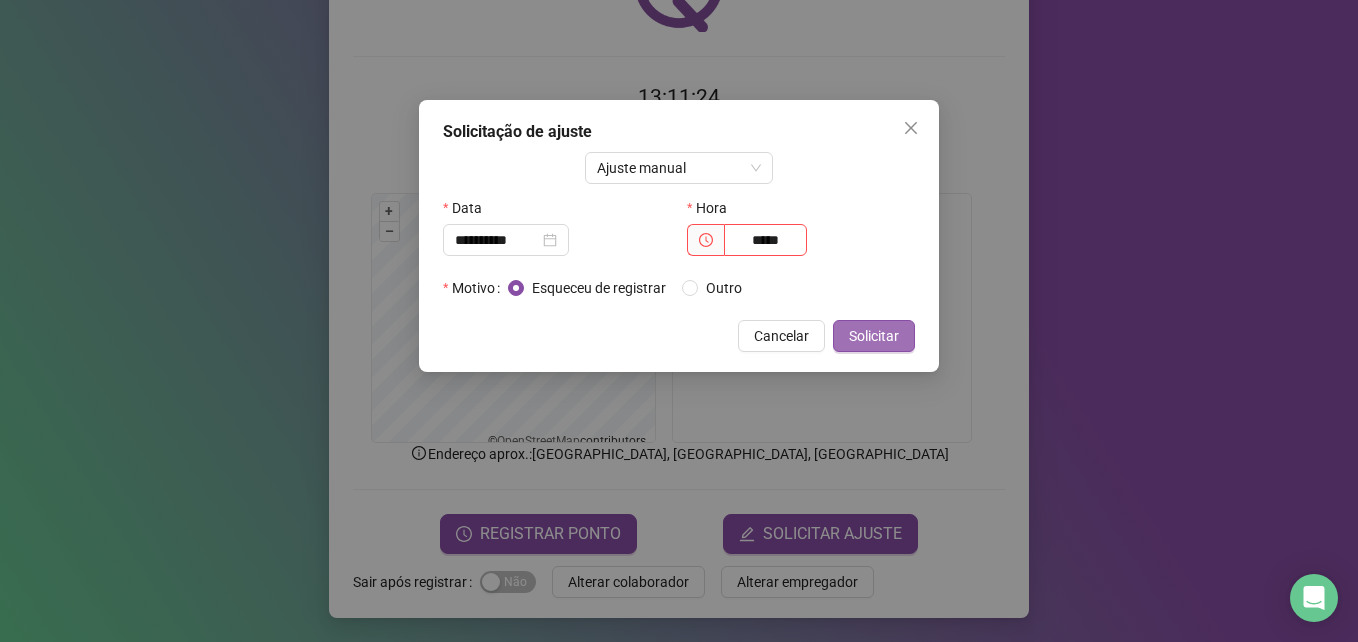 click on "Solicitar" at bounding box center [874, 336] 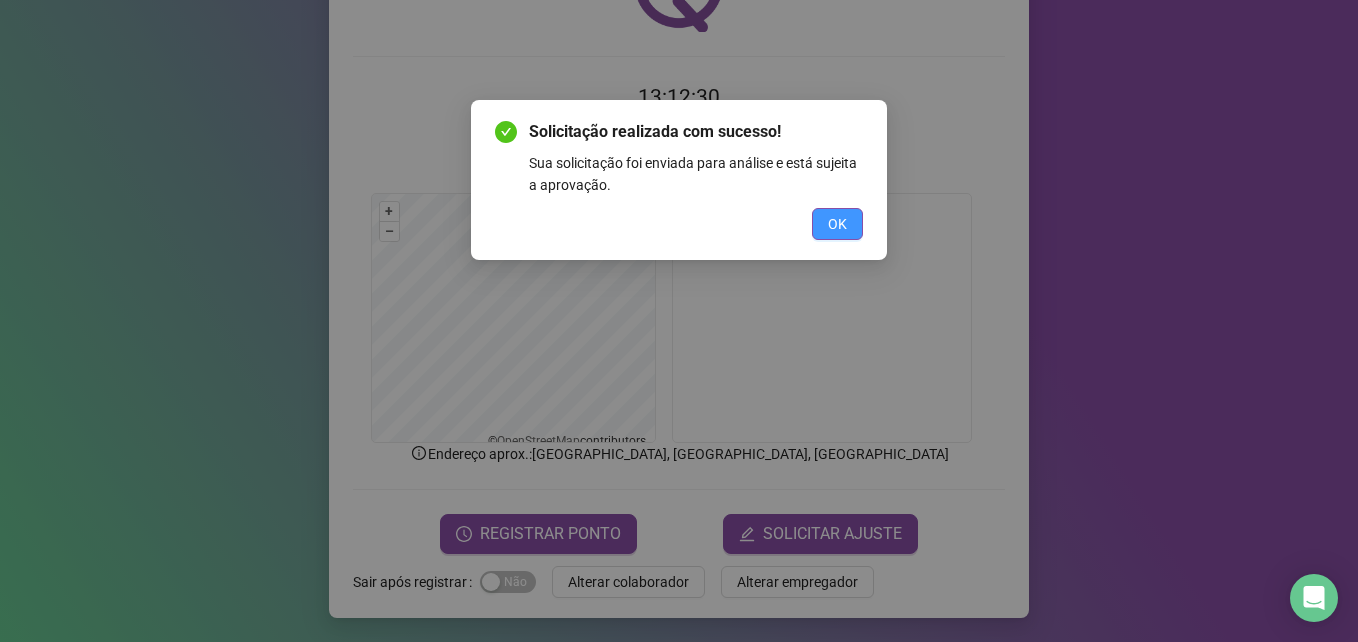click on "OK" at bounding box center (837, 224) 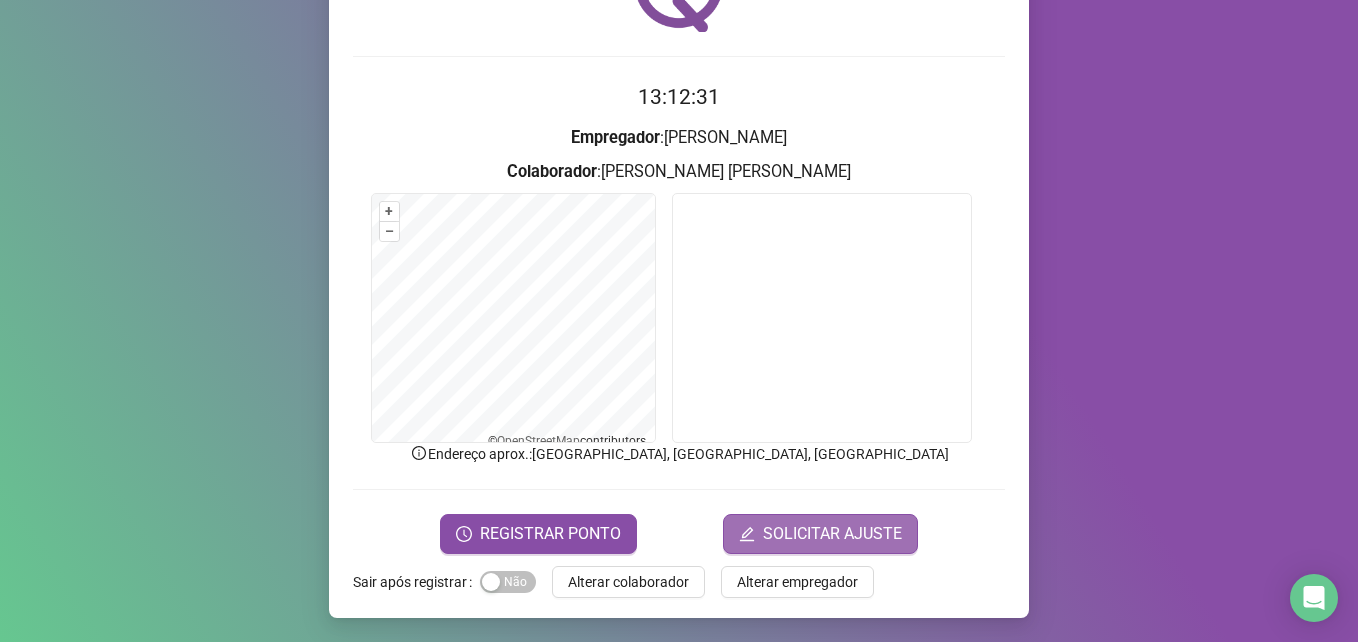 click on "SOLICITAR AJUSTE" at bounding box center (832, 534) 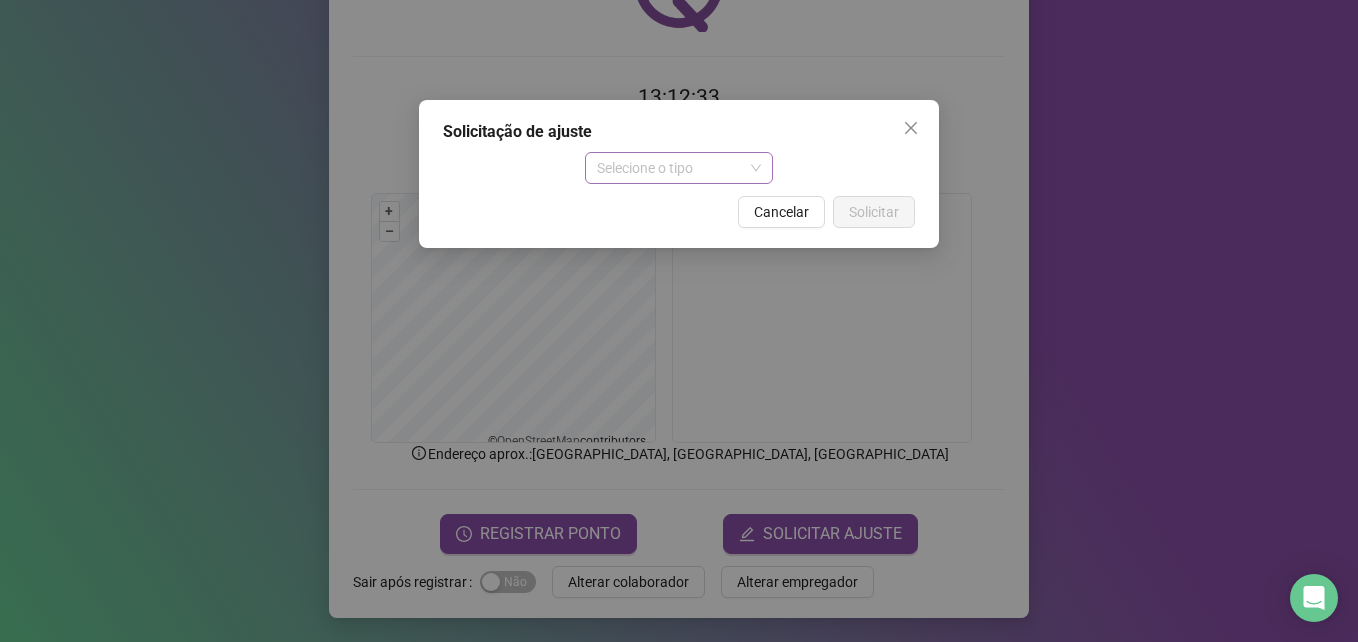 click on "Selecione o tipo" at bounding box center (679, 168) 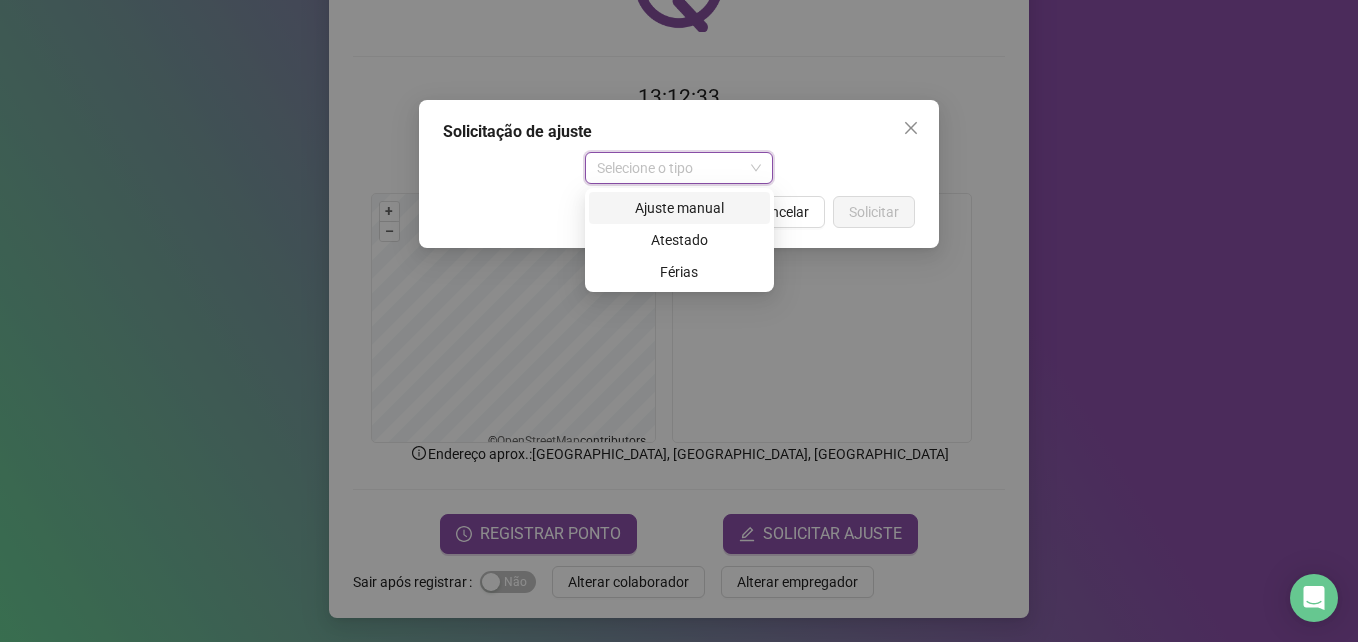 click on "Ajuste manual" at bounding box center (679, 208) 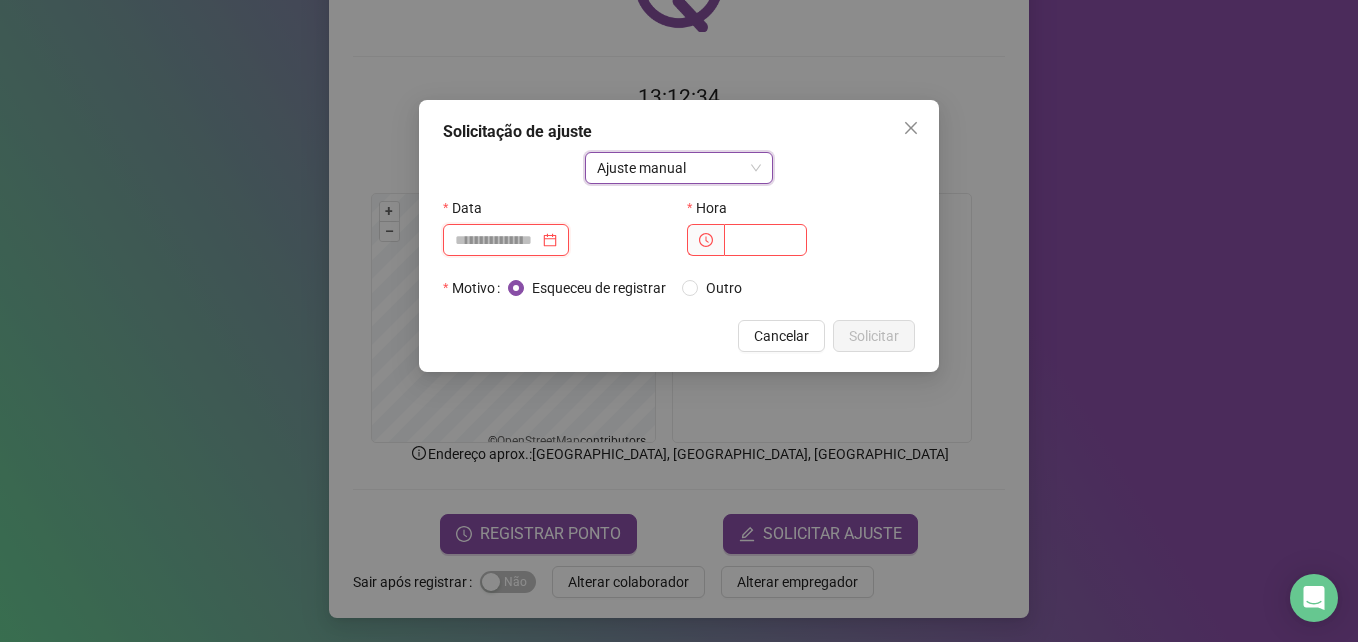 click at bounding box center [497, 240] 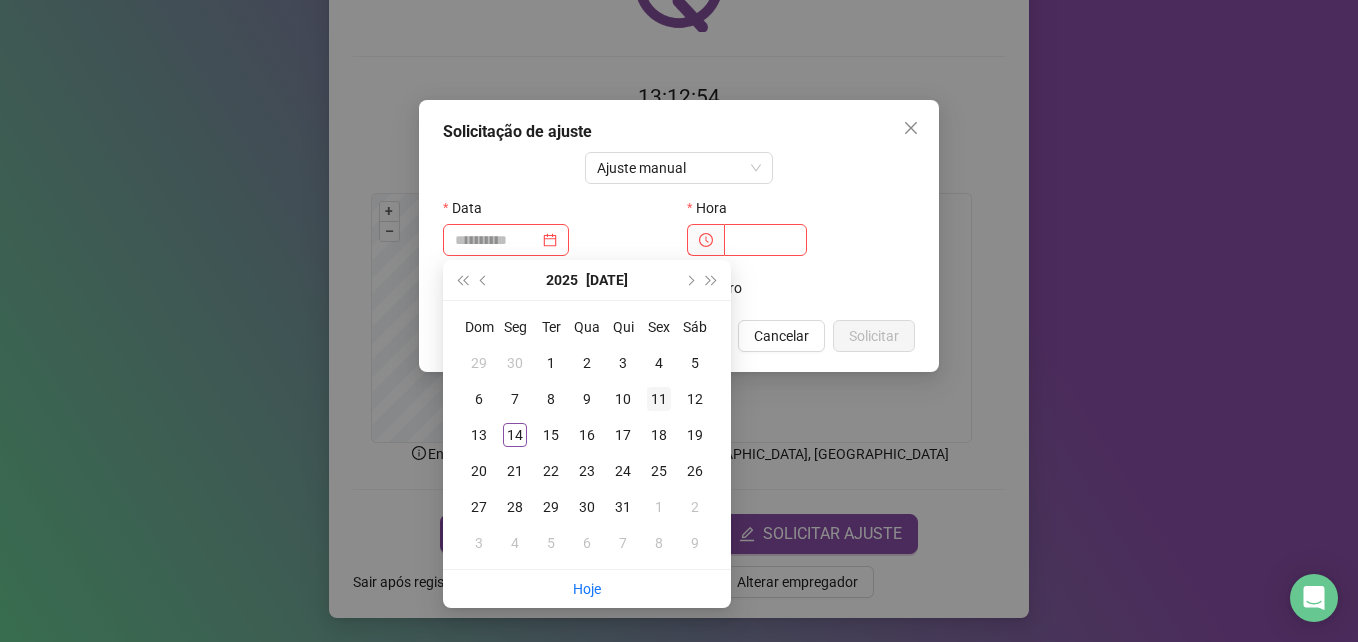 click on "11" at bounding box center [659, 399] 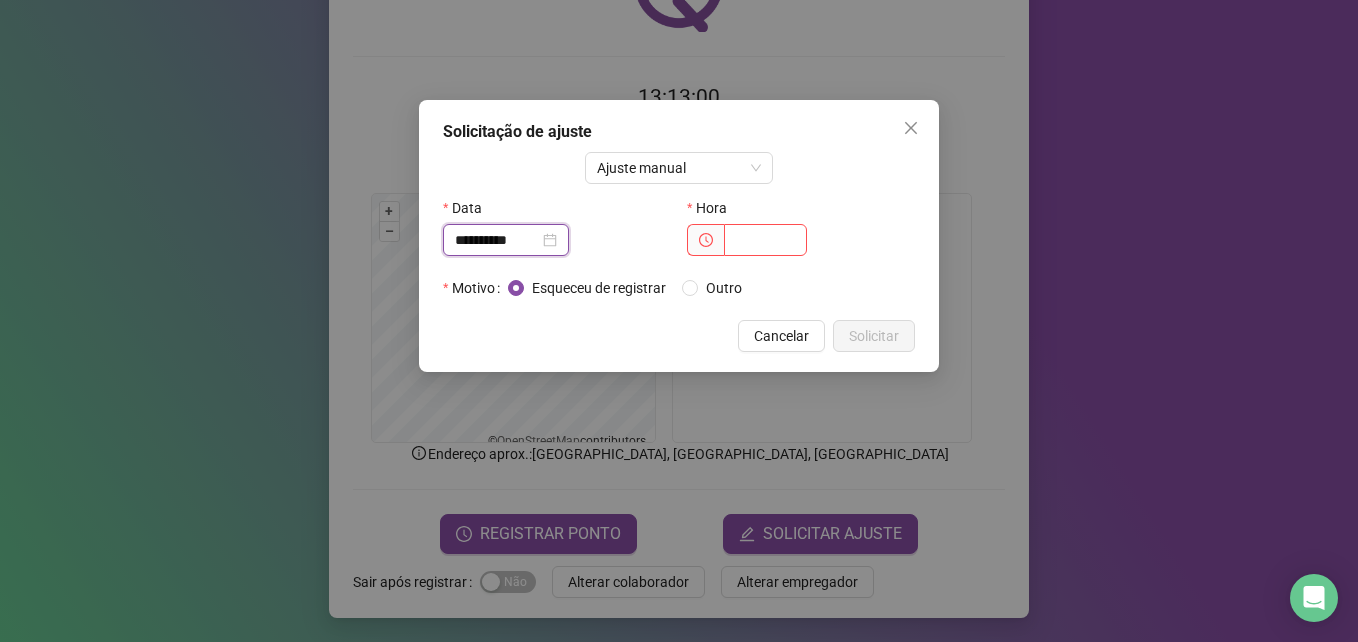 click on "**********" at bounding box center (497, 240) 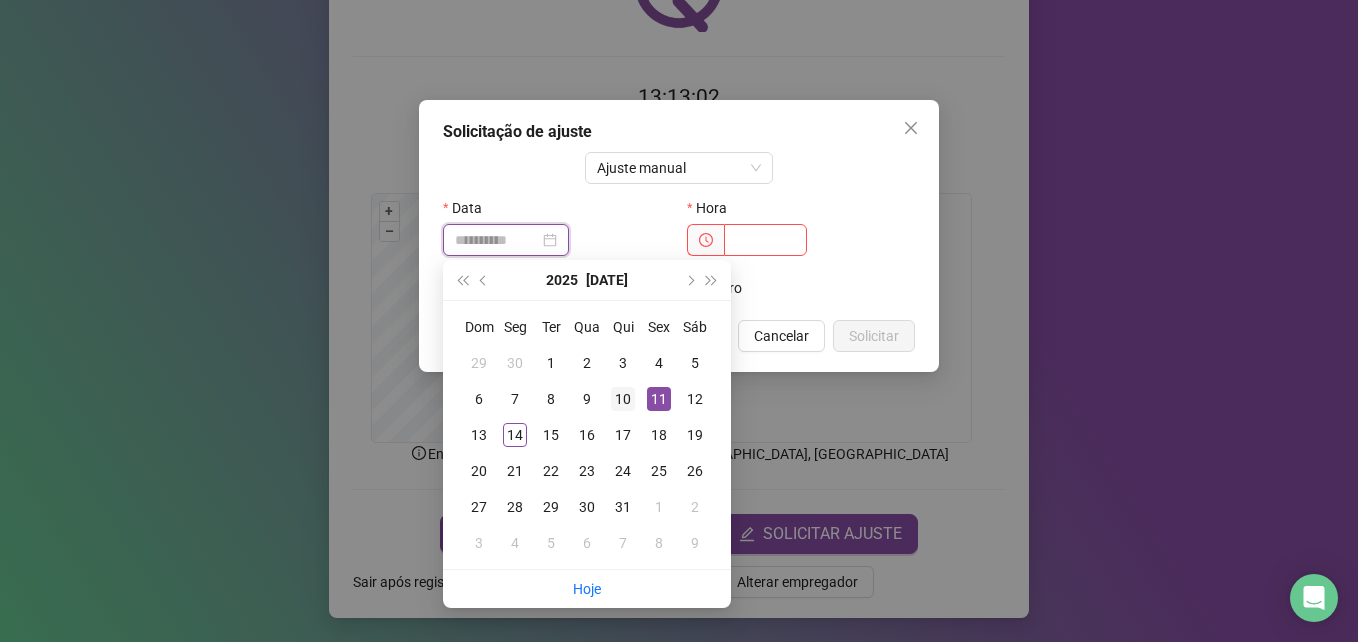 type on "**********" 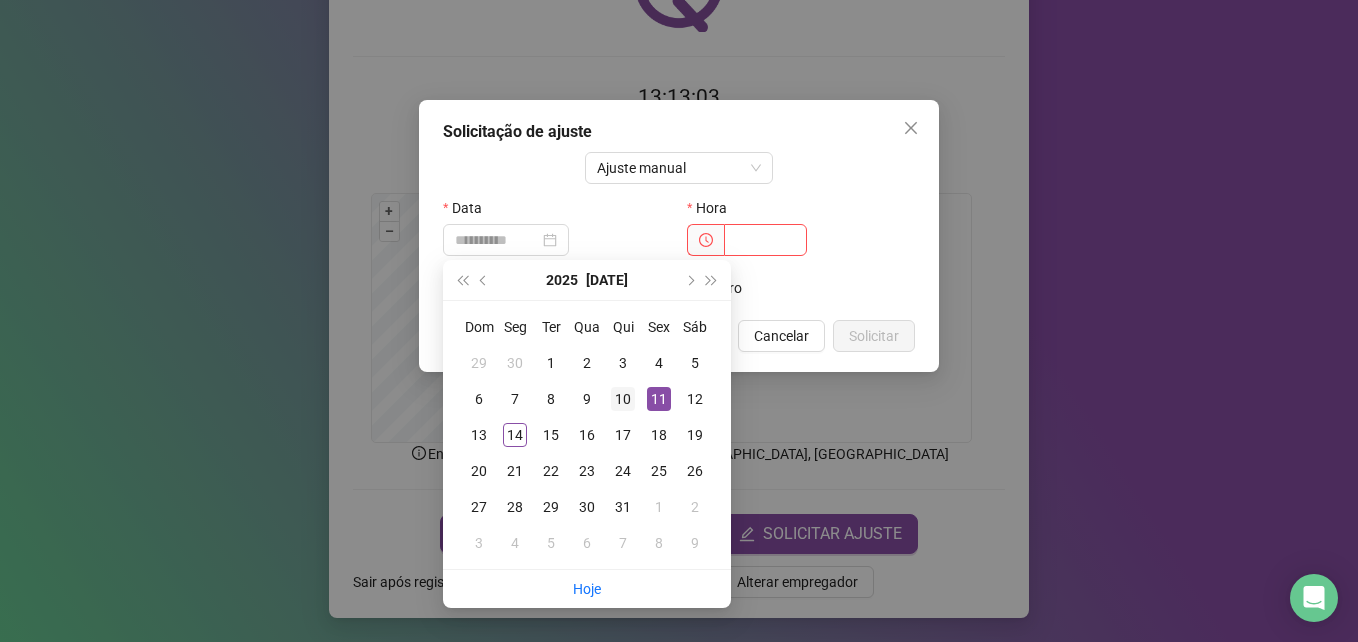 click on "10" at bounding box center [623, 399] 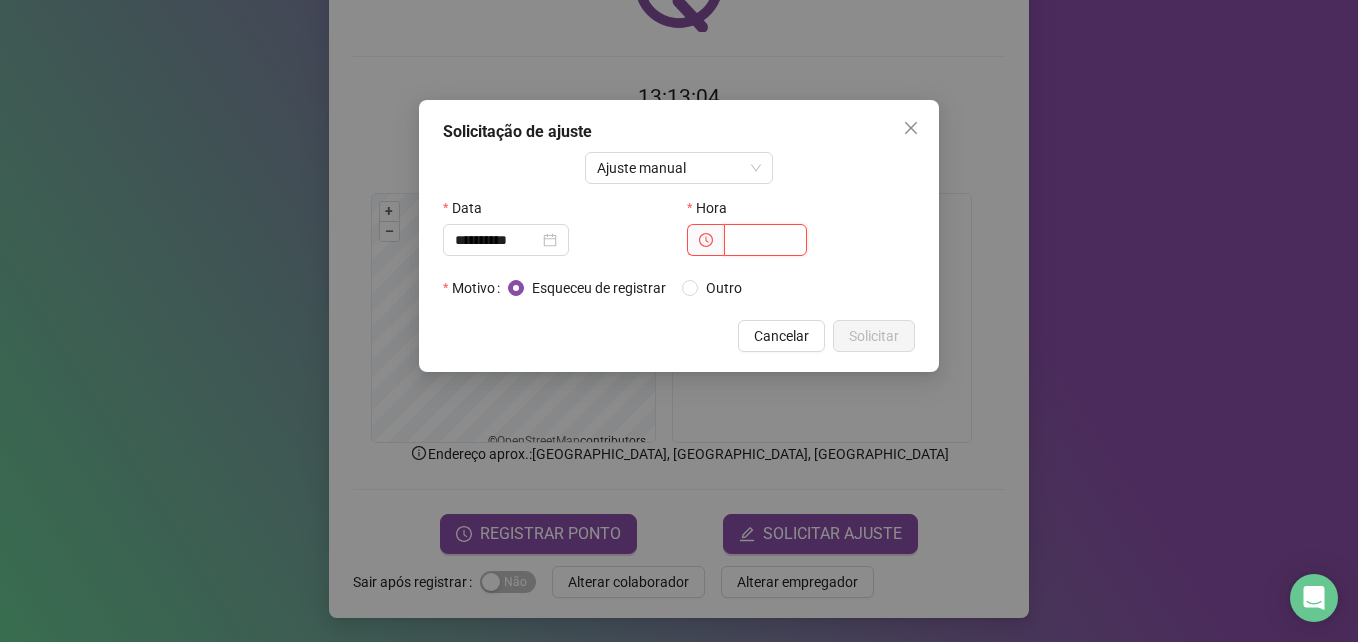 click at bounding box center [765, 240] 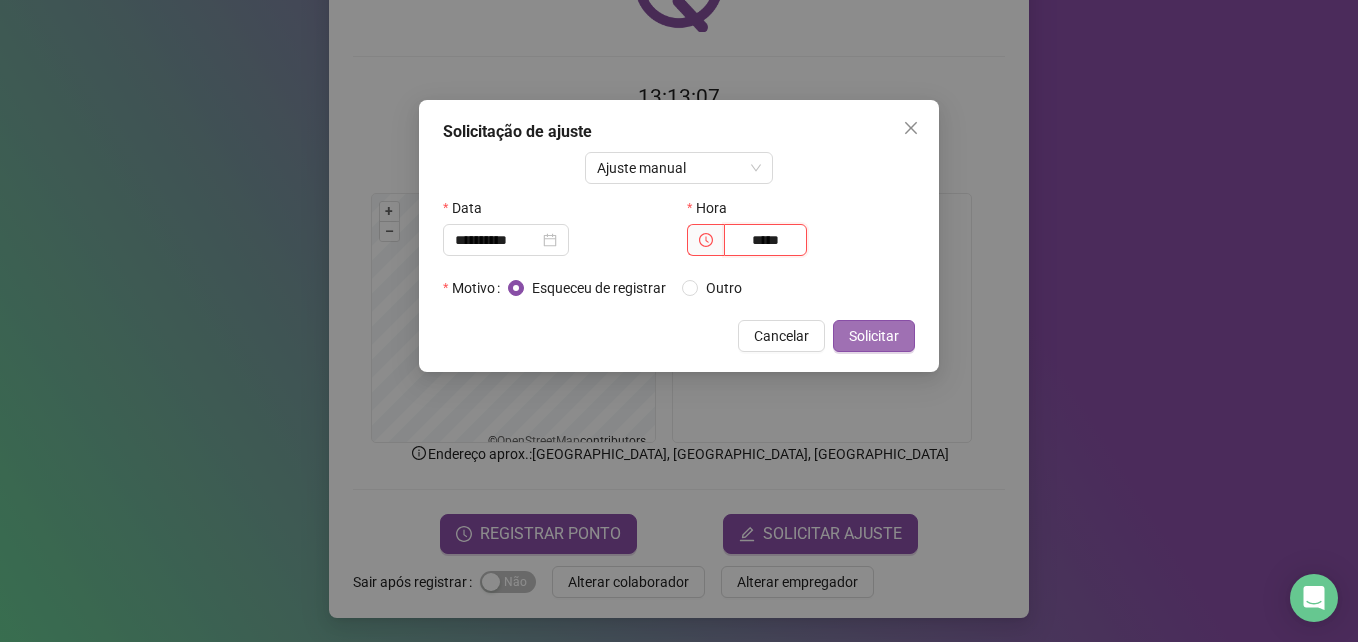 type on "*****" 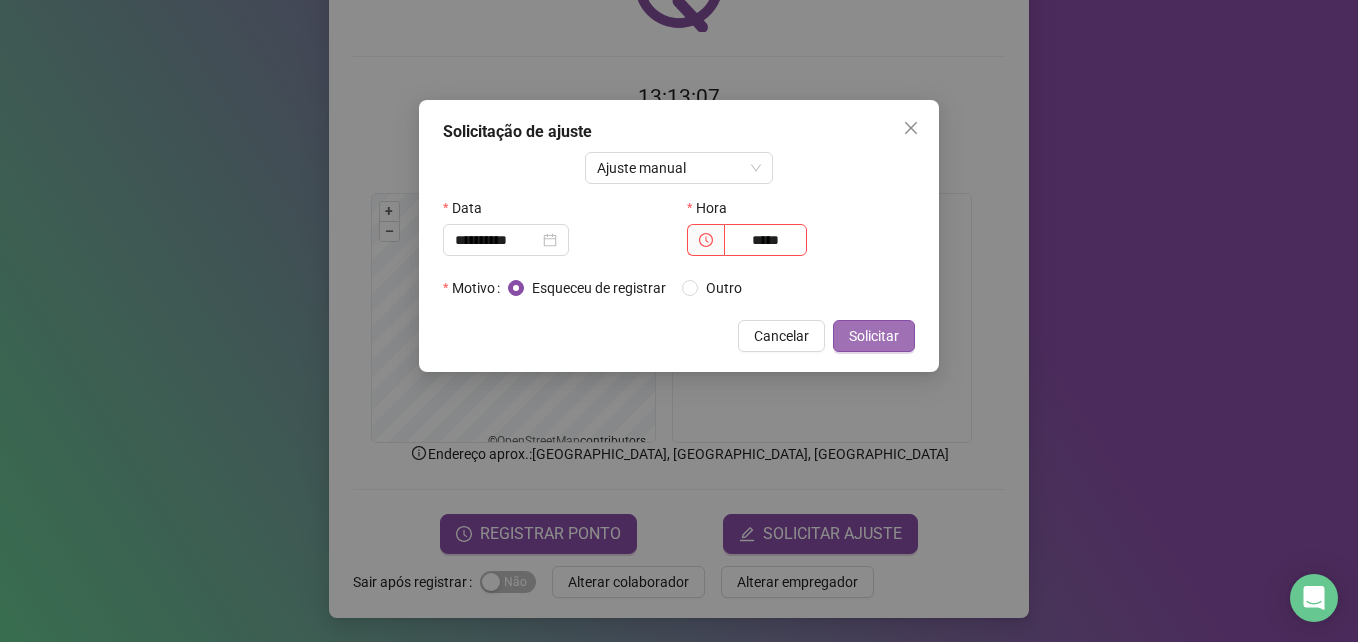 click on "Solicitar" at bounding box center [874, 336] 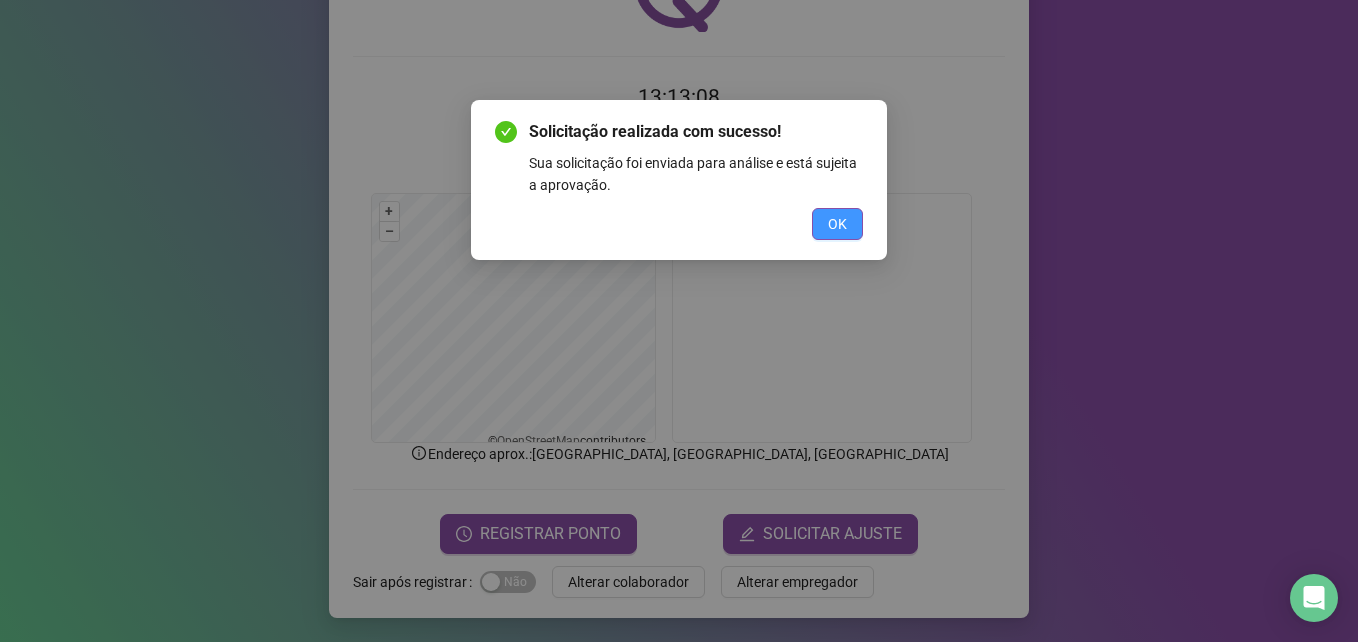 click on "OK" at bounding box center [837, 224] 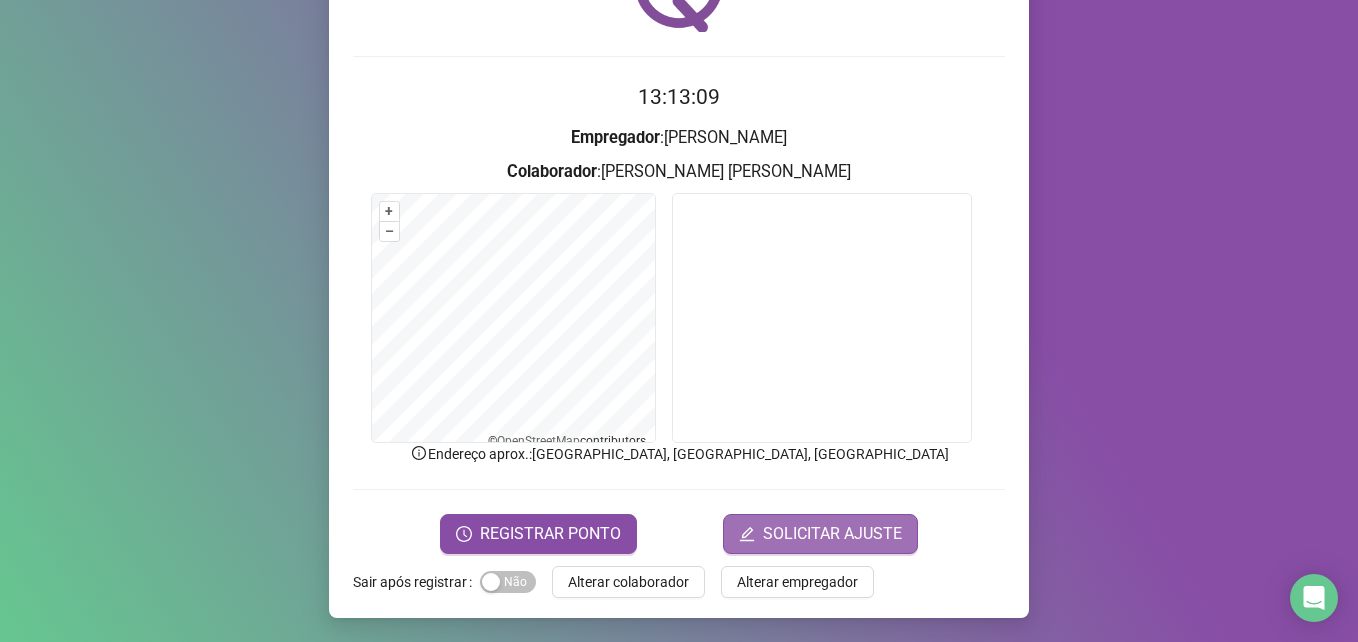 click on "SOLICITAR AJUSTE" at bounding box center (832, 534) 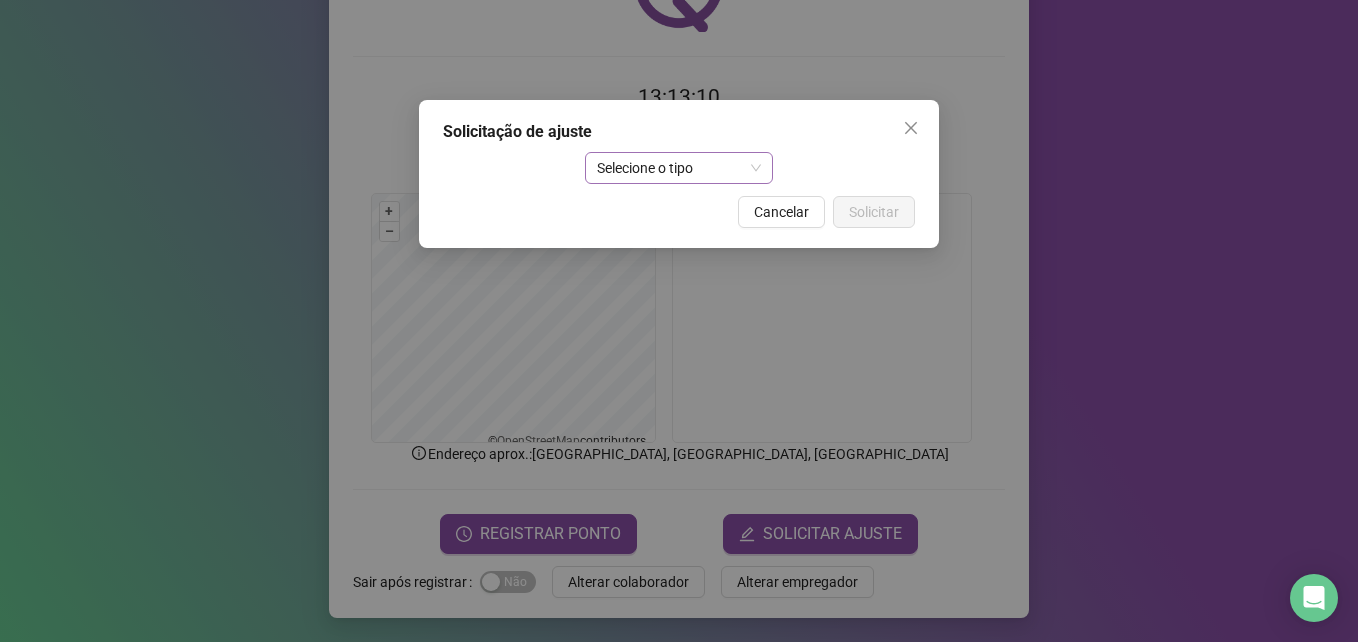 click on "Selecione o tipo" at bounding box center (679, 168) 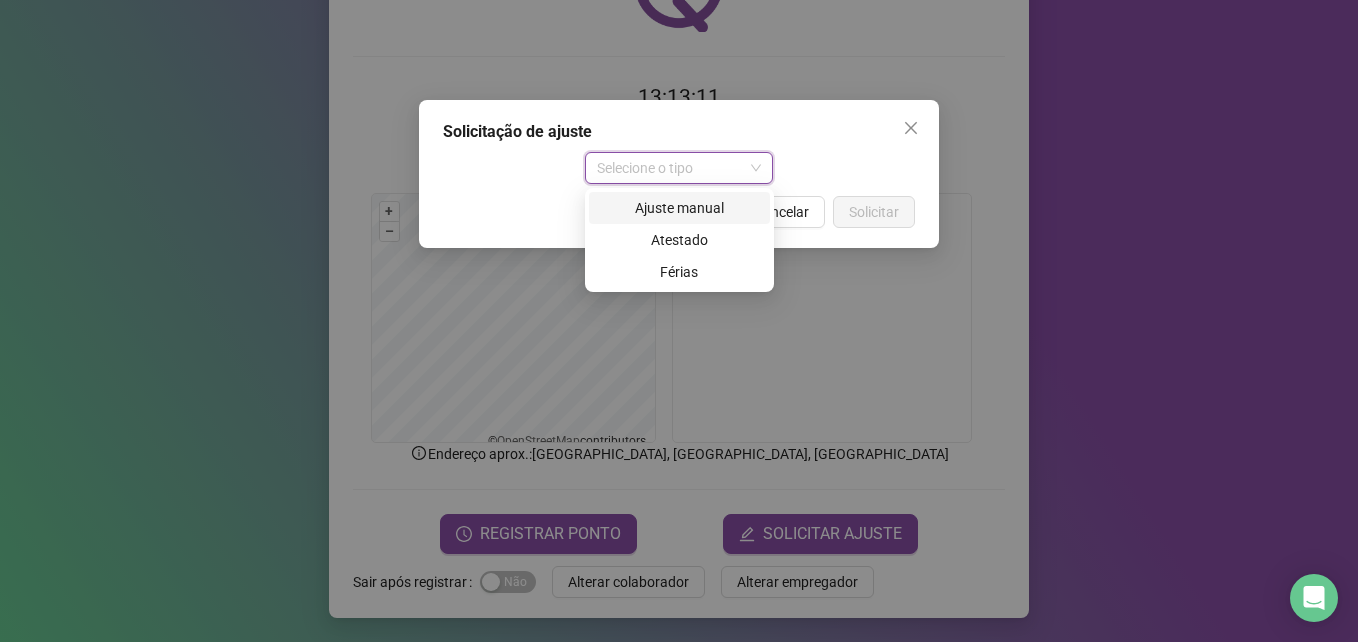 click on "Ajuste manual" at bounding box center [679, 208] 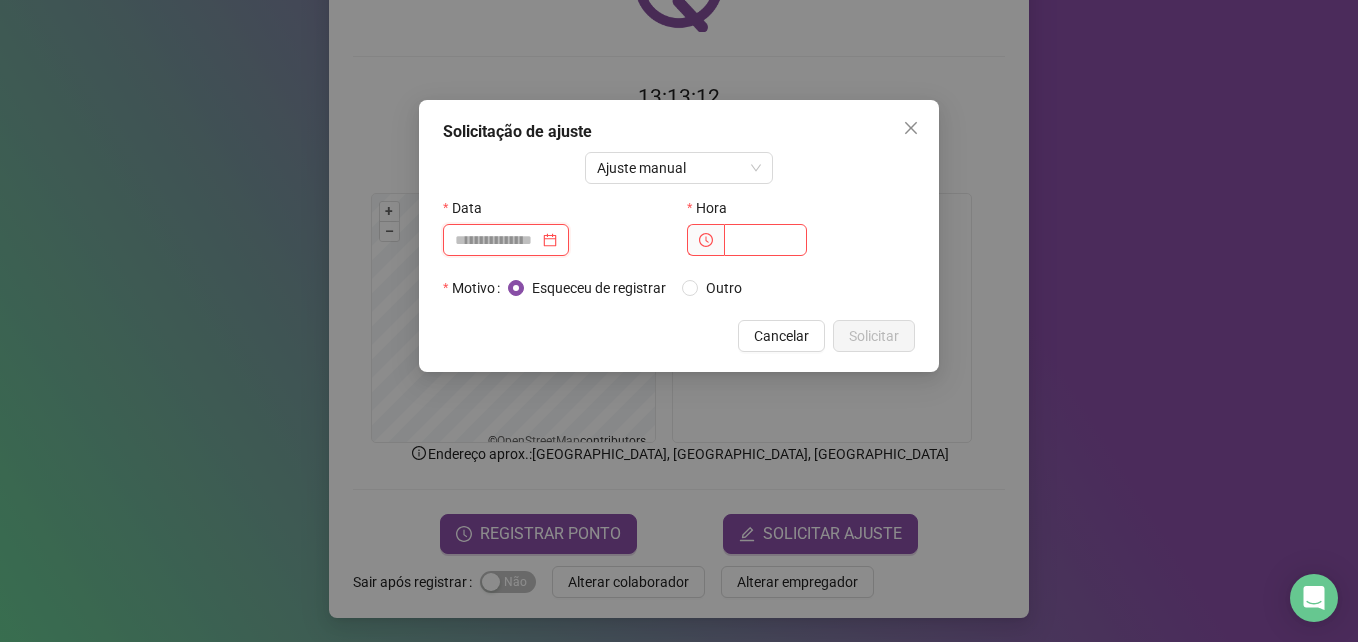 click at bounding box center [497, 240] 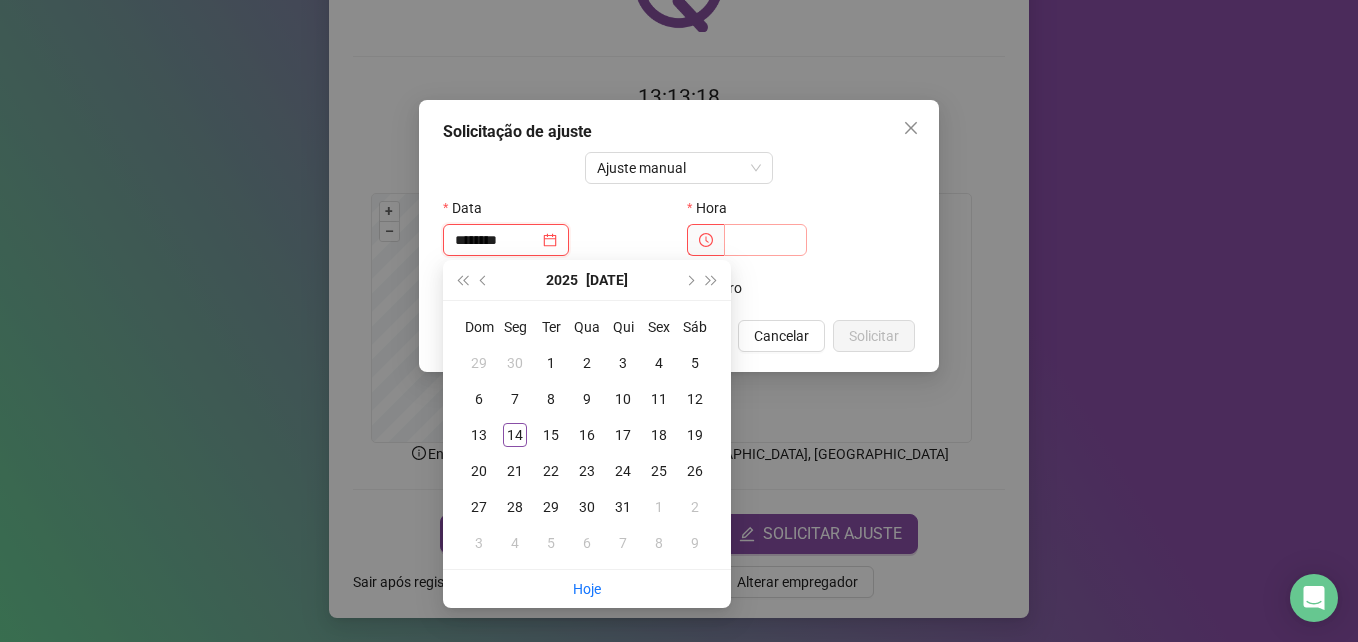 type on "********" 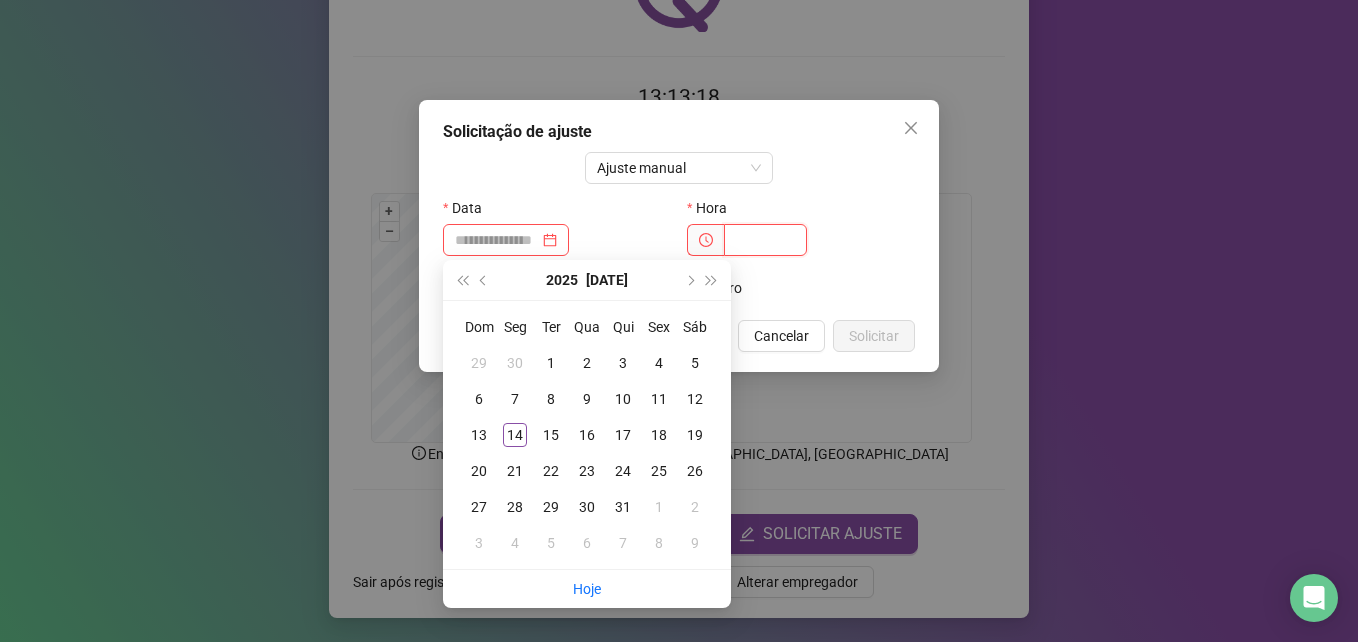 click at bounding box center (765, 240) 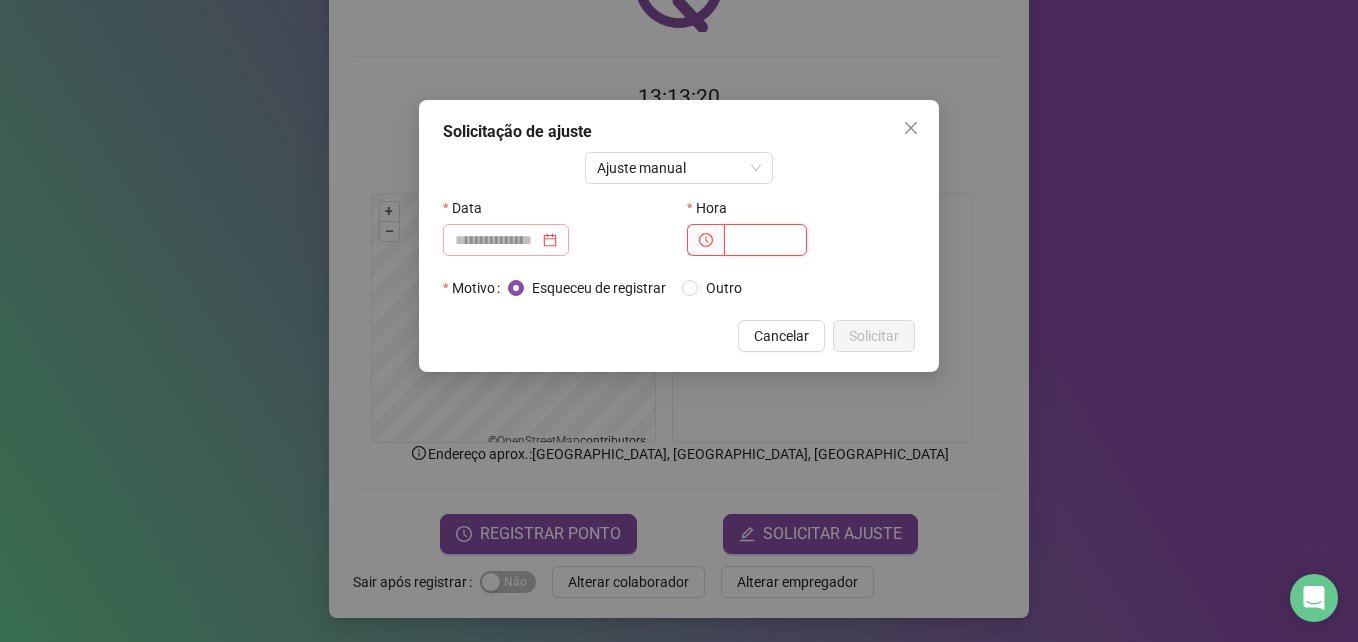 click at bounding box center [506, 240] 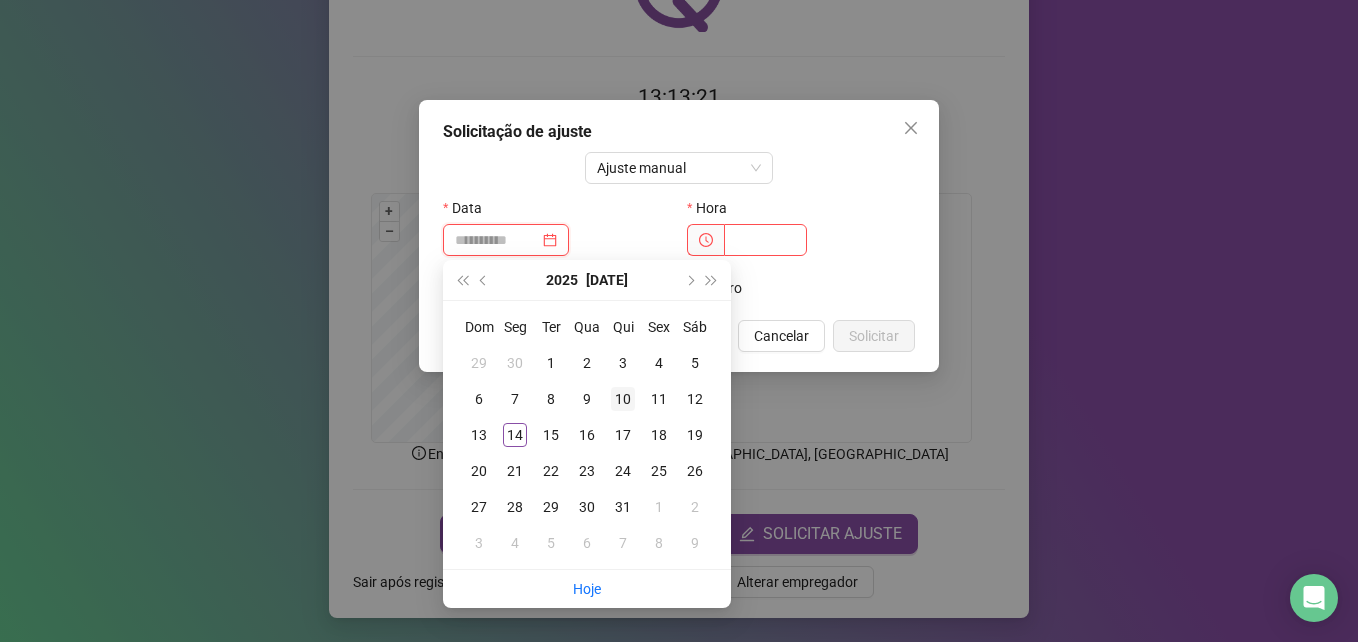 type on "**********" 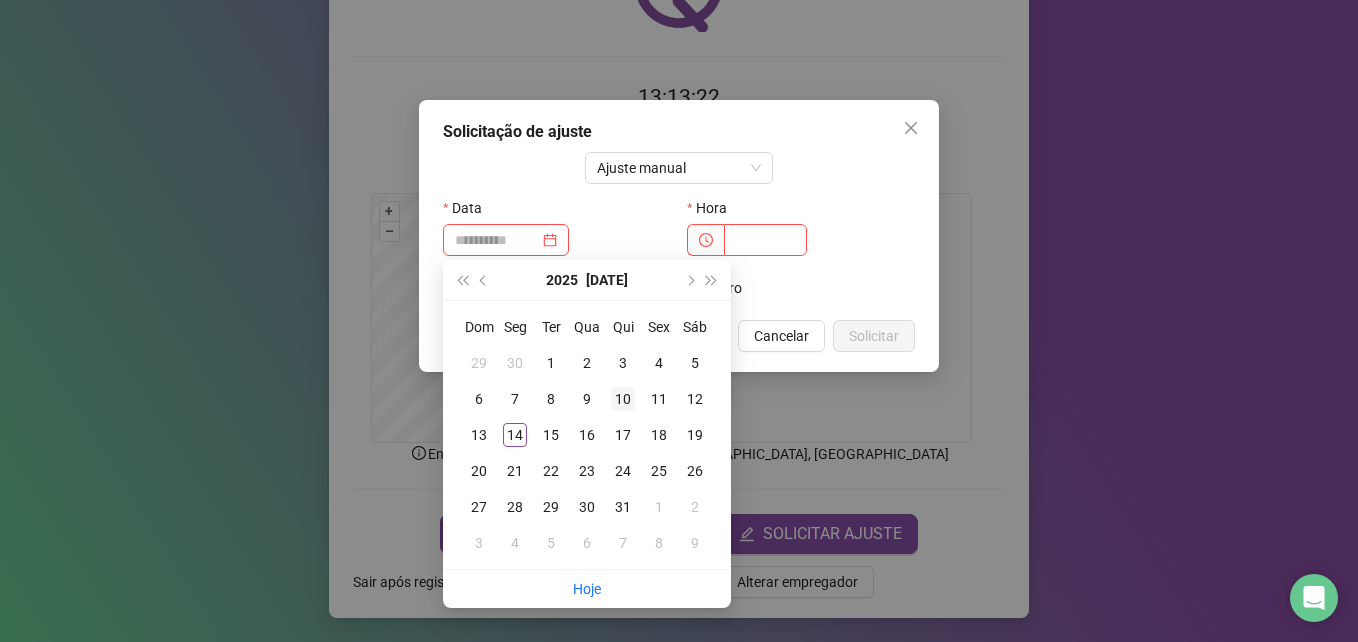 click on "10" at bounding box center [623, 399] 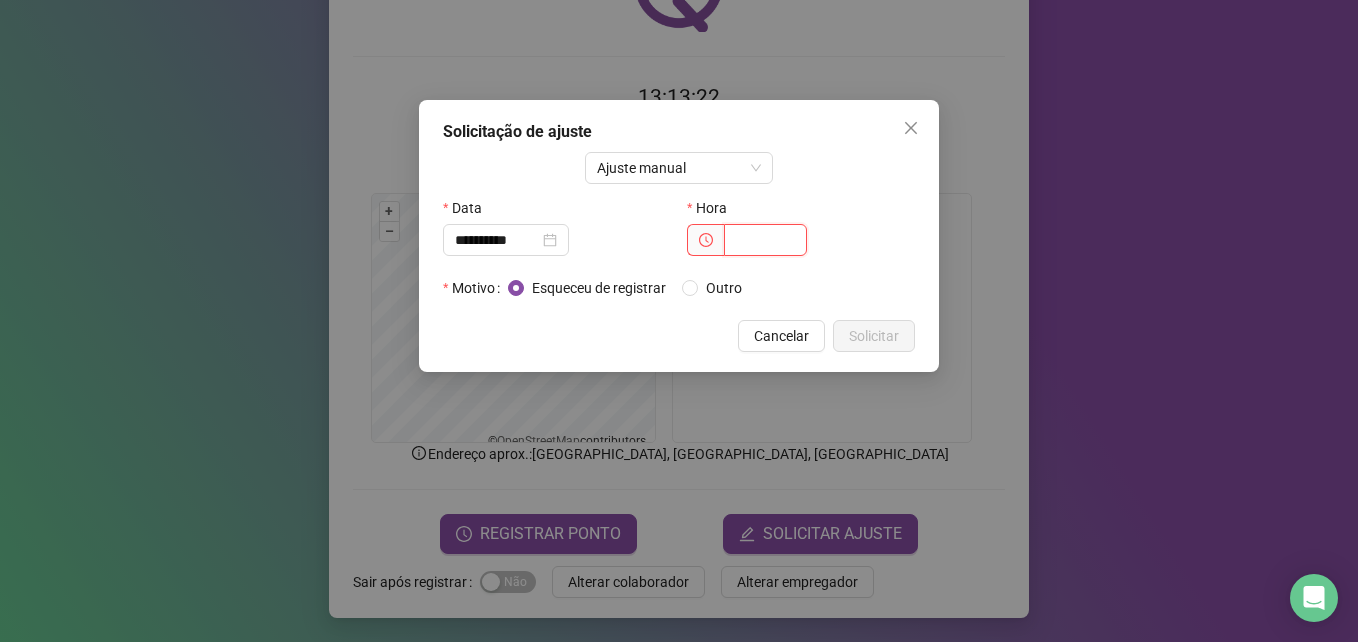 click at bounding box center (765, 240) 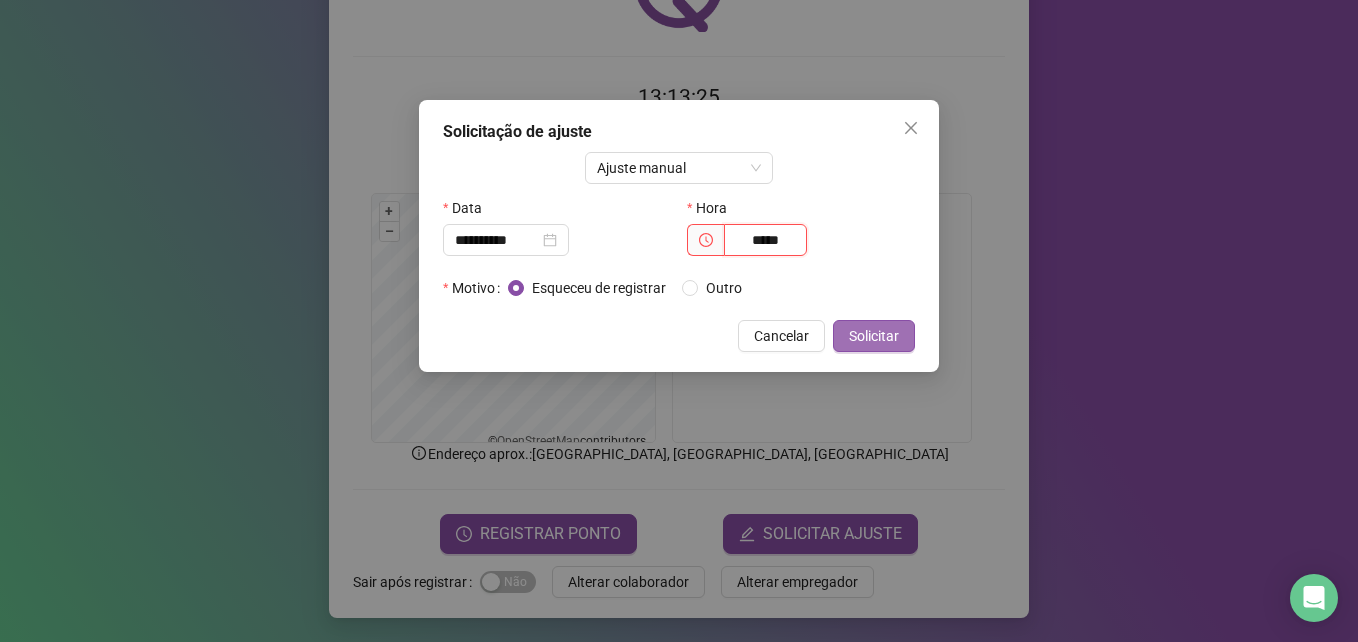 type on "*****" 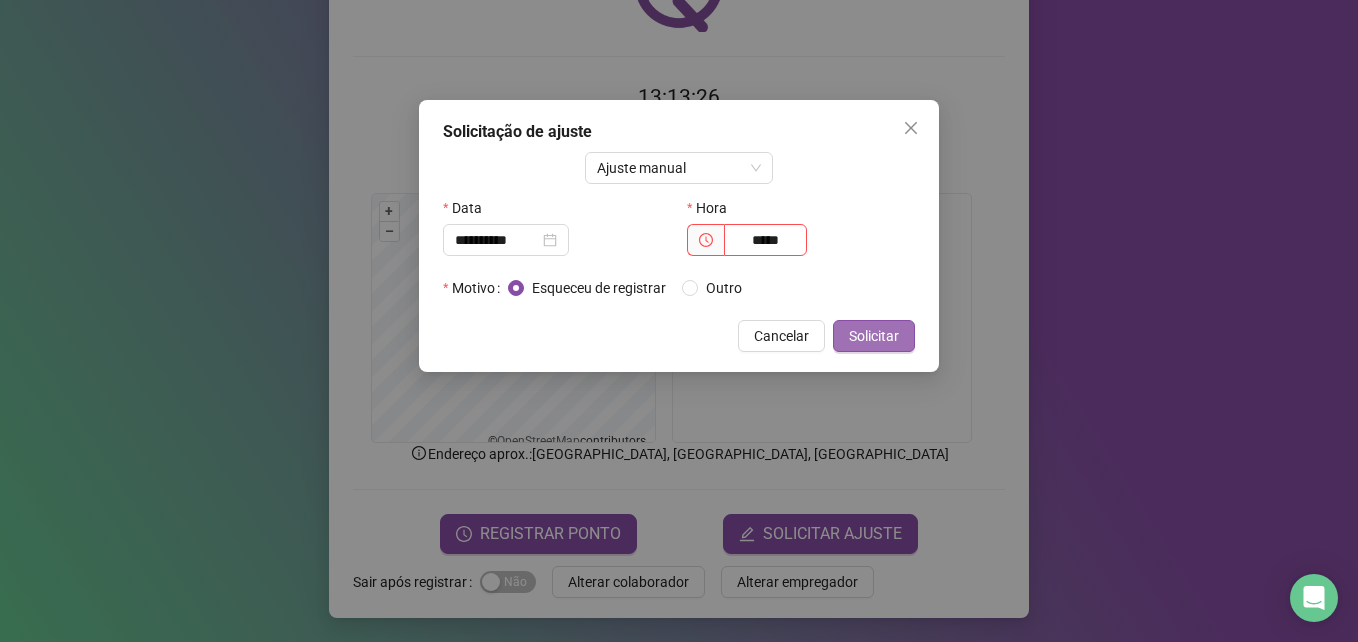click on "Solicitar" at bounding box center [874, 336] 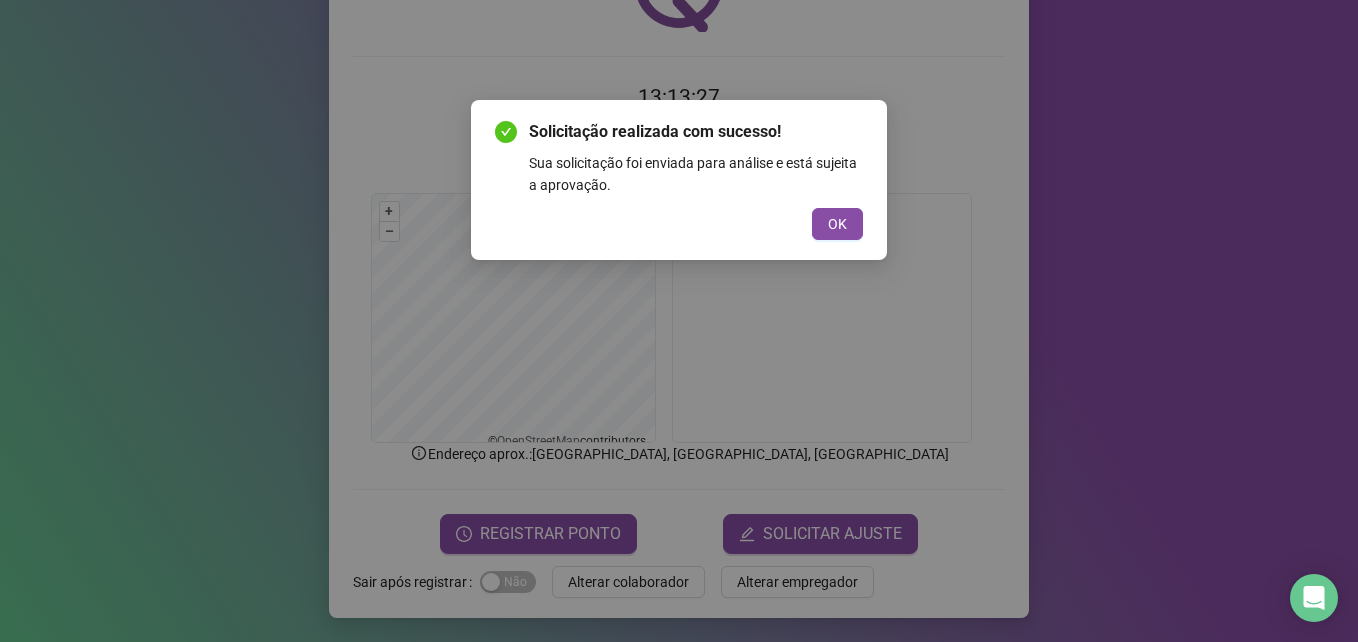 click on "Solicitação realizada com sucesso! Sua solicitação foi enviada para análise e está sujeita a aprovação. OK" at bounding box center (679, 180) 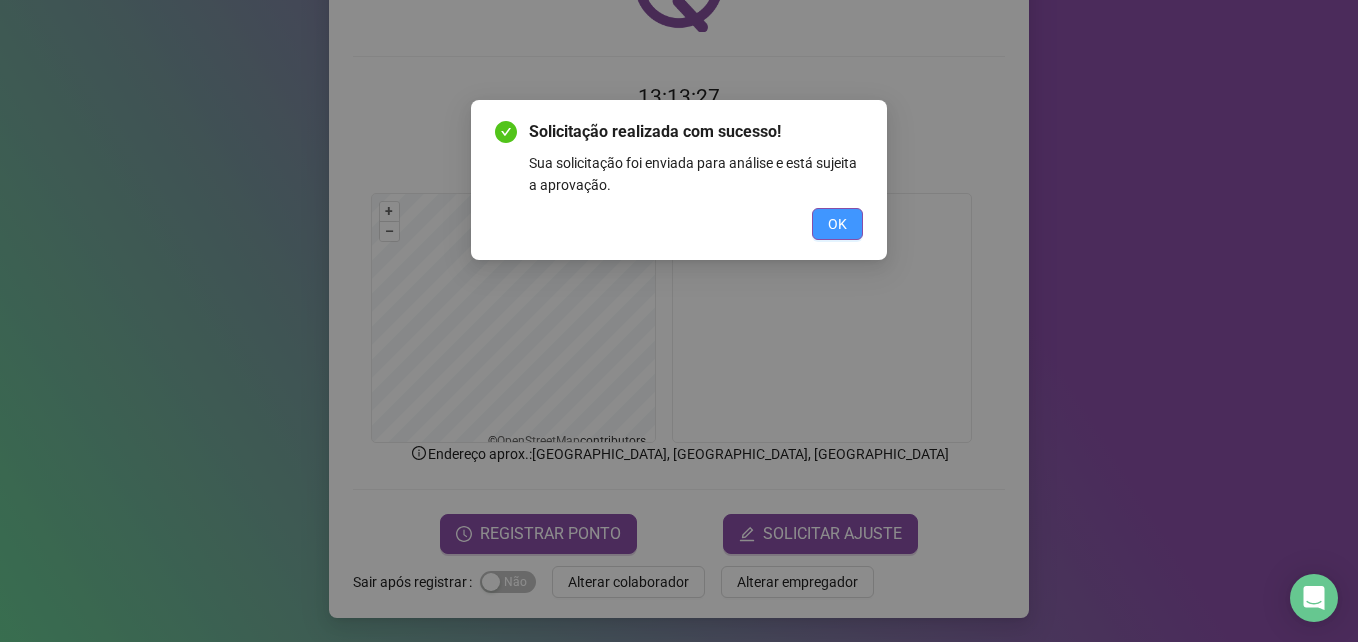 click on "OK" at bounding box center (837, 224) 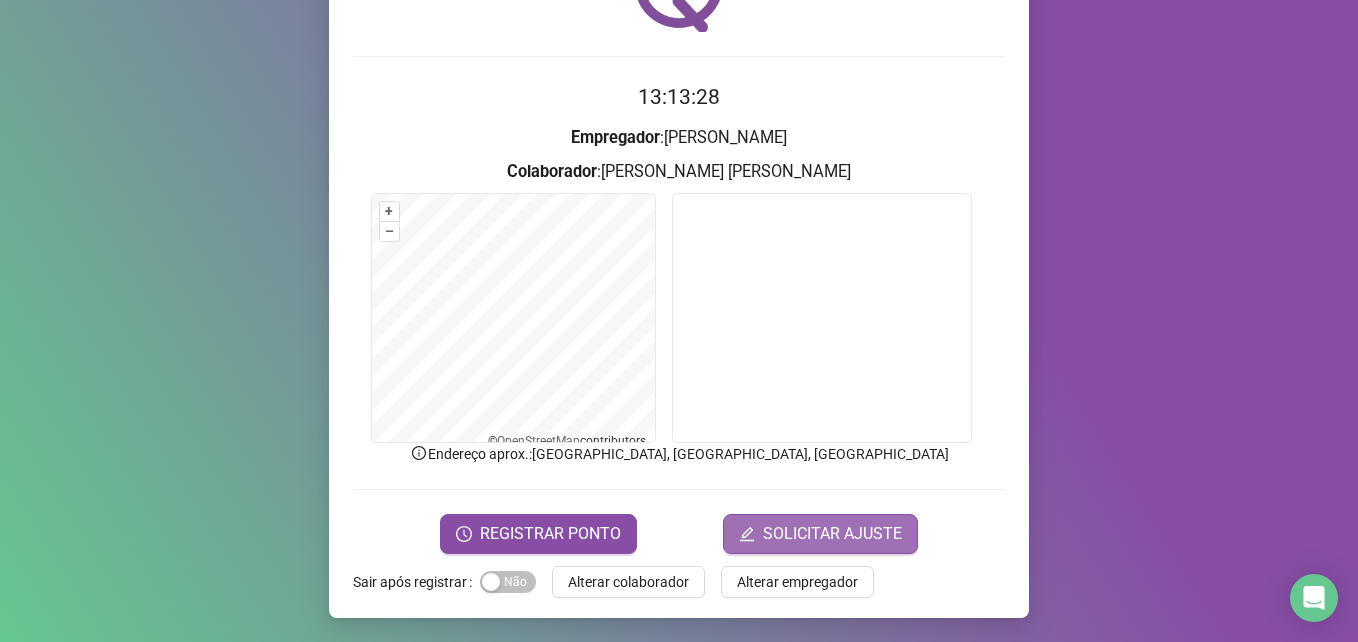 click on "SOLICITAR AJUSTE" at bounding box center [832, 534] 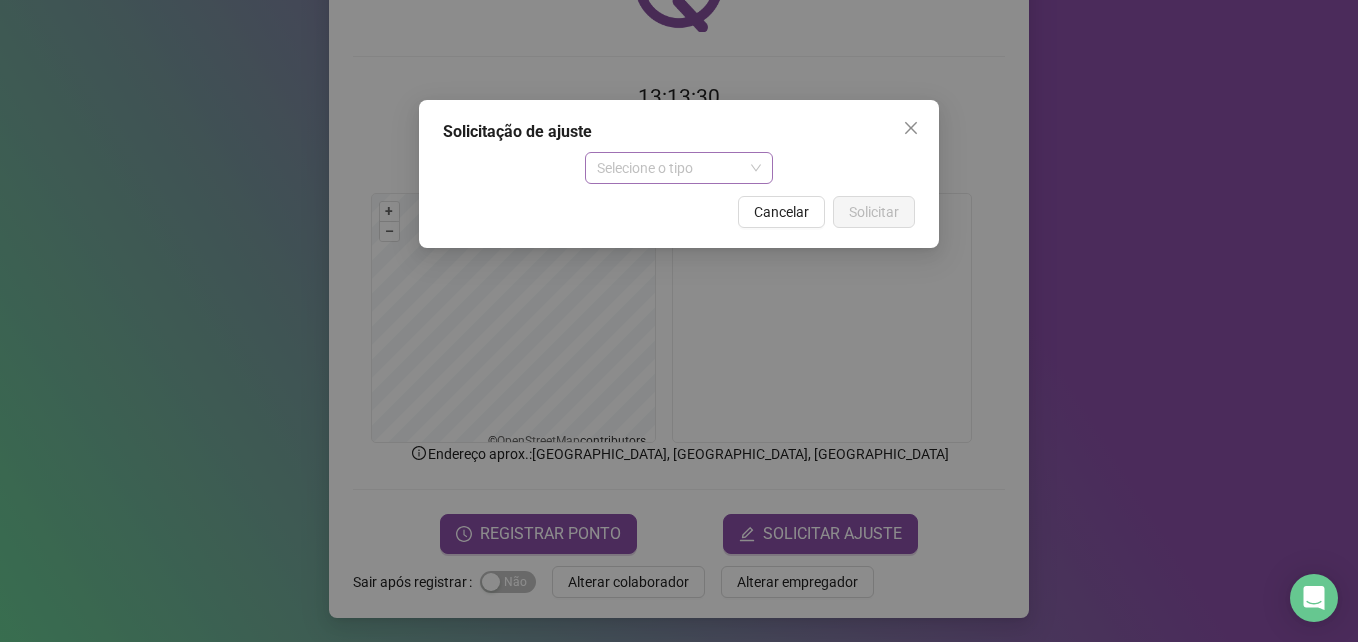 click on "Selecione o tipo" at bounding box center [679, 168] 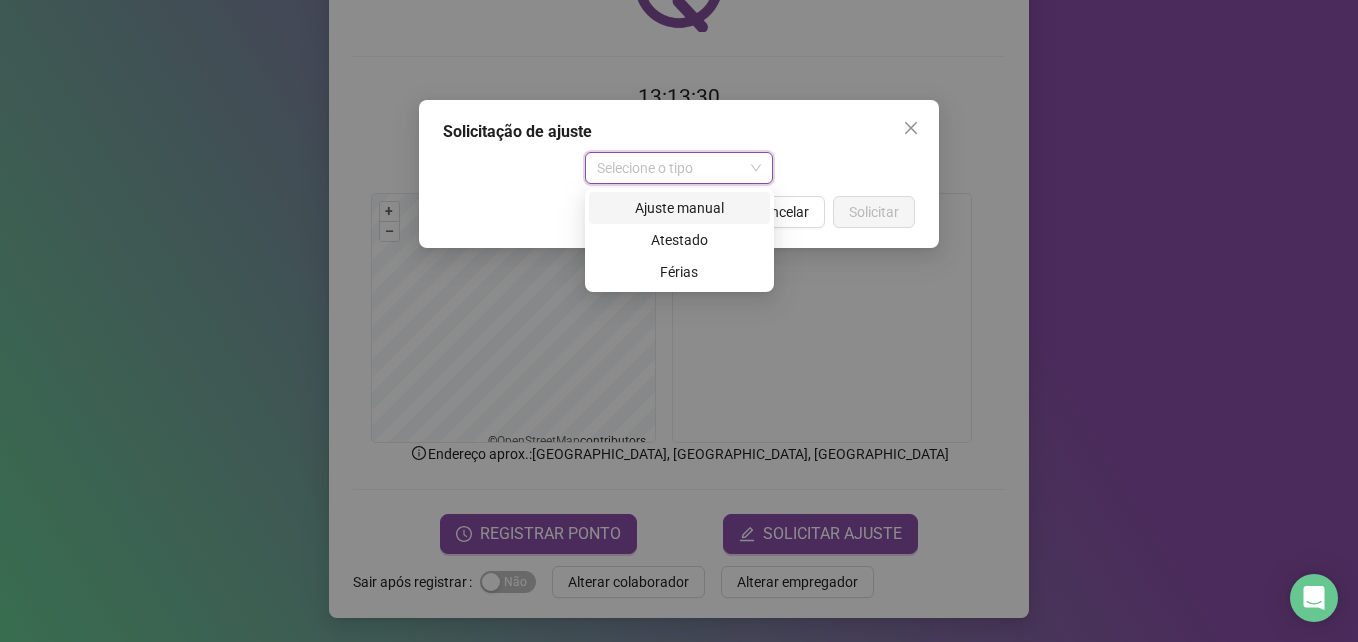 click on "Ajuste manual" at bounding box center [679, 208] 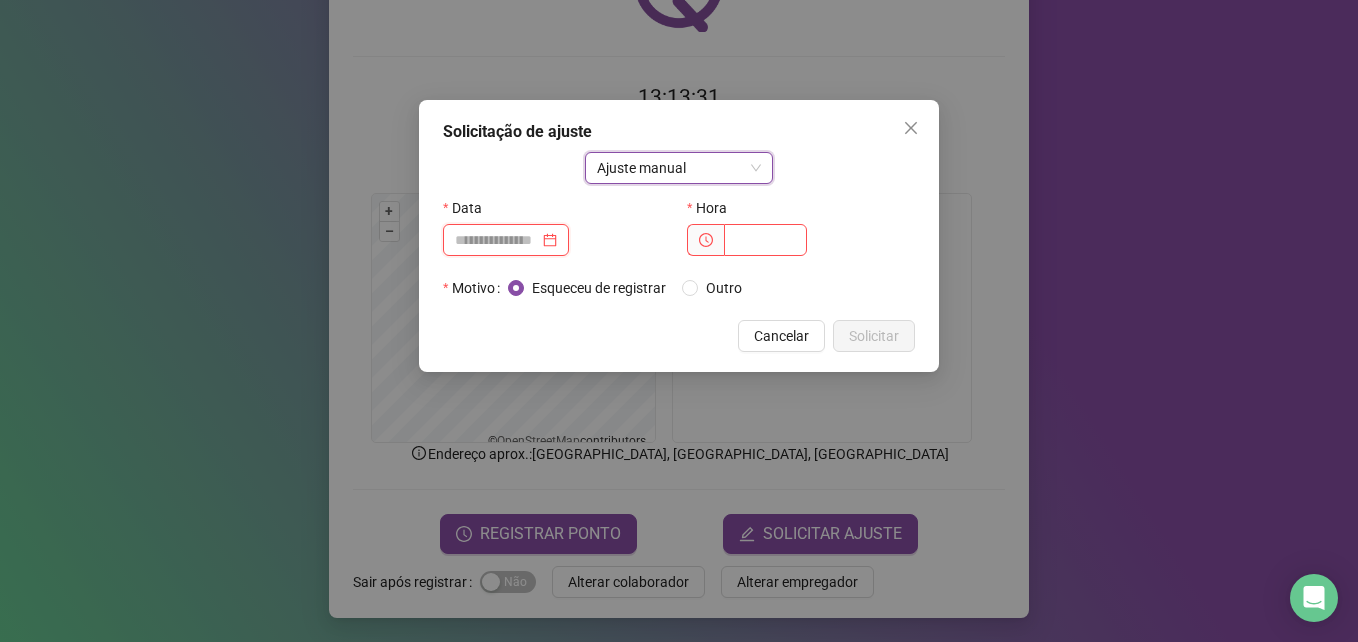 click at bounding box center [497, 240] 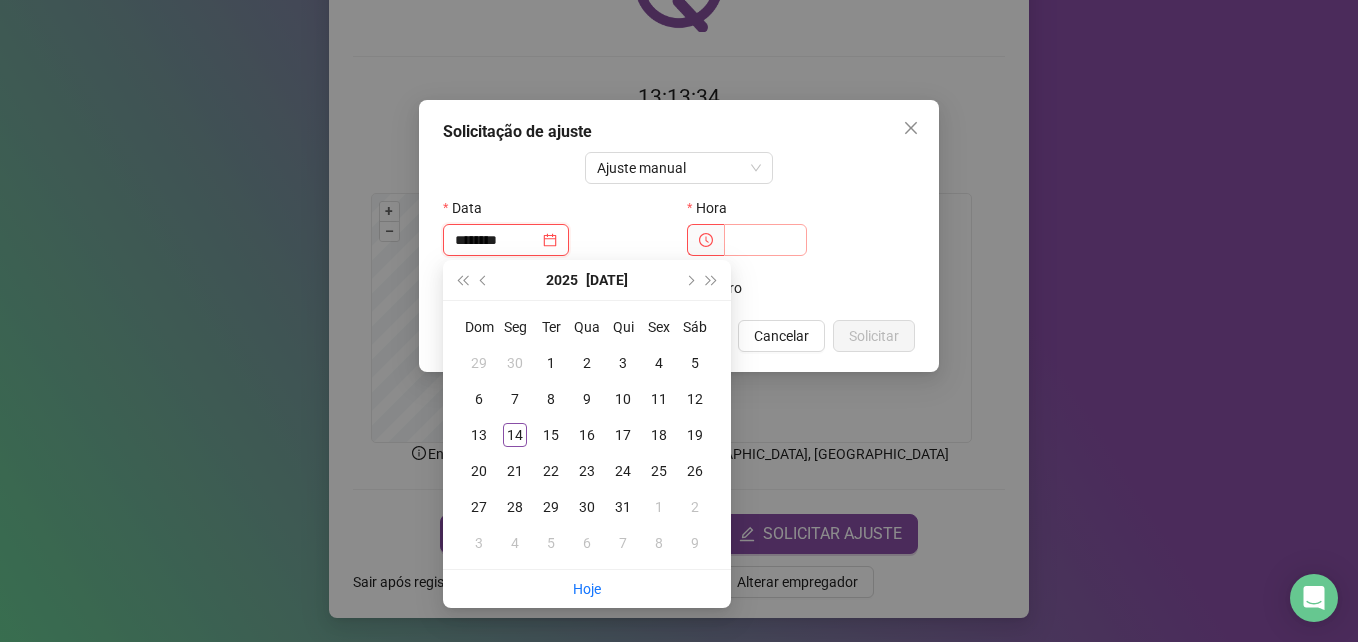 type on "********" 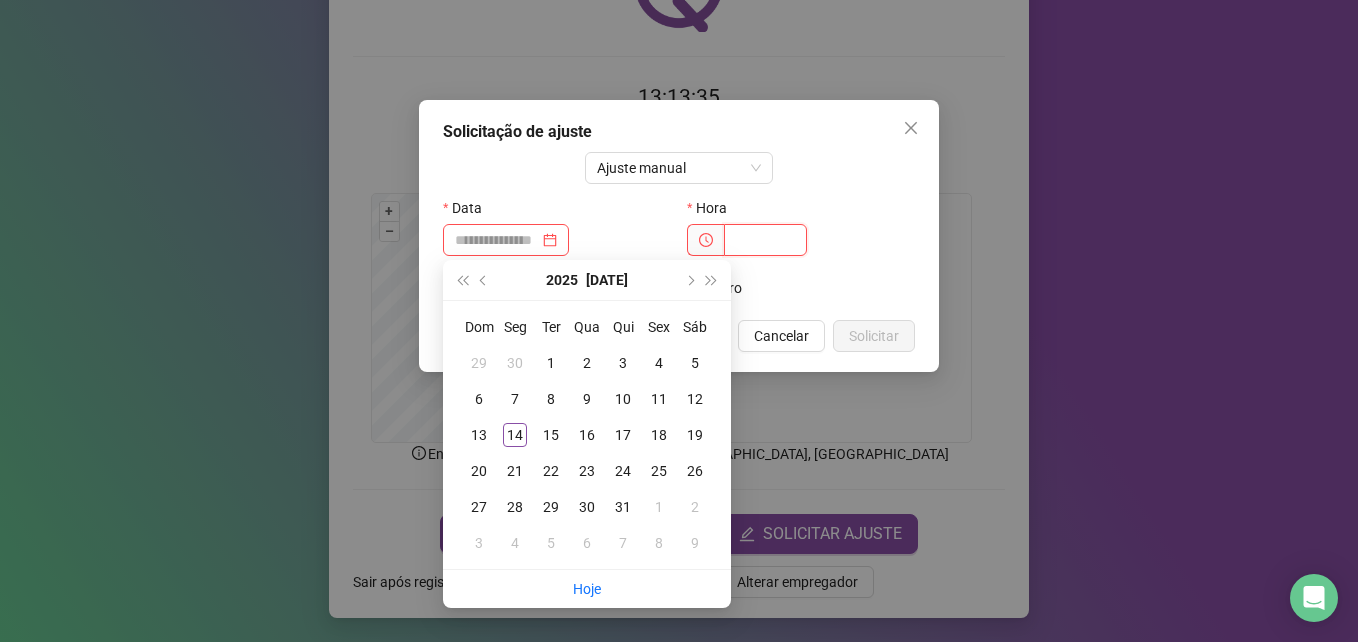 click at bounding box center (765, 240) 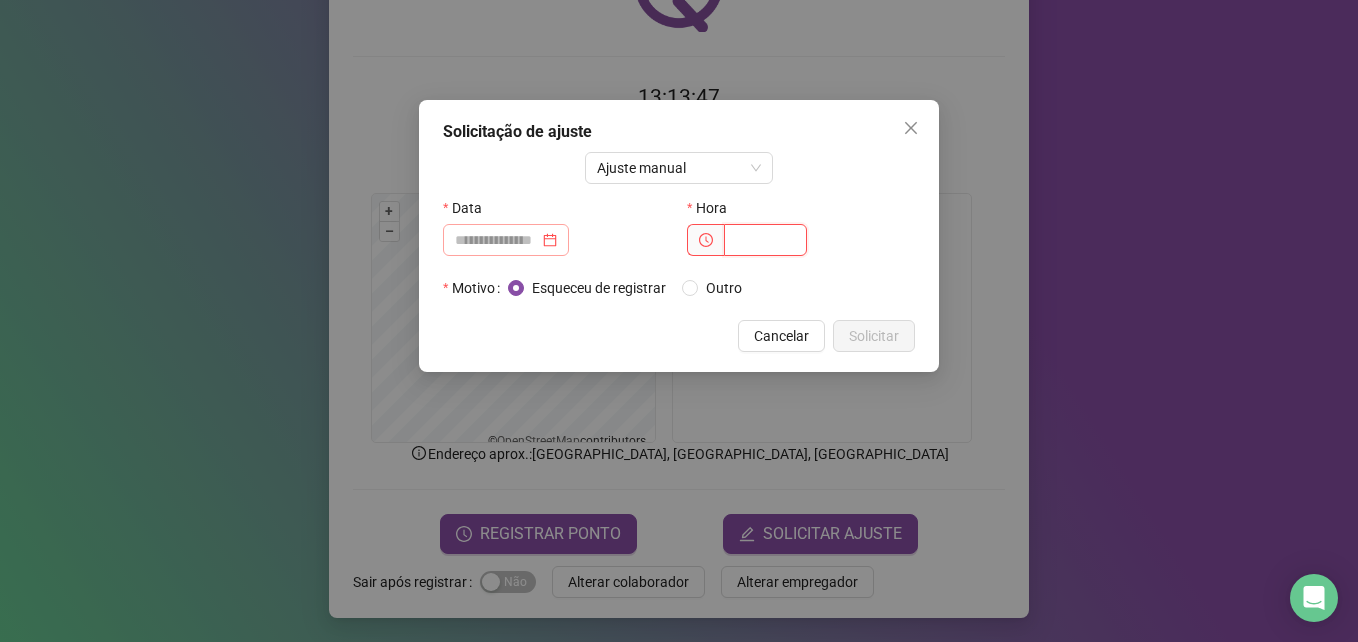click at bounding box center [506, 240] 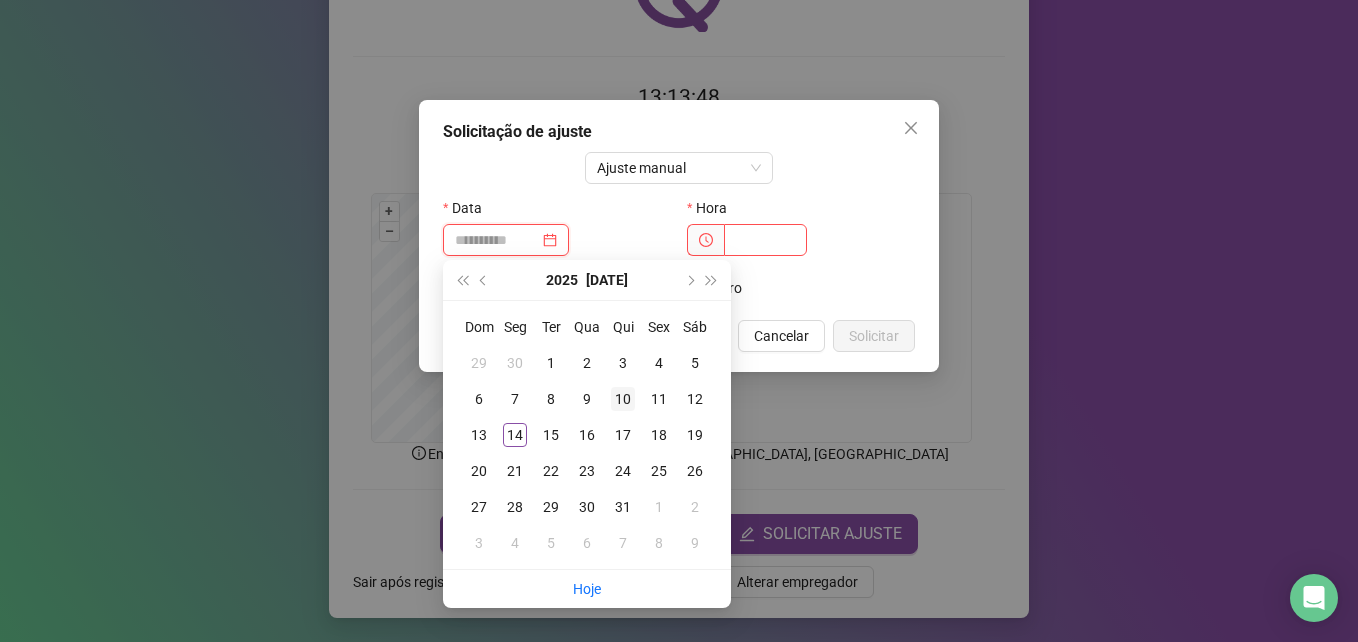 type on "**********" 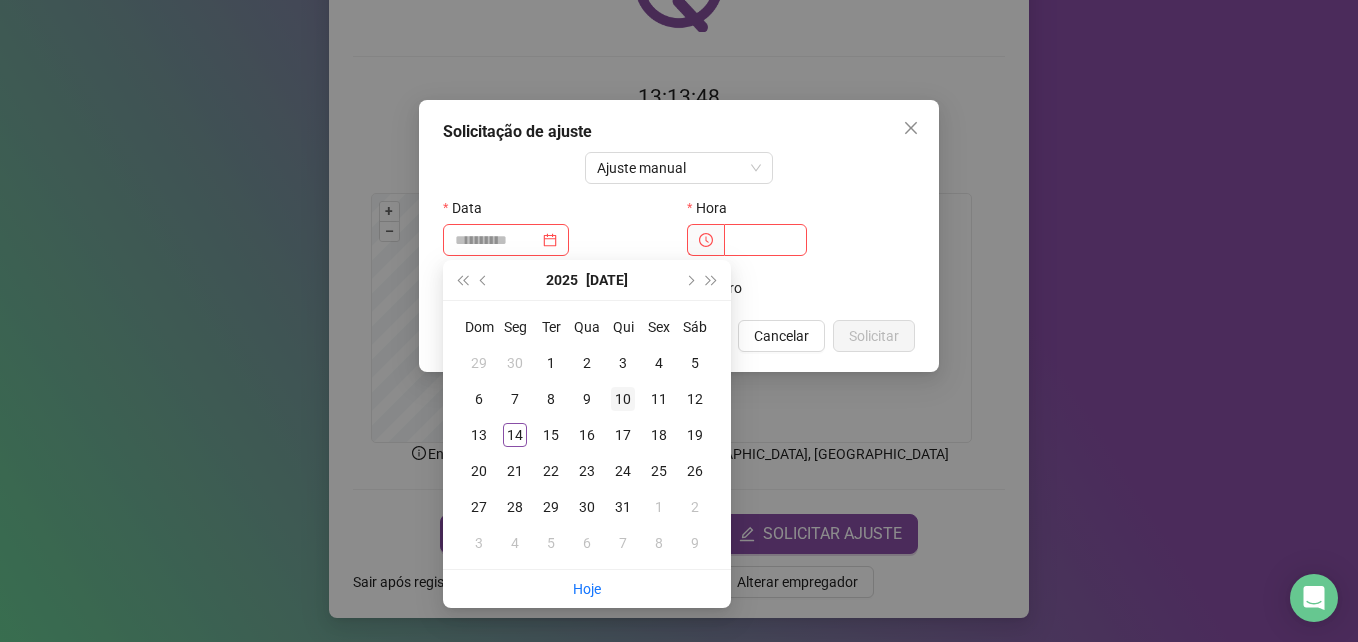 click on "10" at bounding box center (623, 399) 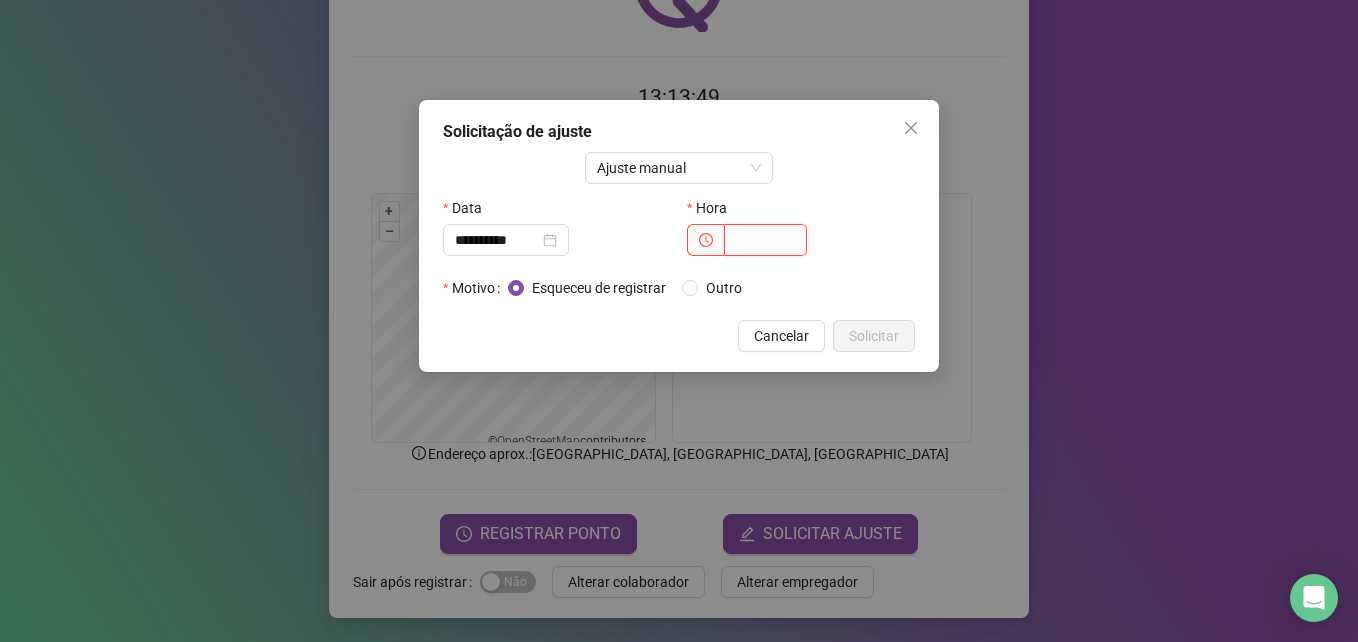 click at bounding box center (765, 240) 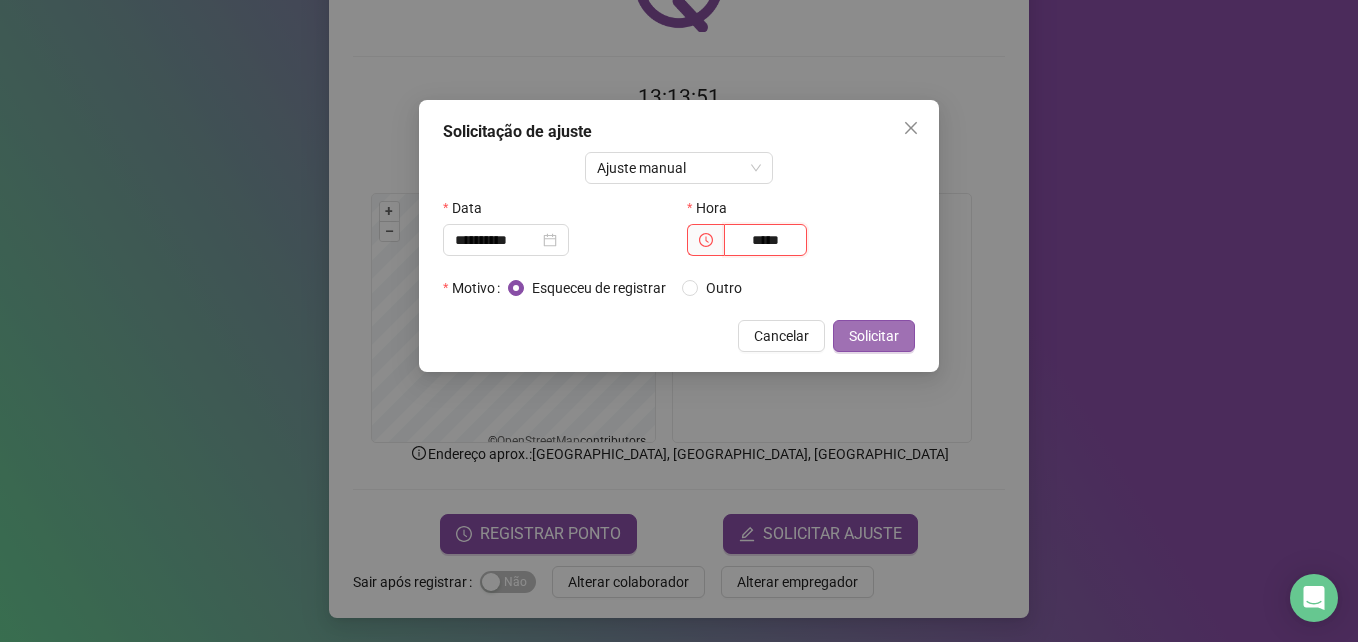 type on "*****" 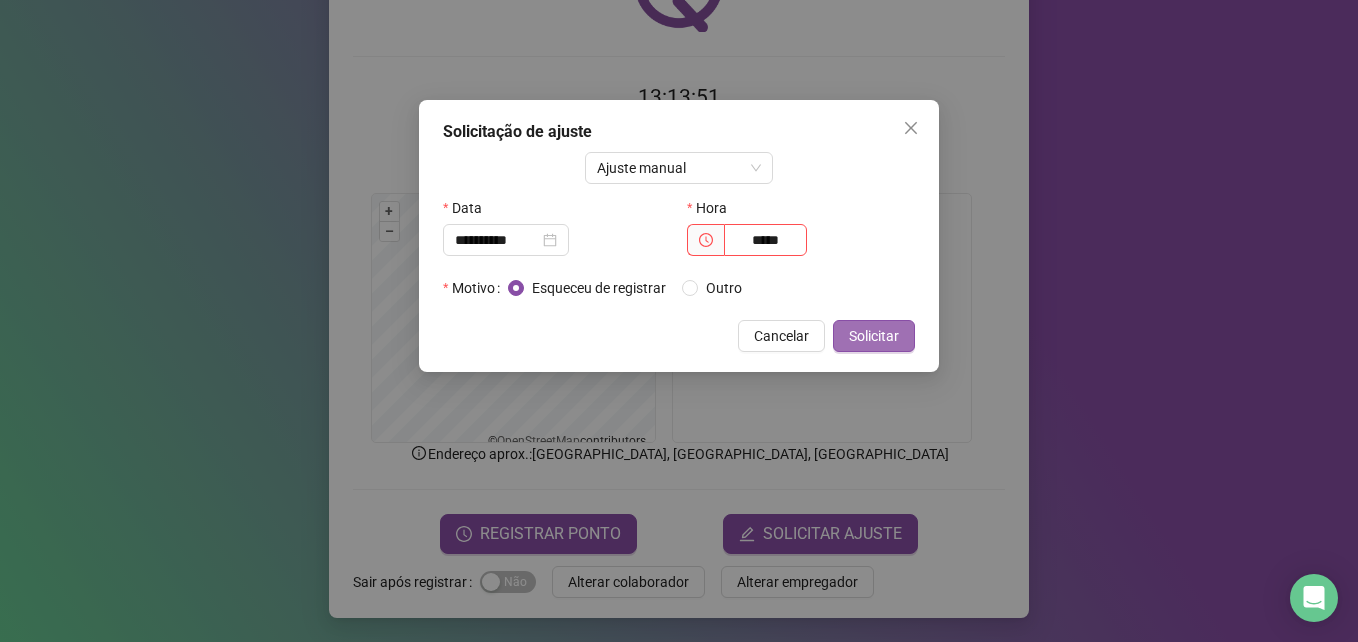 click on "Solicitar" at bounding box center (874, 336) 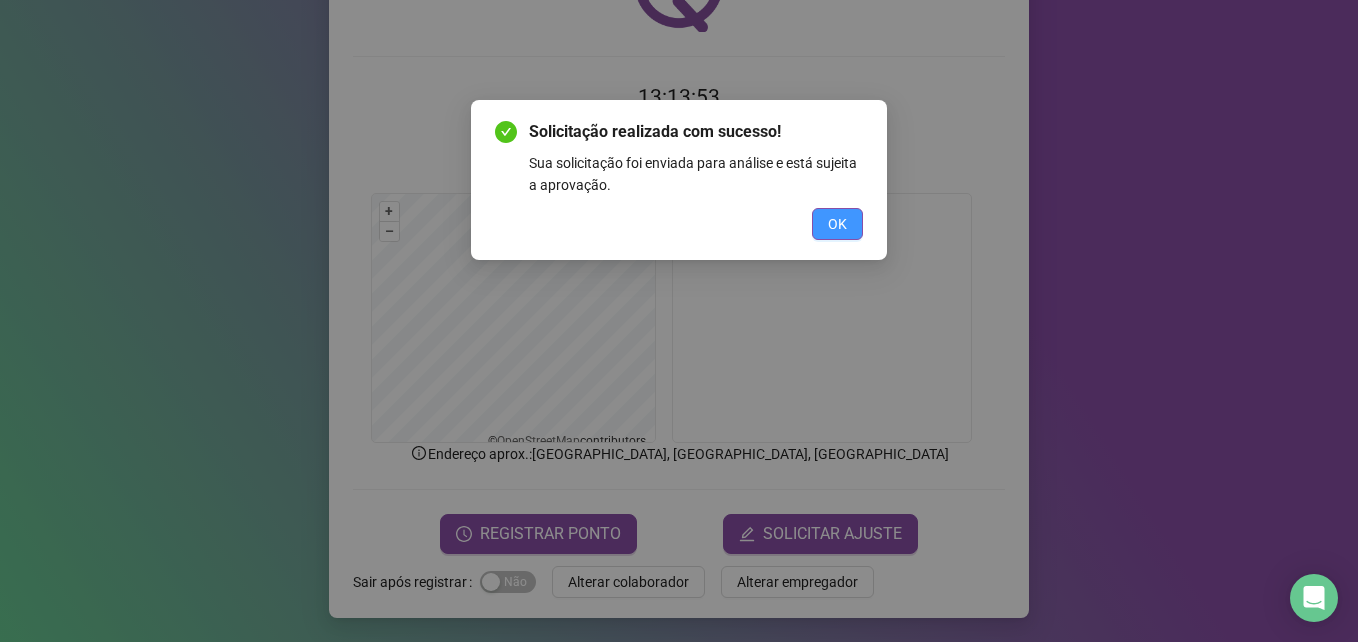 click on "OK" at bounding box center [837, 224] 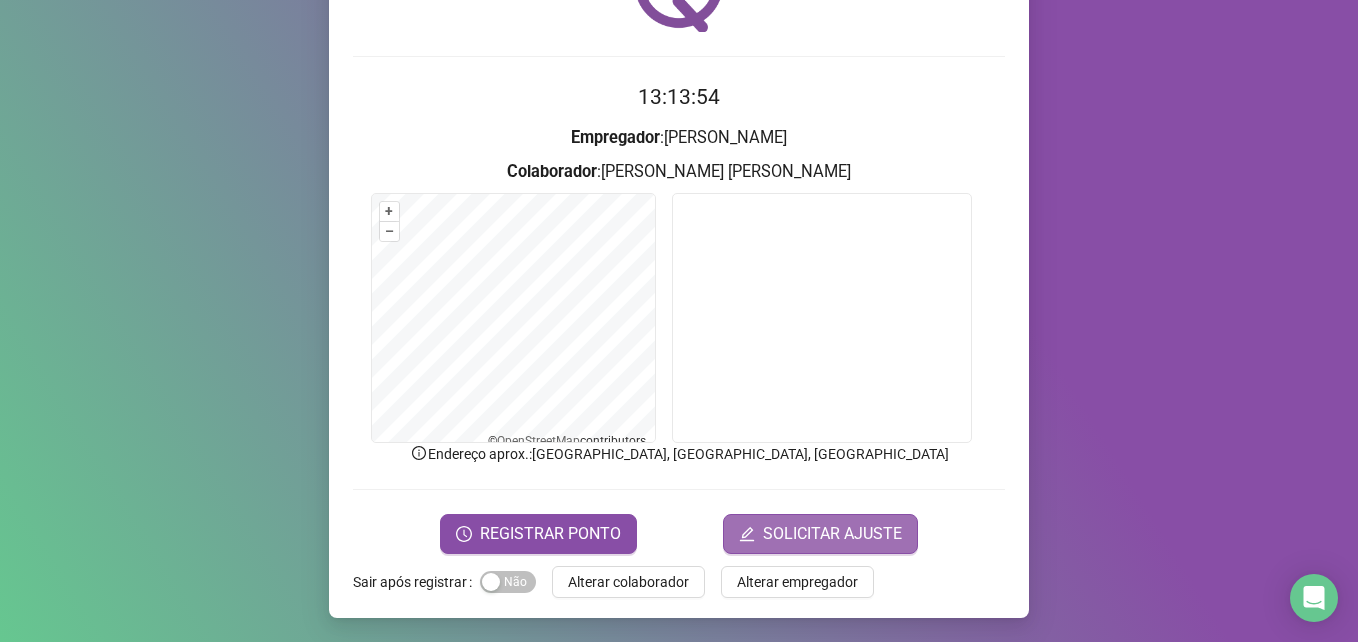click on "SOLICITAR AJUSTE" at bounding box center (832, 534) 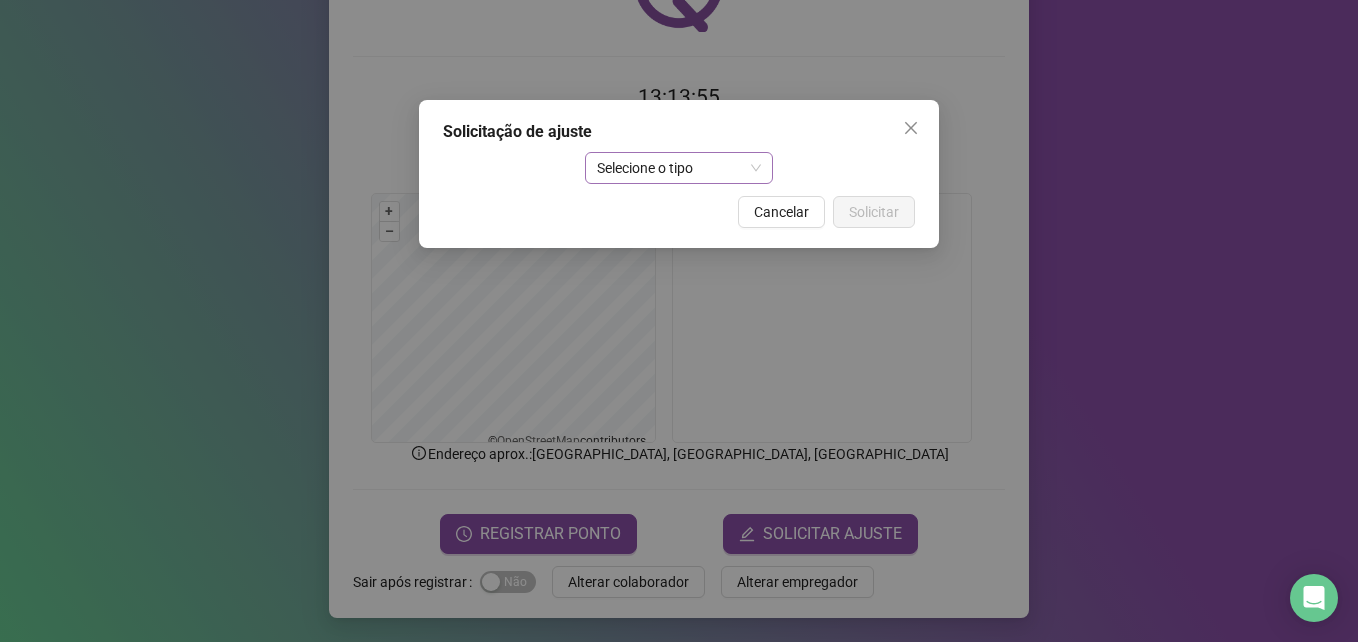 click on "Selecione o tipo" at bounding box center (679, 168) 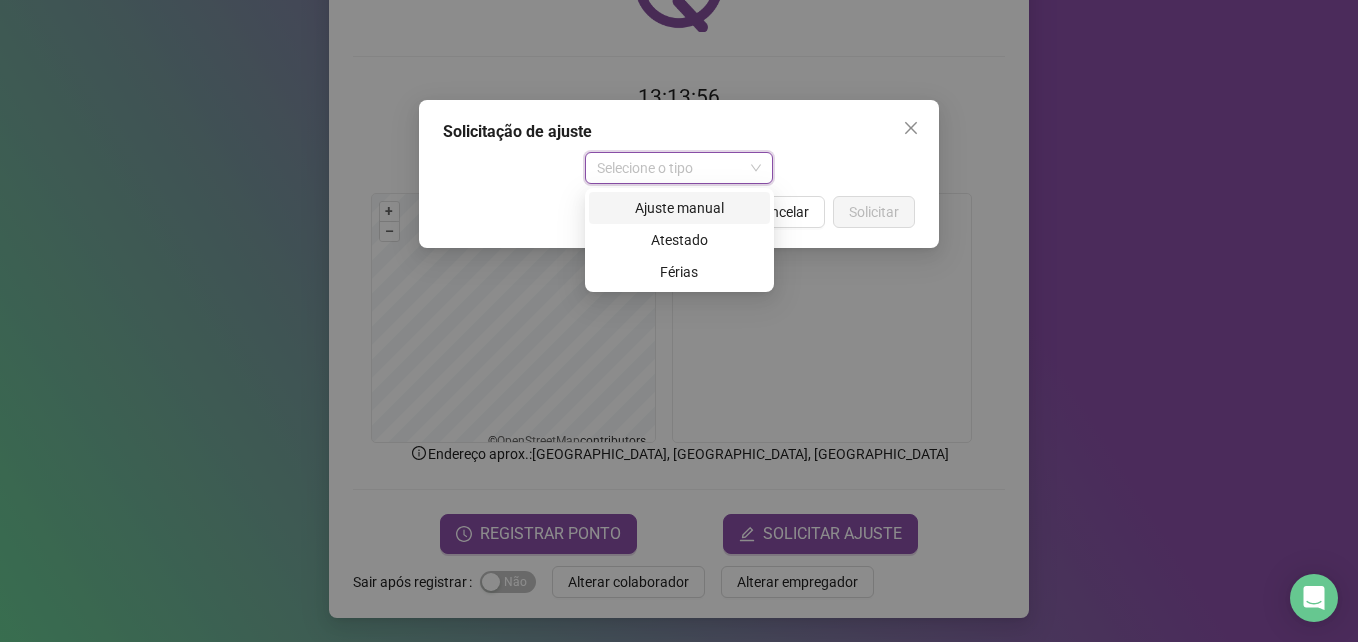 click on "Ajuste manual" at bounding box center (679, 208) 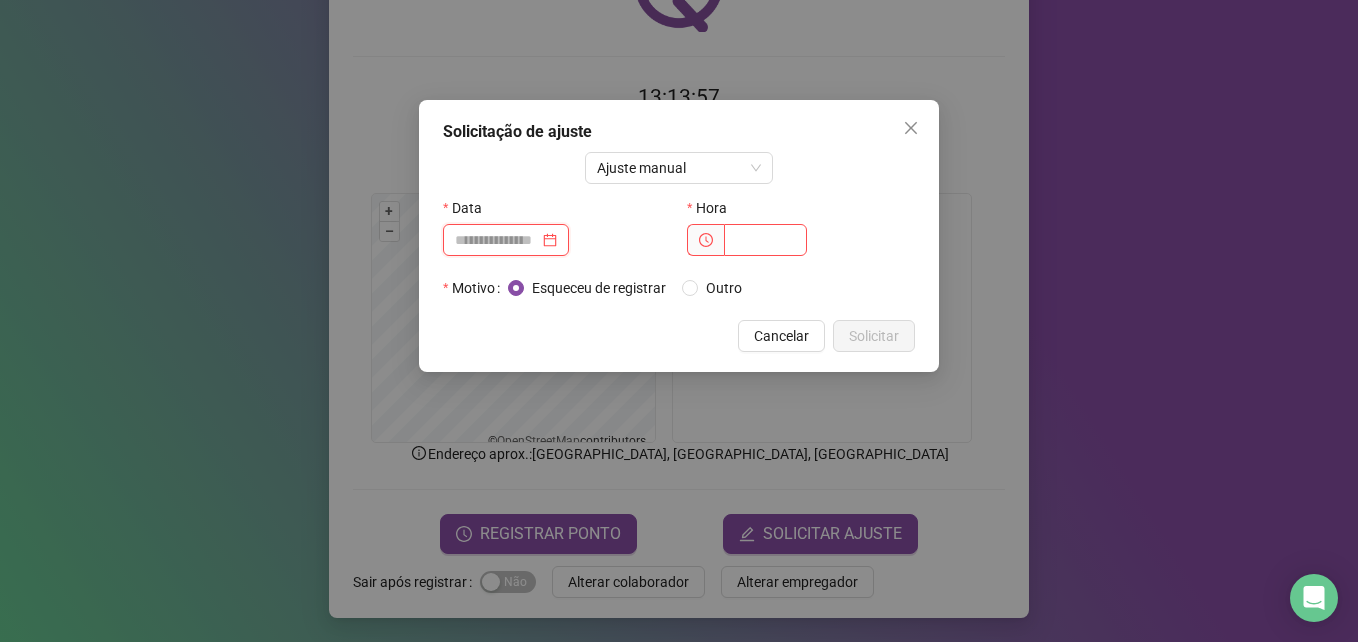click at bounding box center (497, 240) 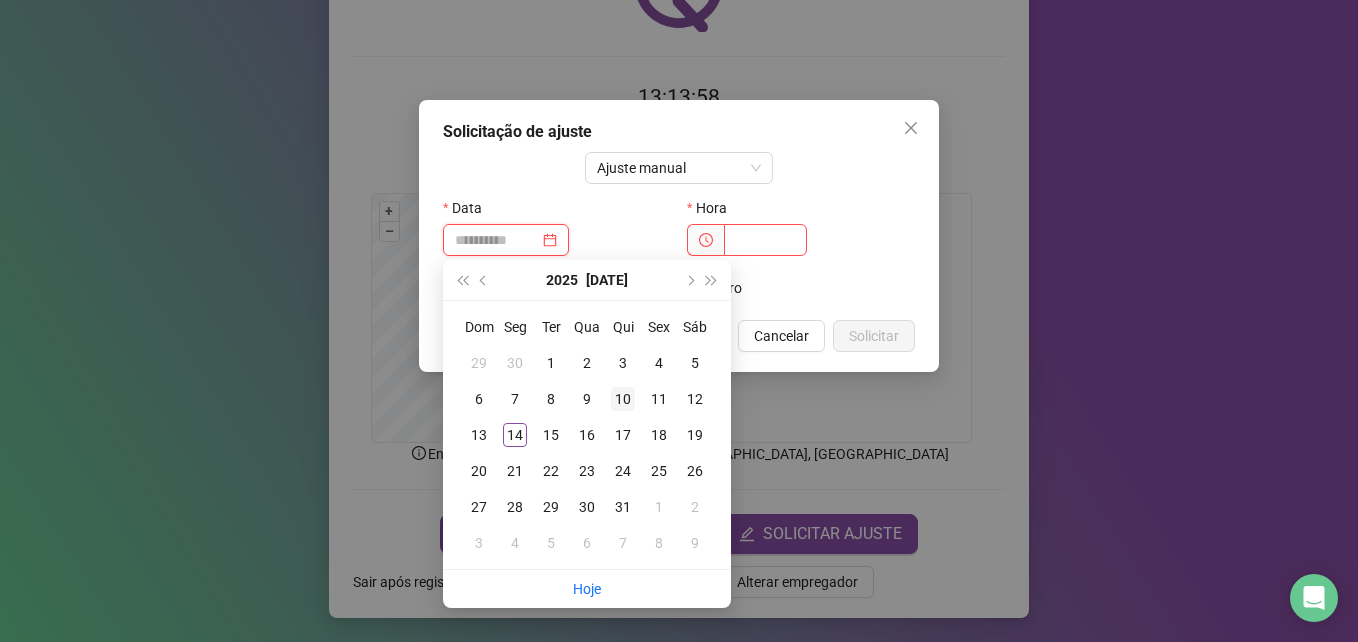 type on "**********" 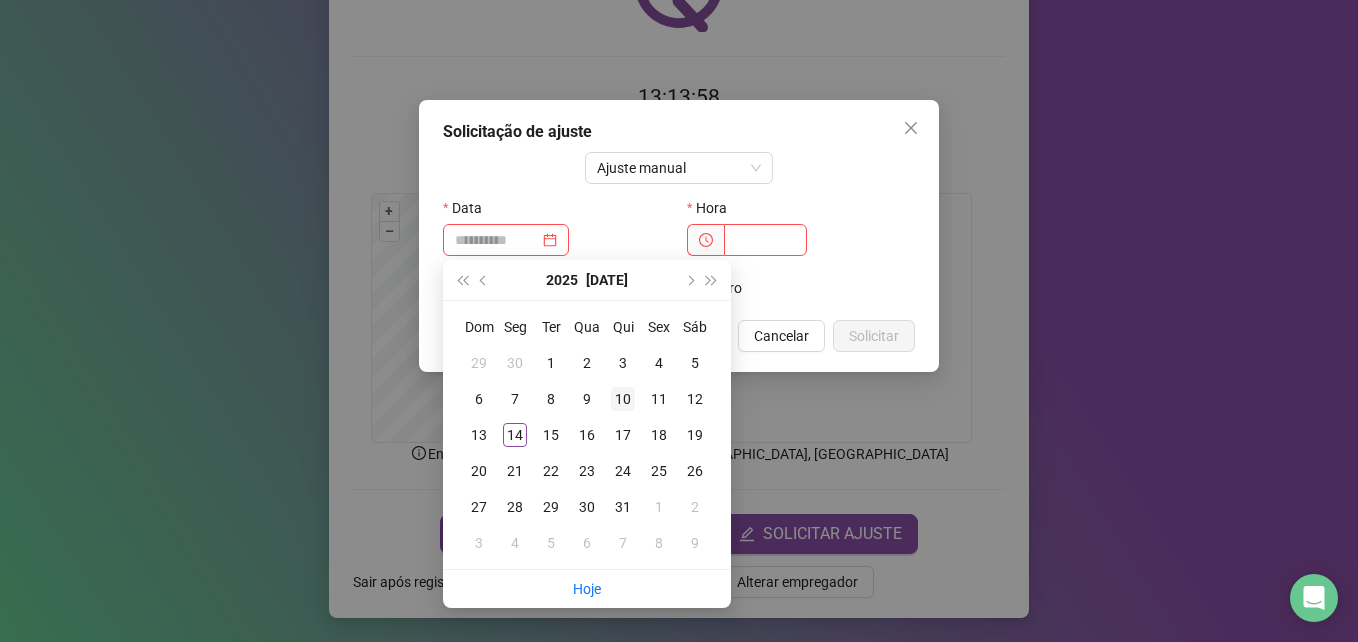click on "10" at bounding box center (623, 399) 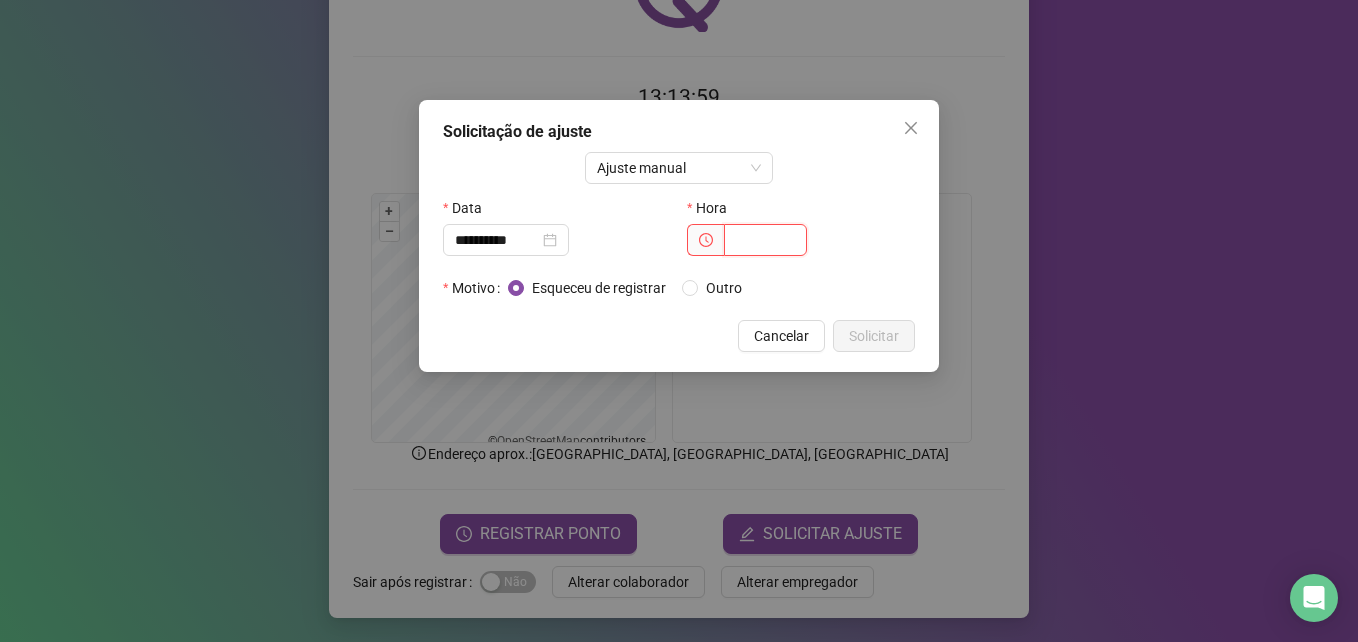 click at bounding box center (765, 240) 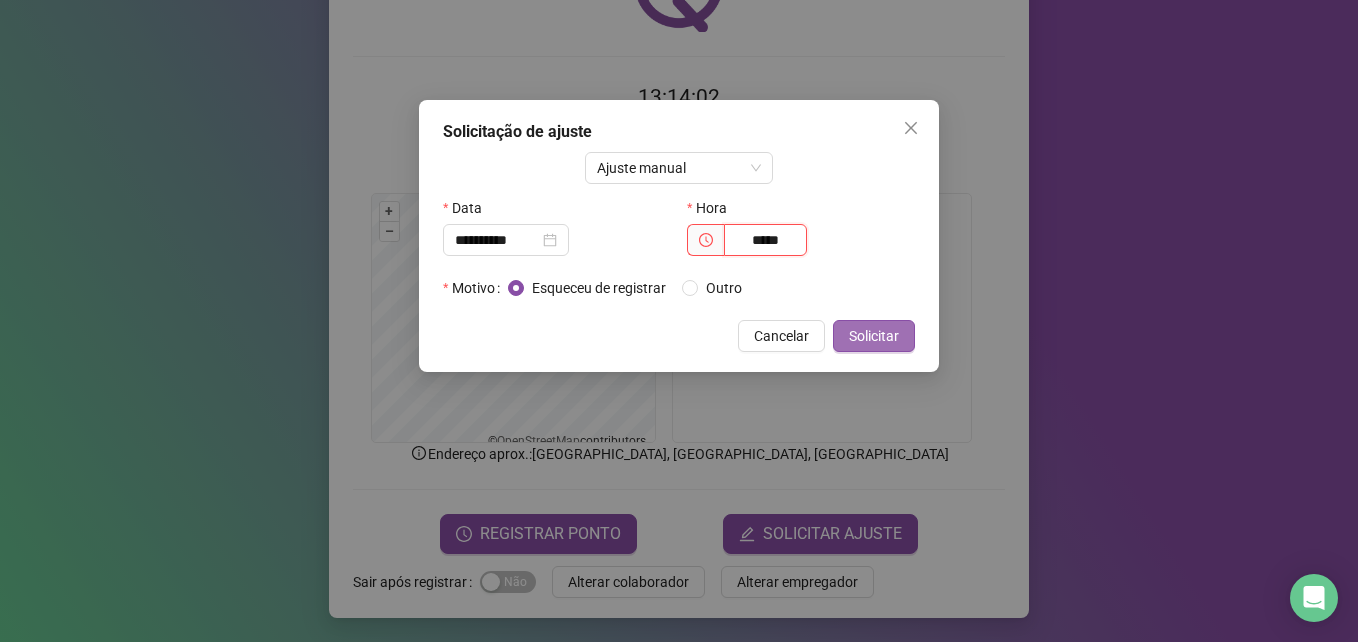 type on "*****" 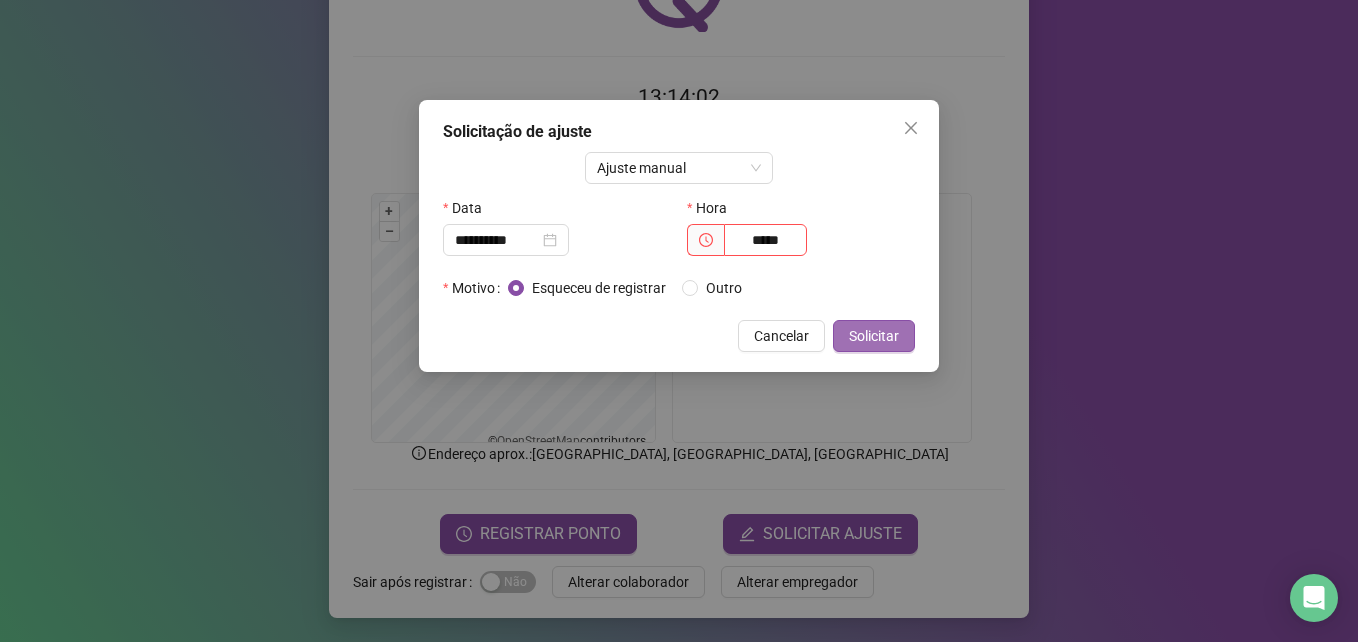 click on "Solicitar" at bounding box center (874, 336) 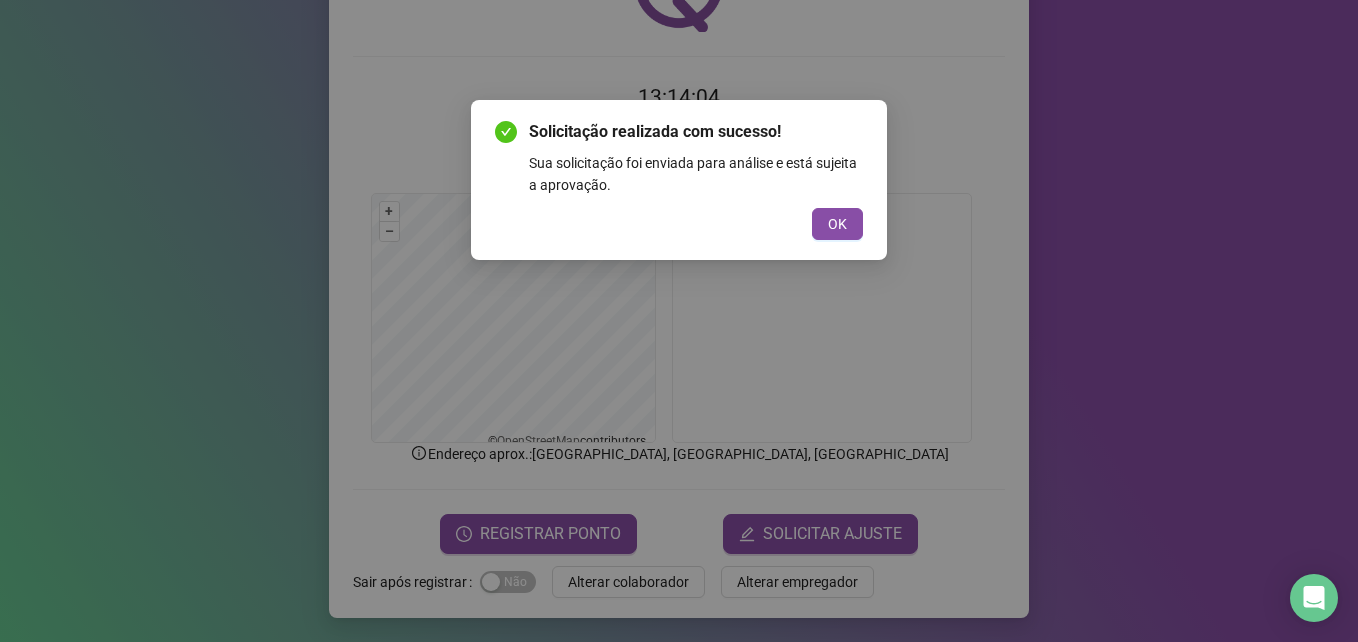 click on "Solicitação realizada com sucesso! Sua solicitação foi enviada para análise e está sujeita a aprovação. OK" at bounding box center [679, 180] 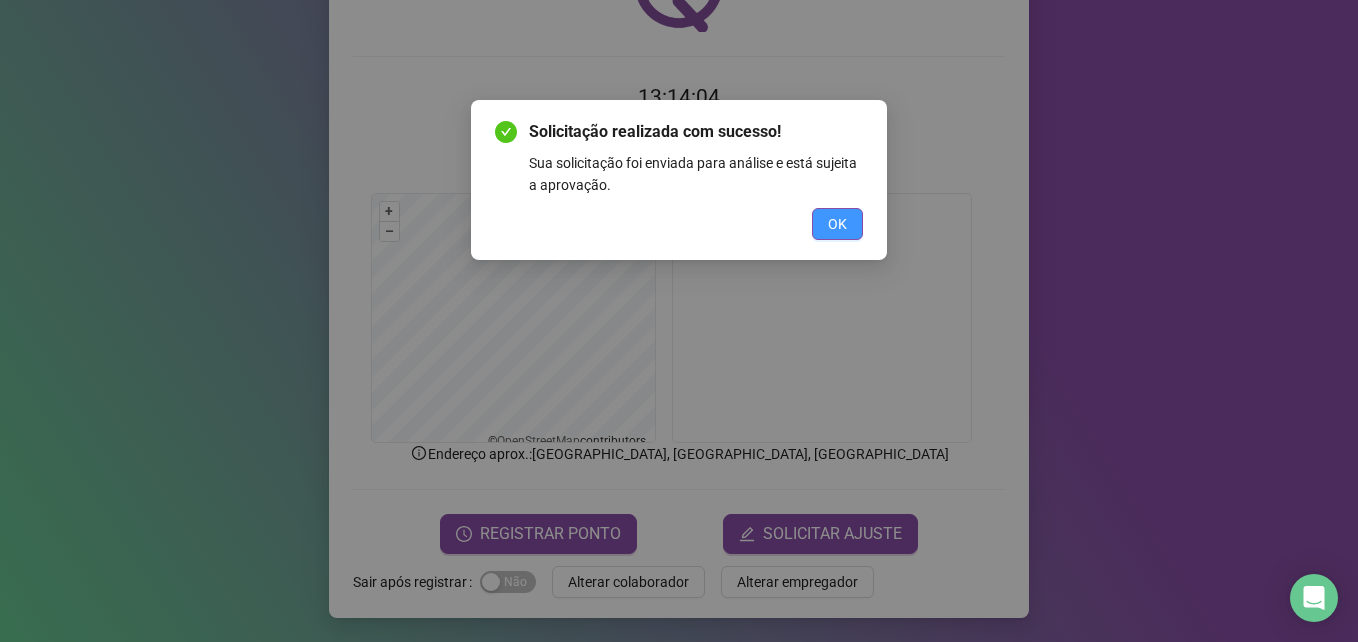click on "OK" at bounding box center (837, 224) 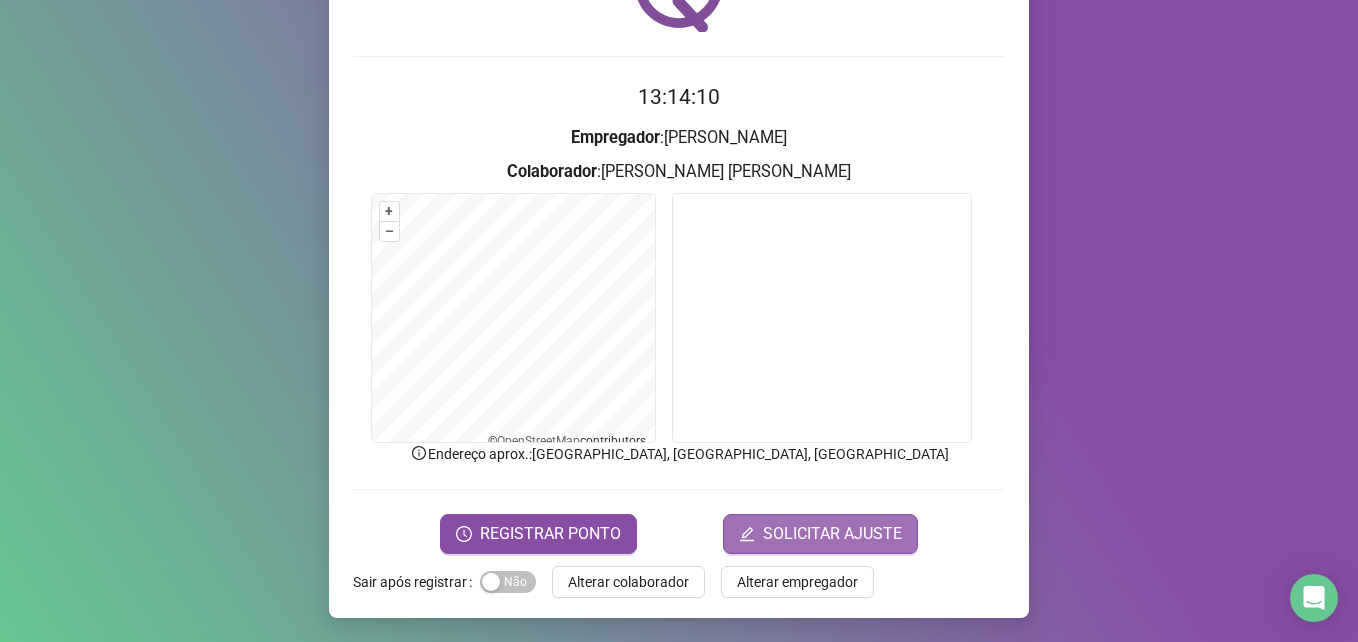 click on "SOLICITAR AJUSTE" at bounding box center [832, 534] 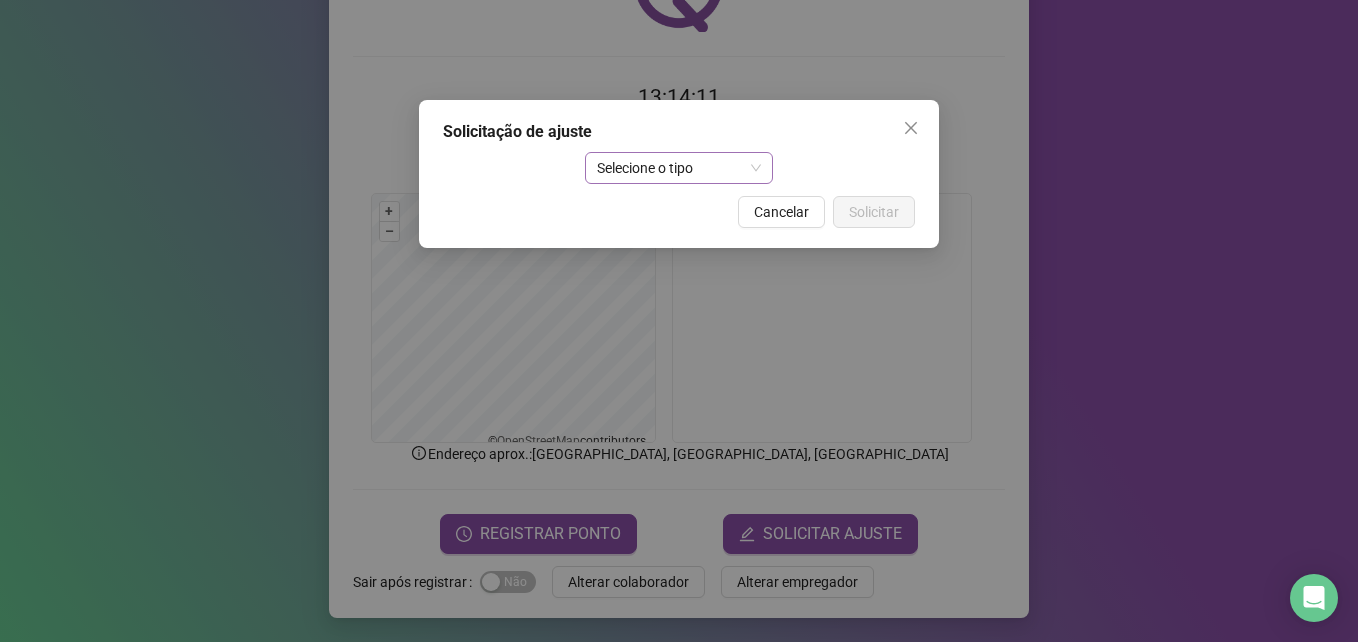 click on "Selecione o tipo" at bounding box center [679, 168] 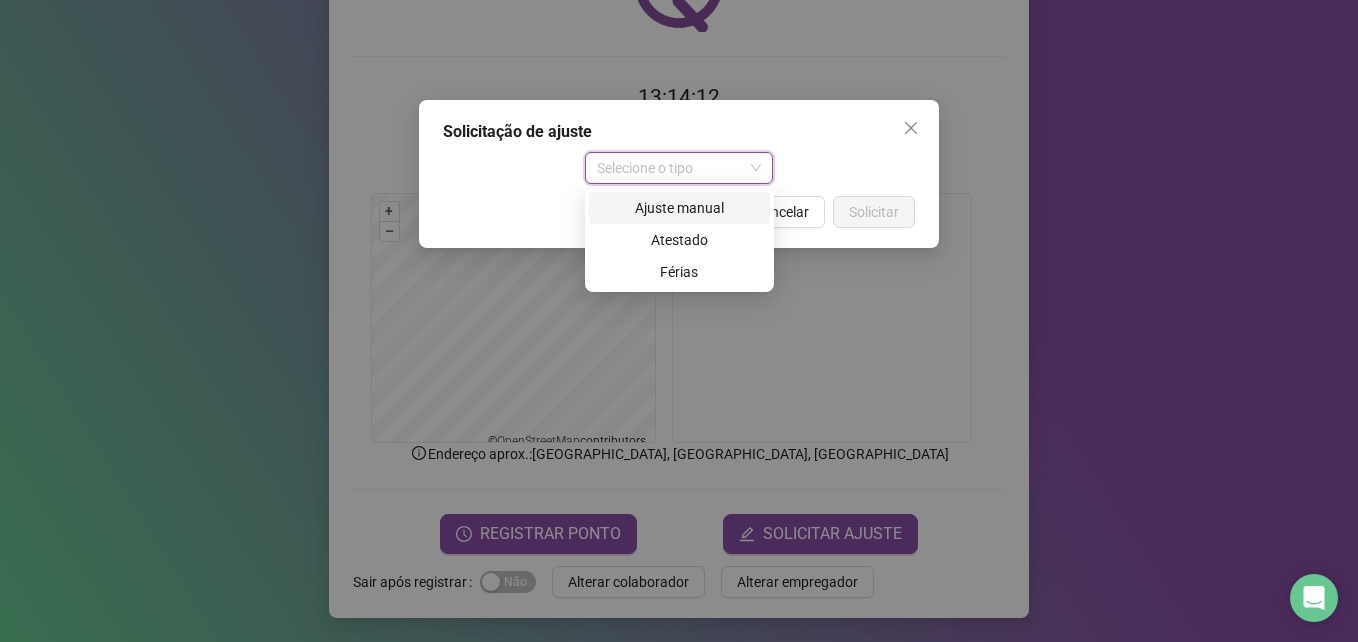 click on "Ajuste manual" at bounding box center [679, 208] 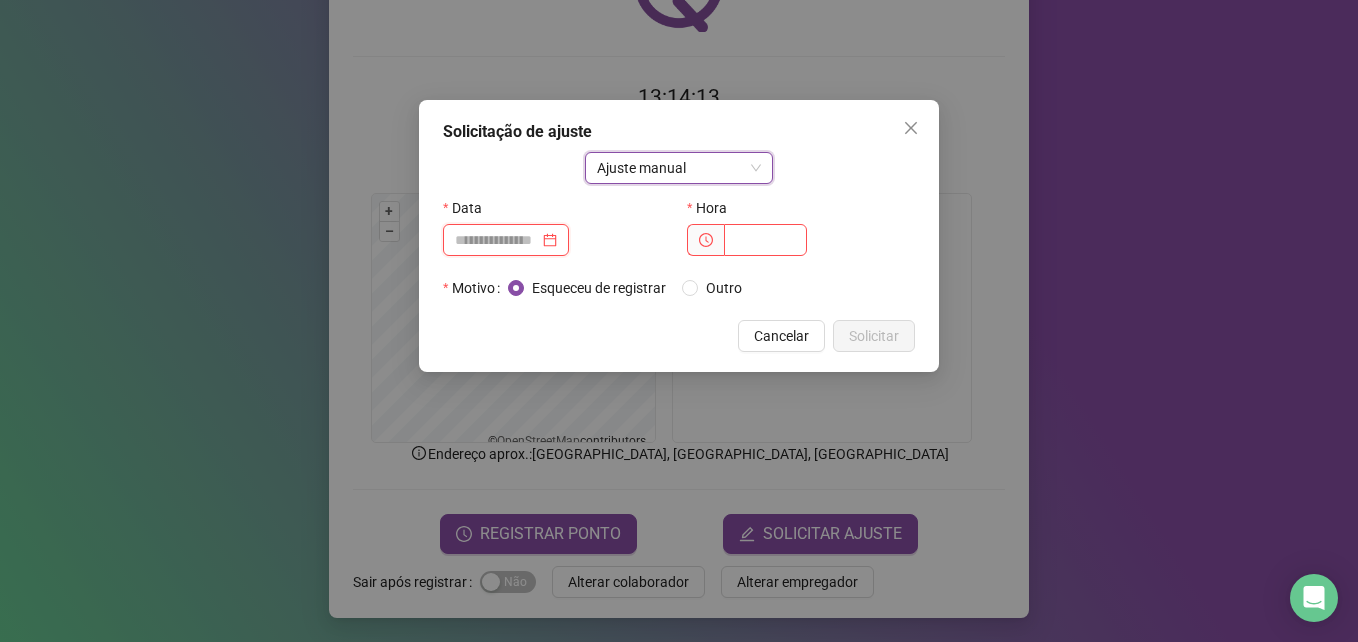 click at bounding box center [497, 240] 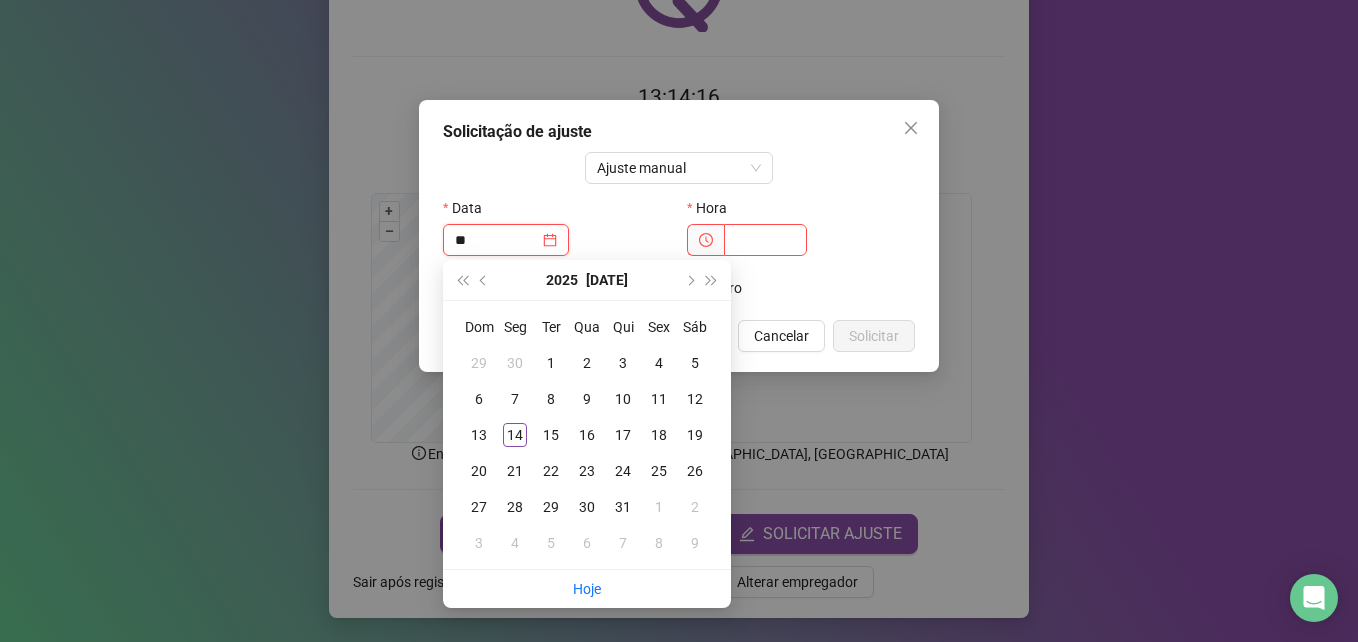 type on "*" 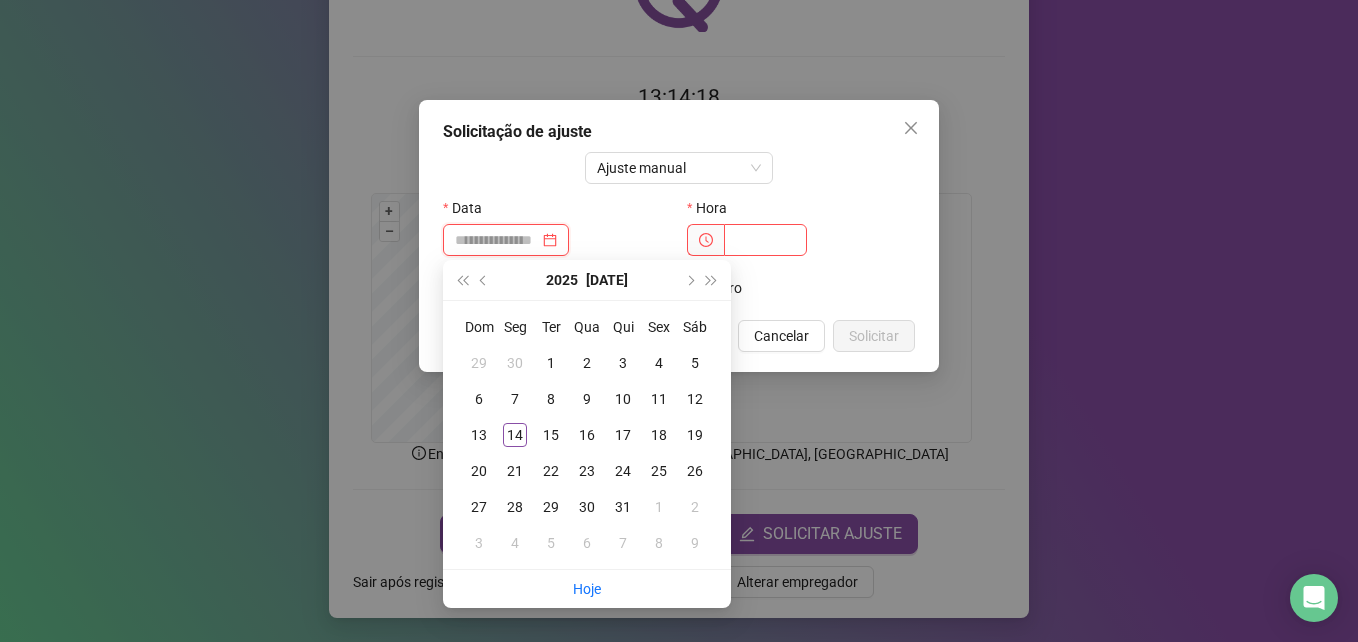 click at bounding box center [506, 240] 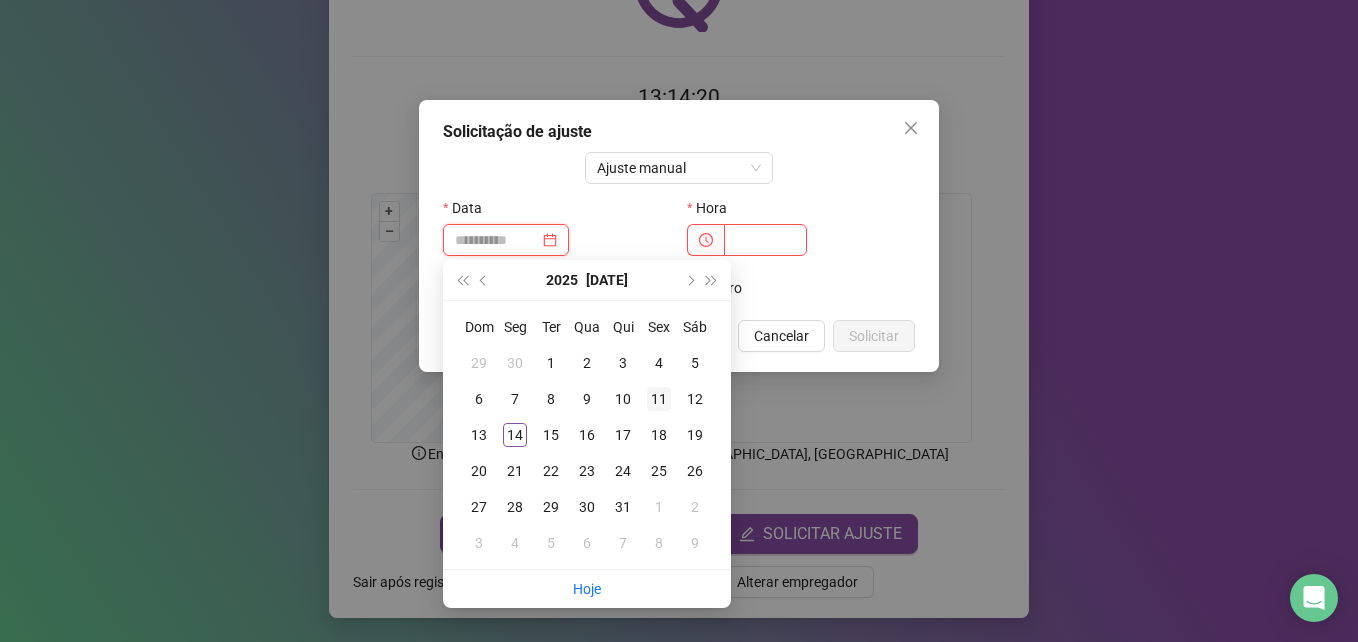 type on "**********" 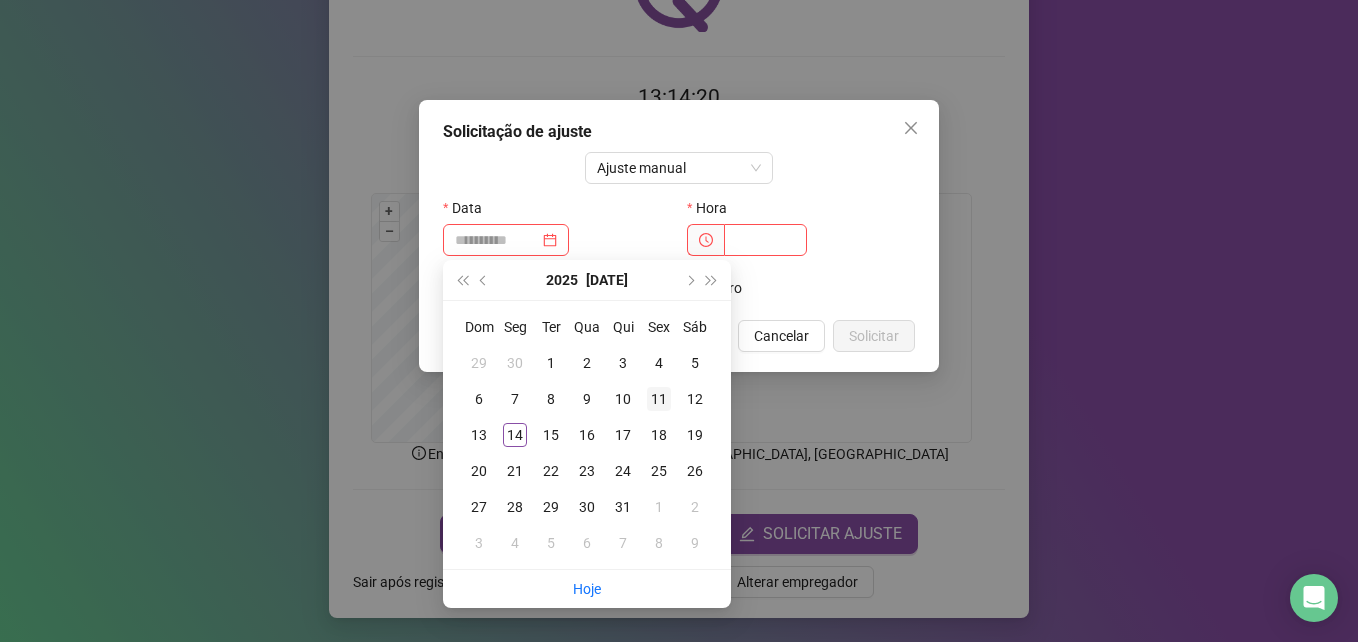 click on "11" at bounding box center (659, 399) 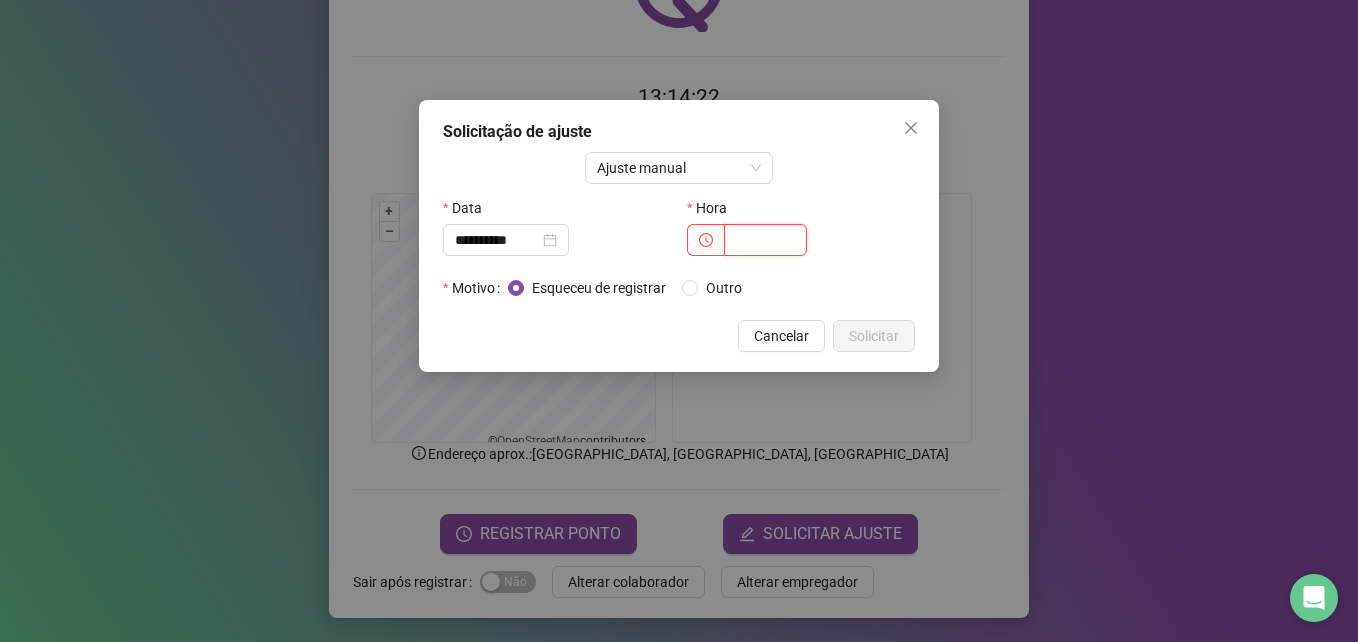 click at bounding box center [765, 240] 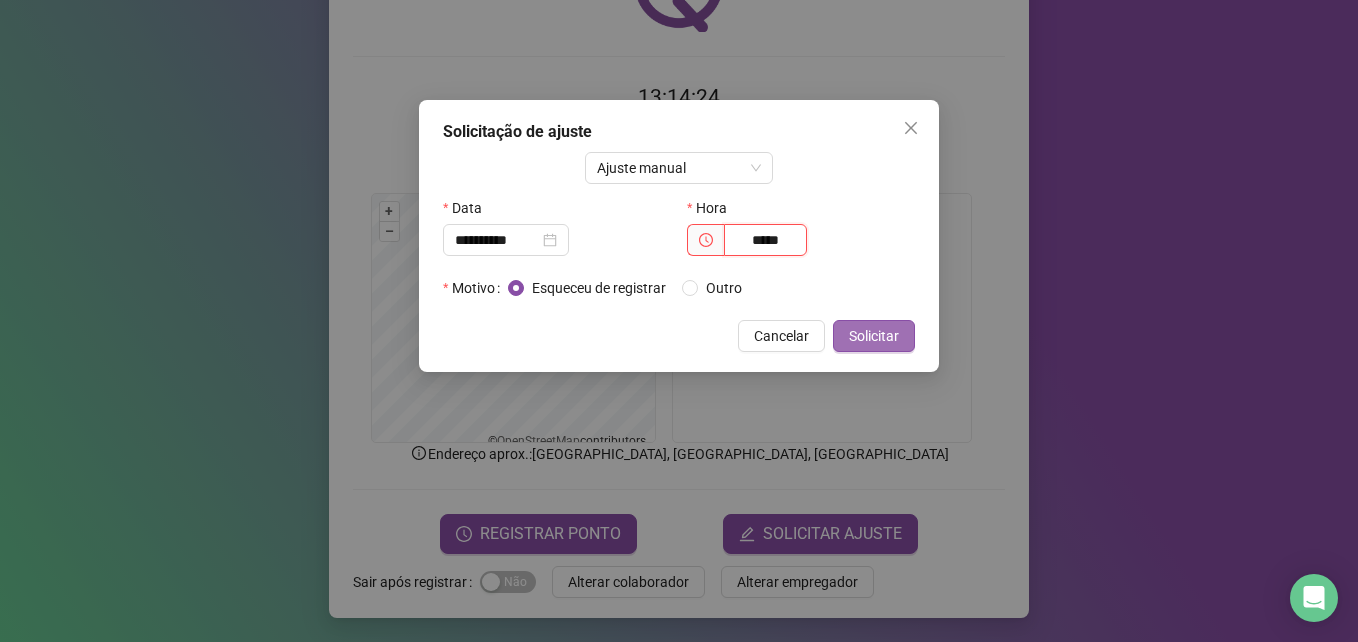 type on "*****" 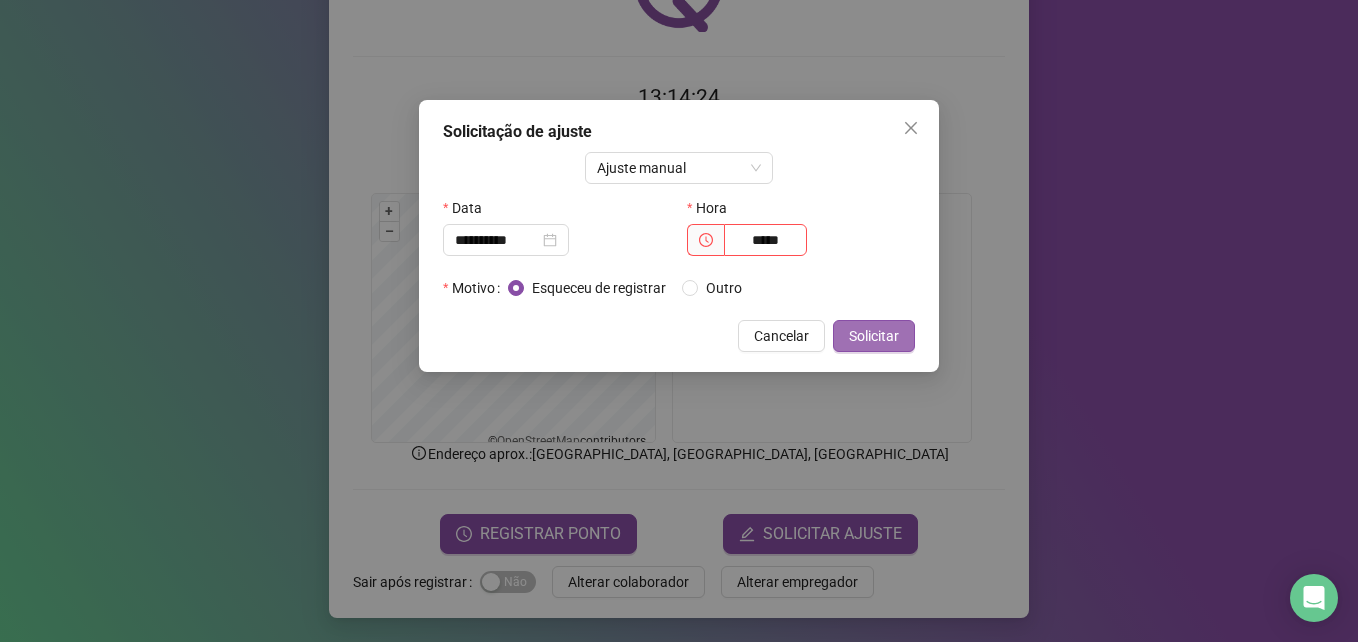 click on "Solicitar" at bounding box center [874, 336] 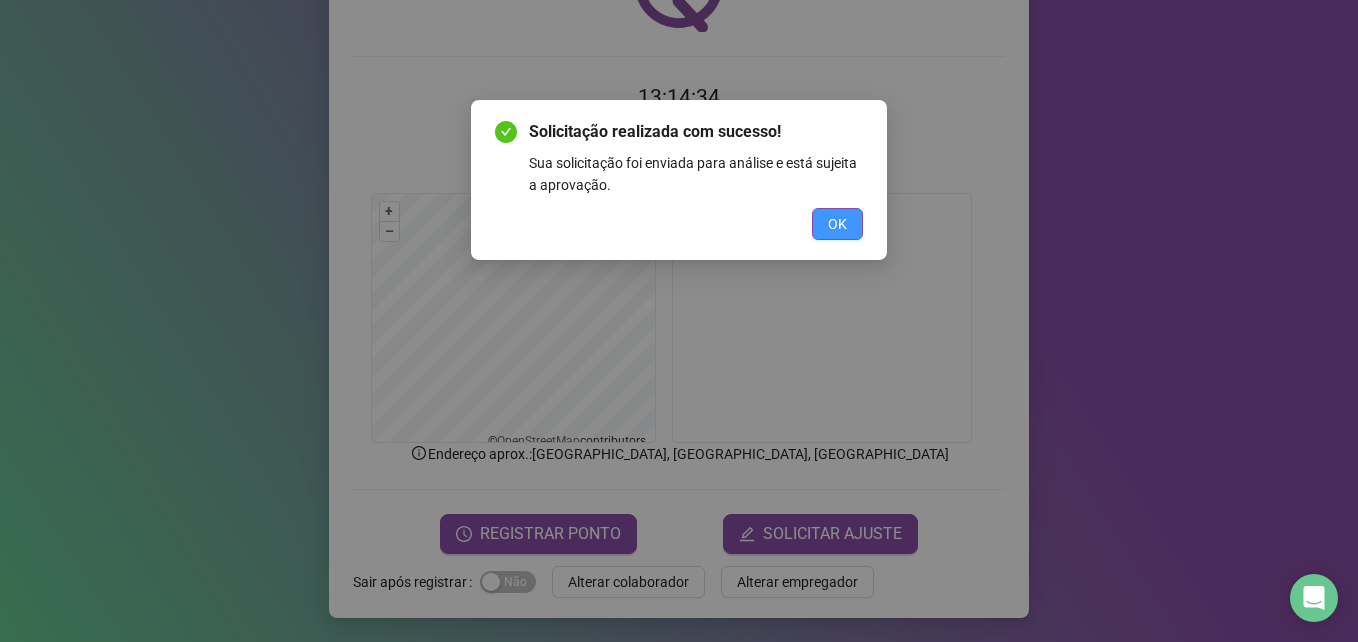 click on "OK" at bounding box center [837, 224] 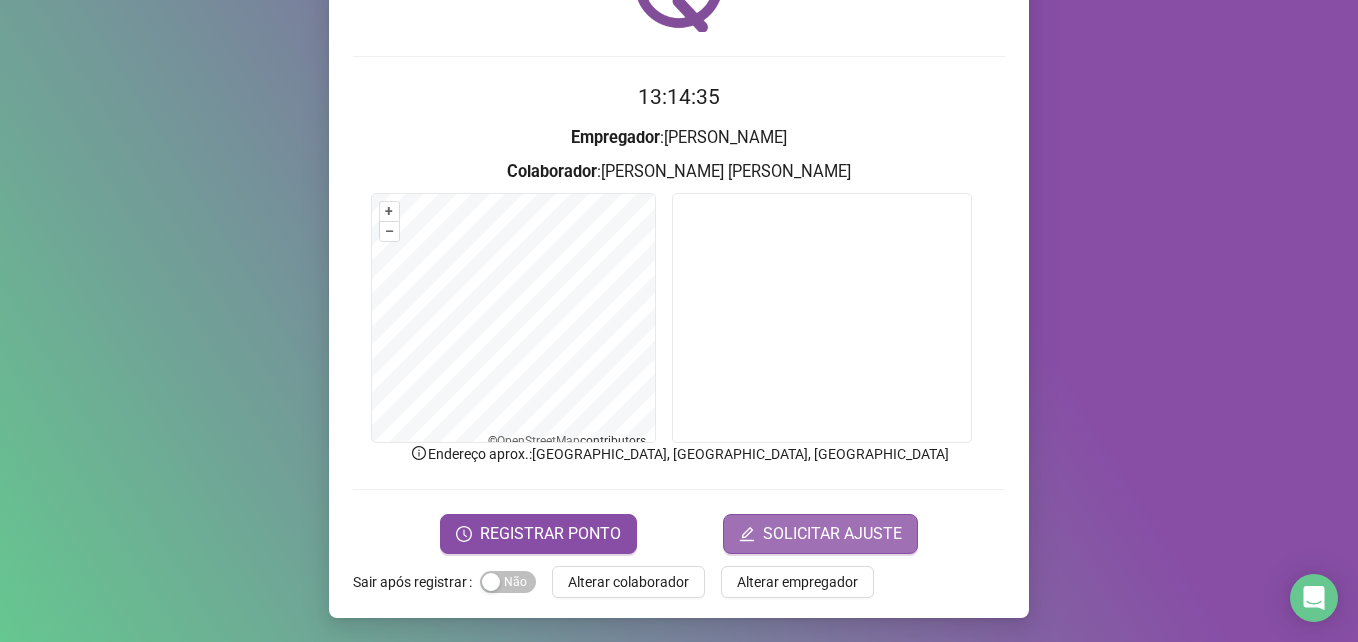 click on "SOLICITAR AJUSTE" at bounding box center (832, 534) 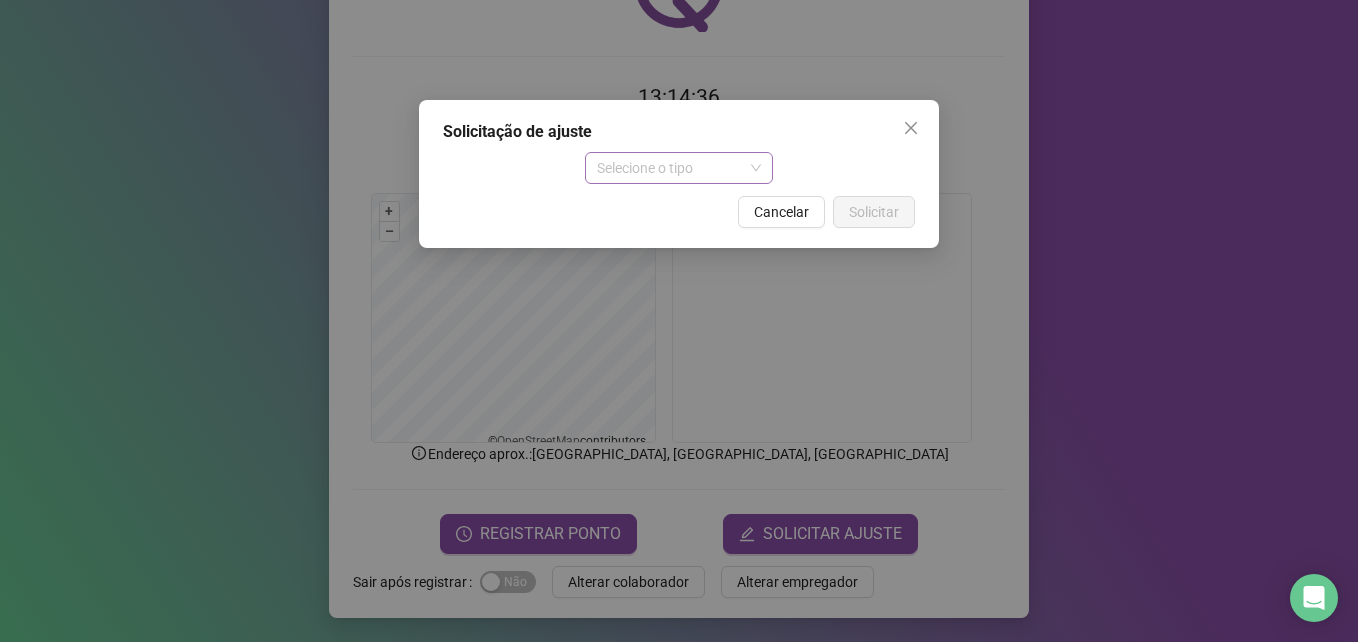 click on "Selecione o tipo" at bounding box center (679, 168) 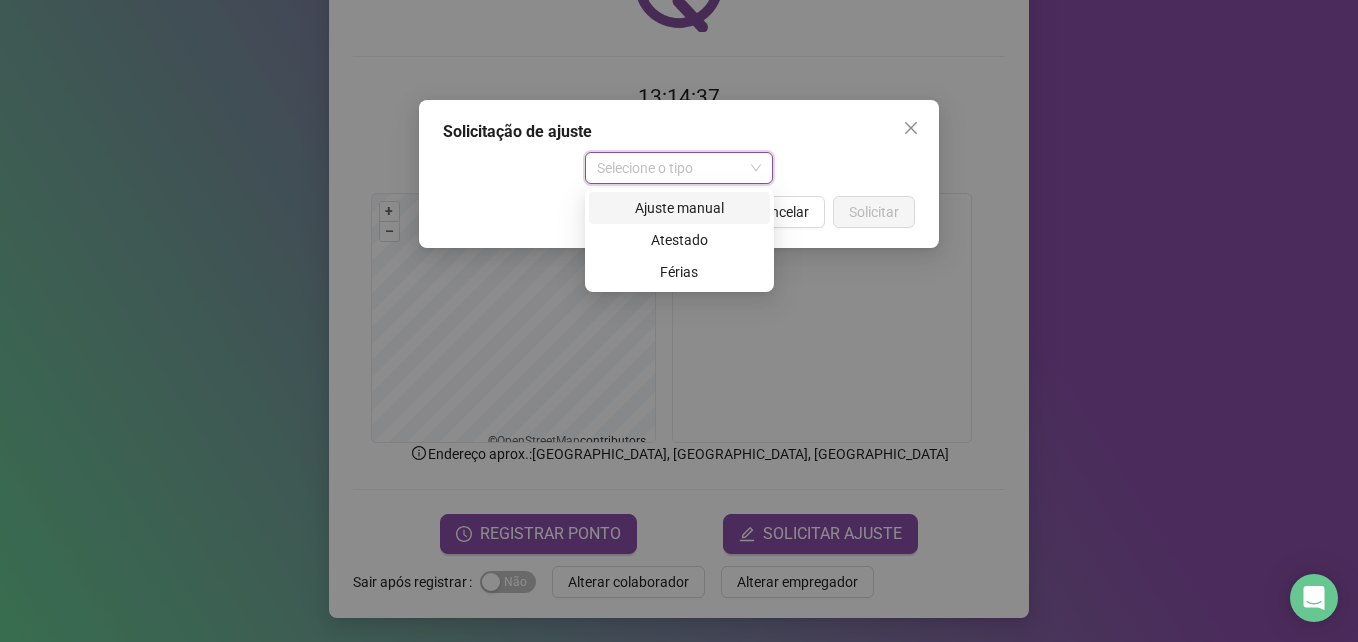 click on "Ajuste manual" at bounding box center [679, 208] 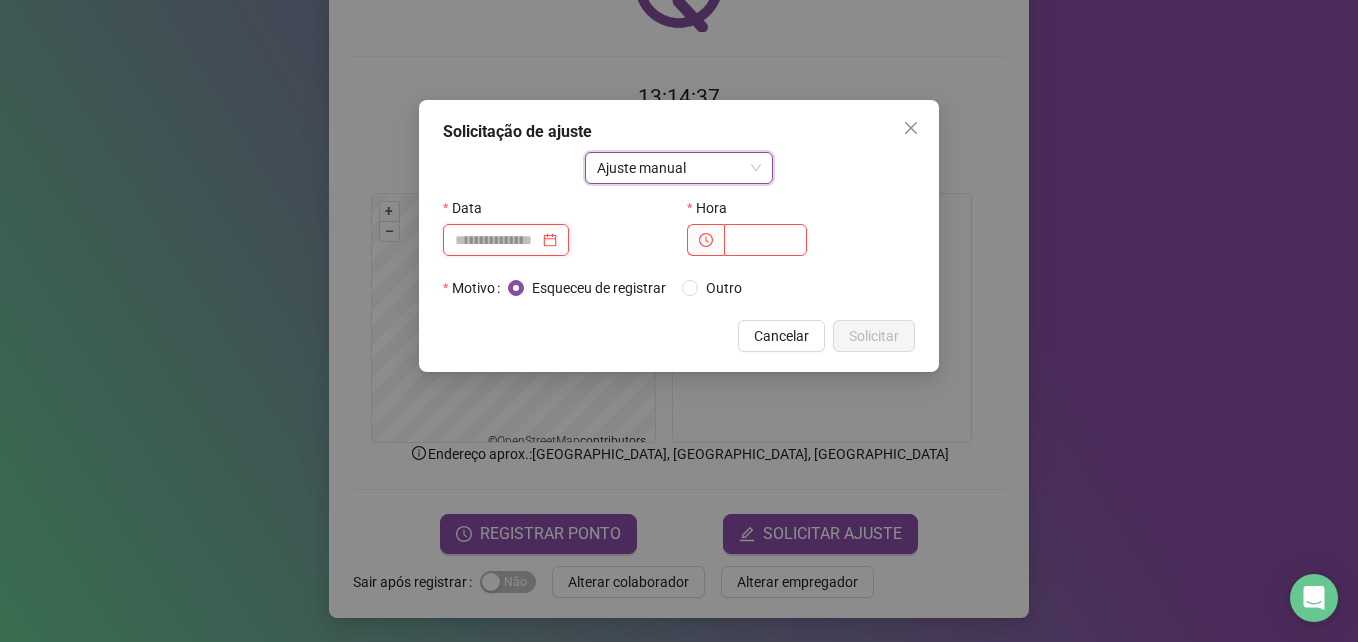 click at bounding box center [497, 240] 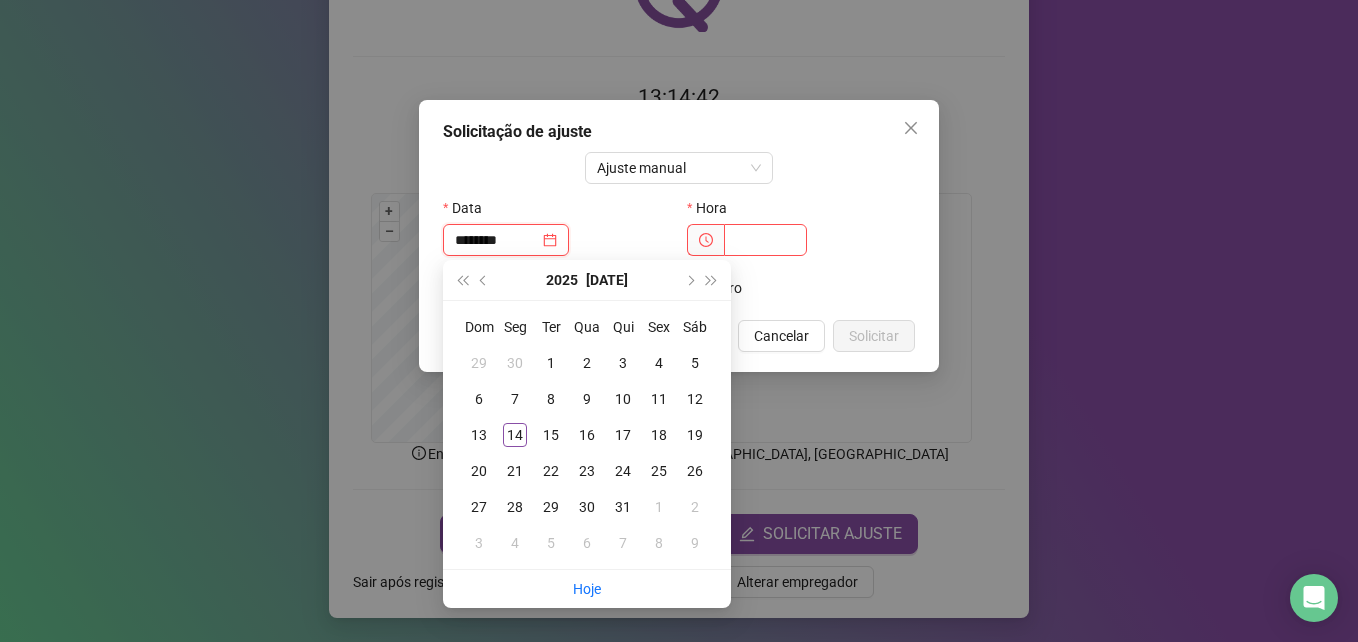 click on "********" at bounding box center (506, 240) 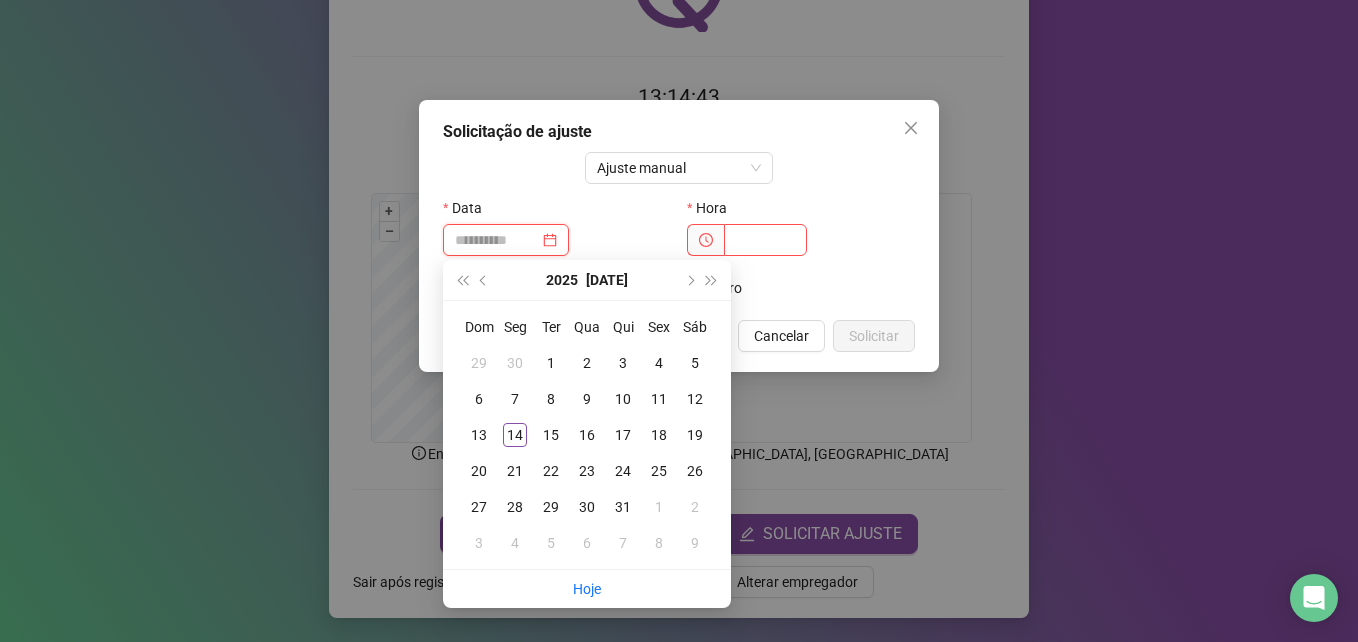 type on "**********" 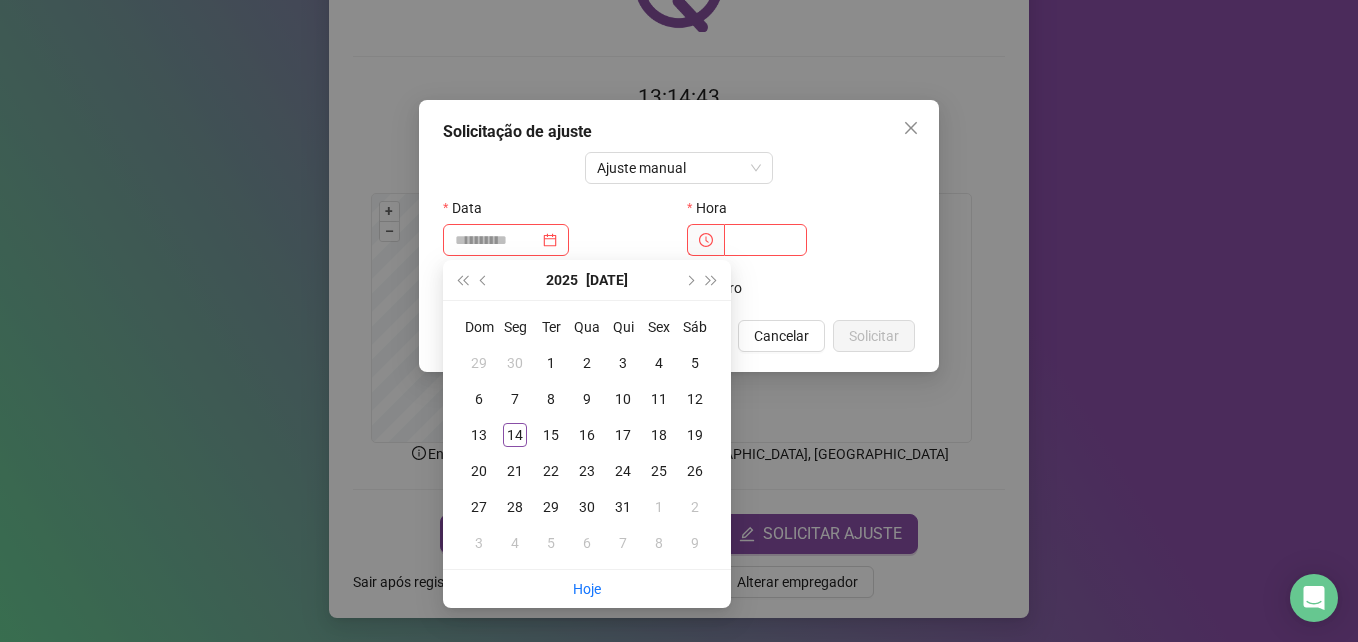 click on "11" at bounding box center (659, 399) 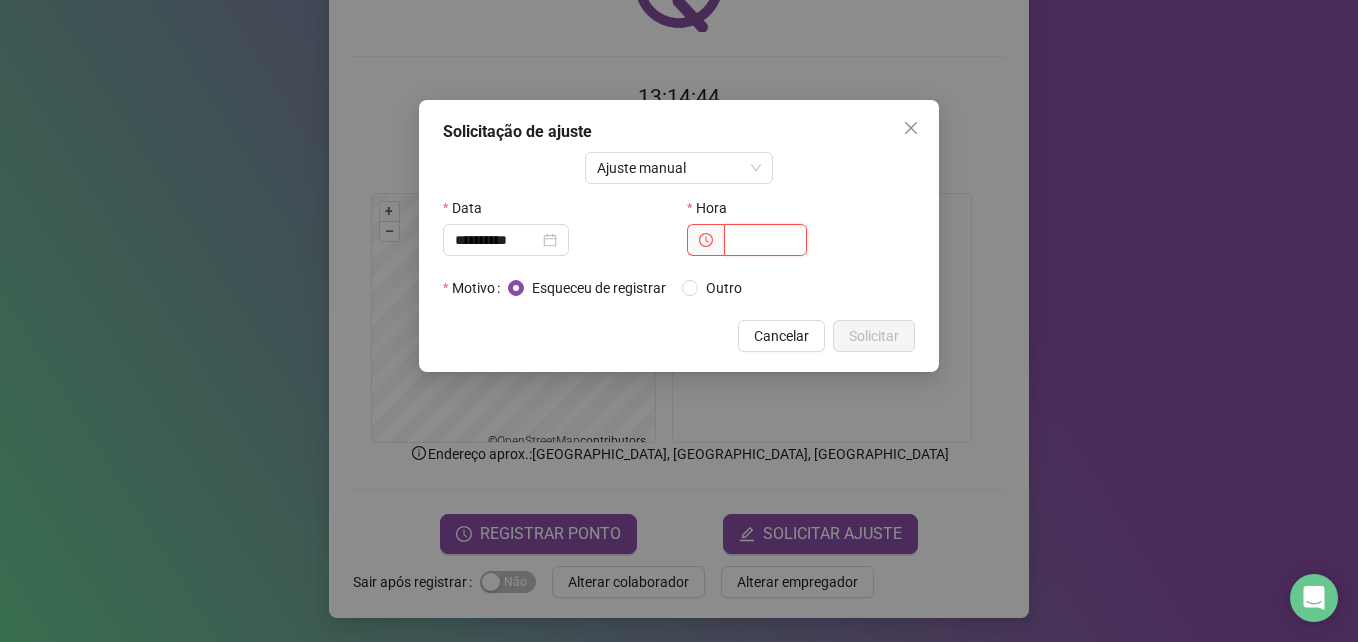 drag, startPoint x: 656, startPoint y: 396, endPoint x: 752, endPoint y: 238, distance: 184.87834 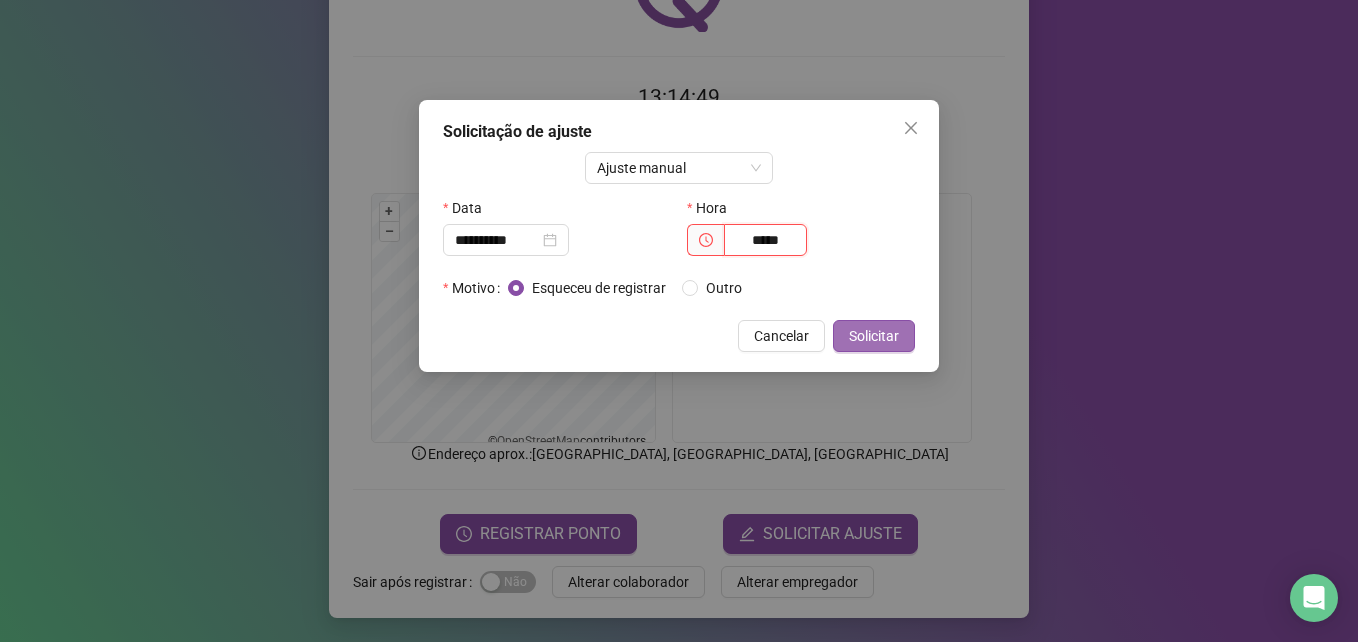 type on "*****" 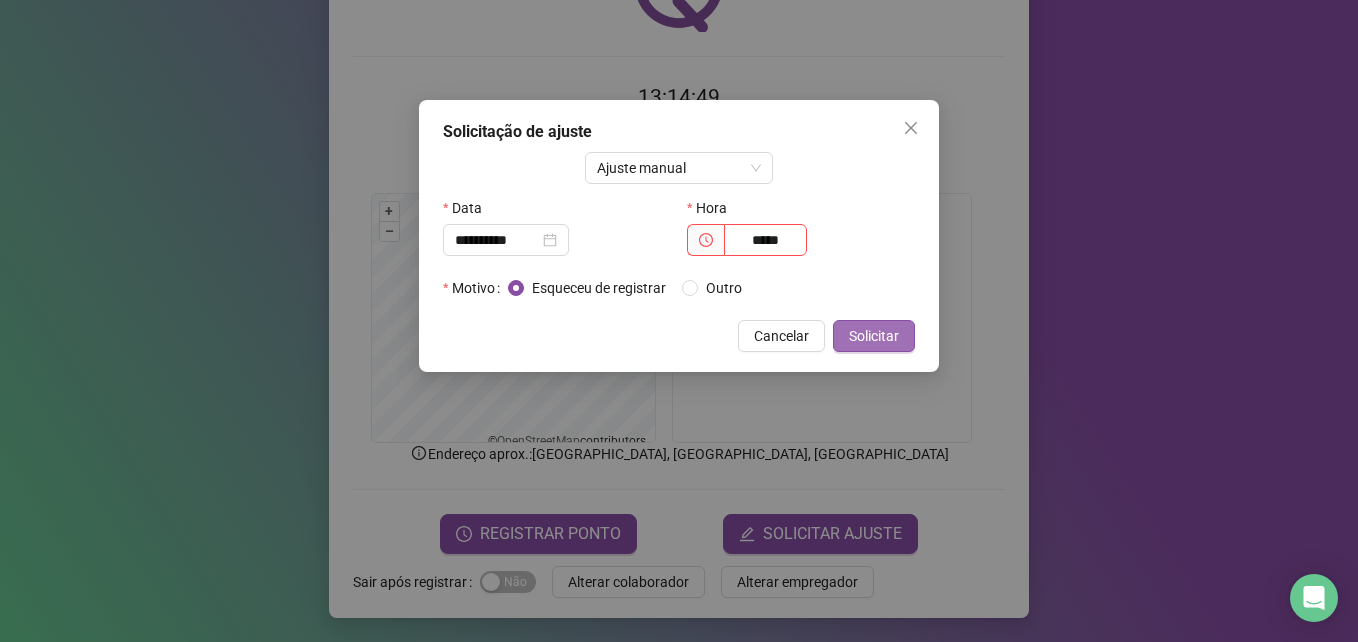 click on "Solicitar" at bounding box center (874, 336) 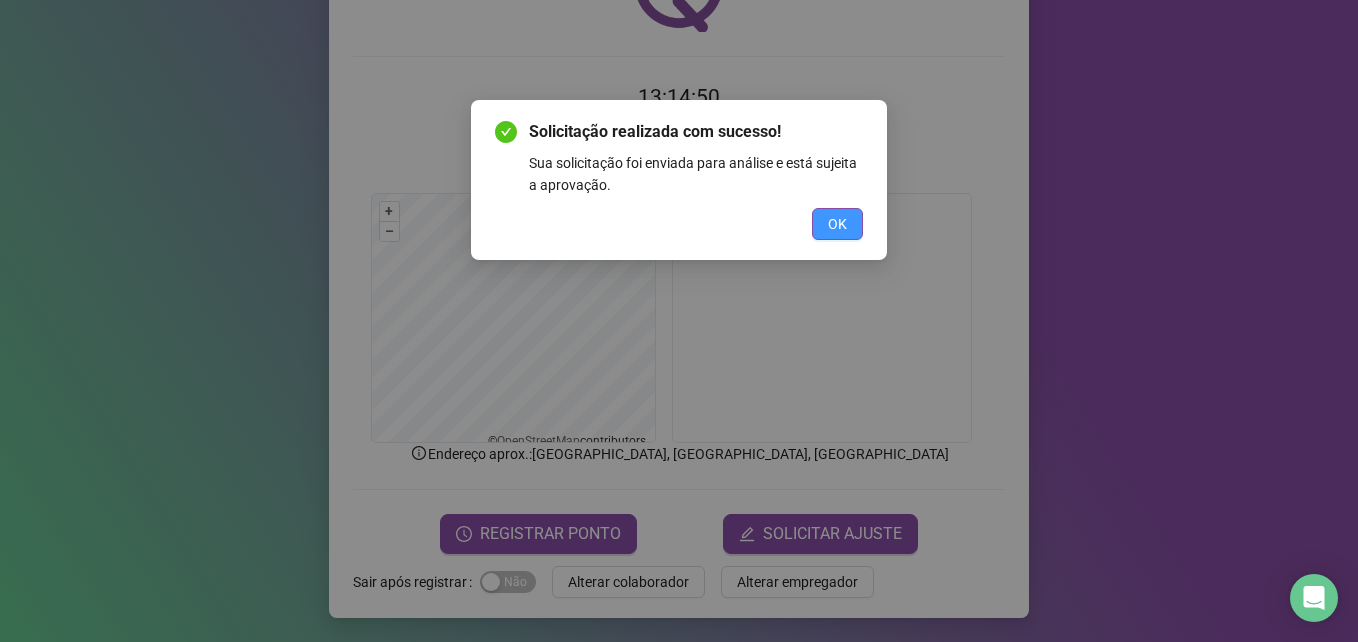 click on "OK" at bounding box center [837, 224] 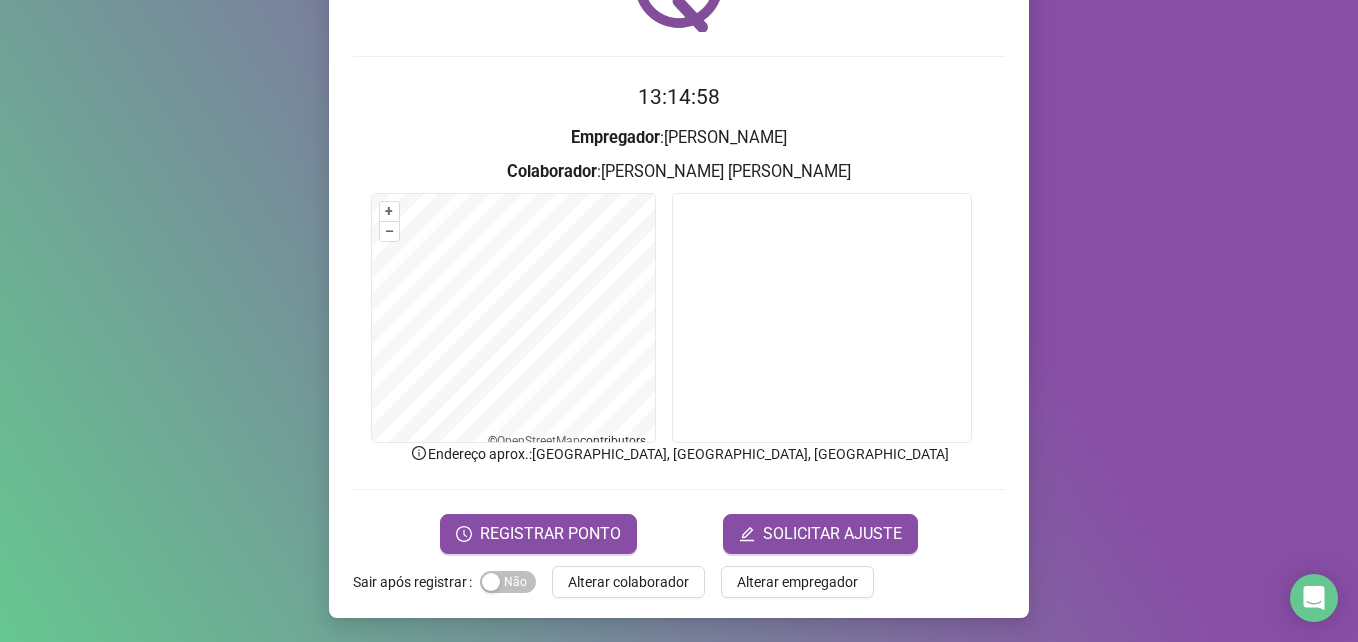 drag, startPoint x: 1125, startPoint y: 386, endPoint x: 1357, endPoint y: 22, distance: 431.648 